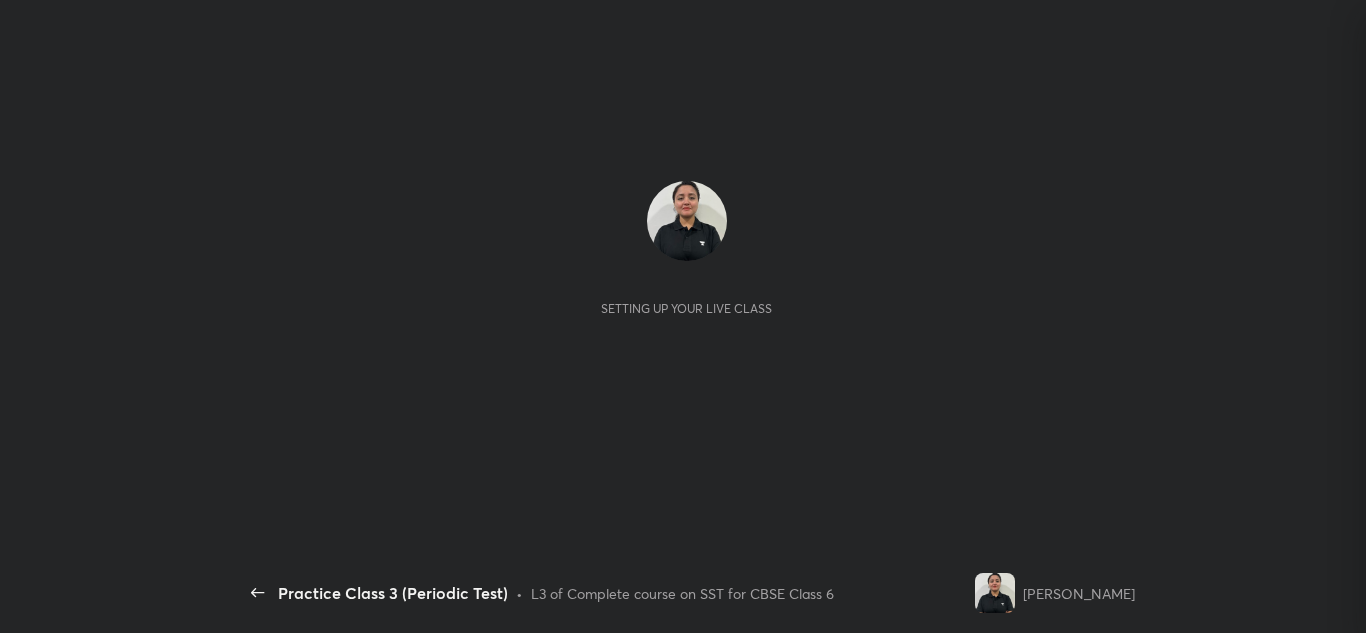 scroll, scrollTop: 0, scrollLeft: 0, axis: both 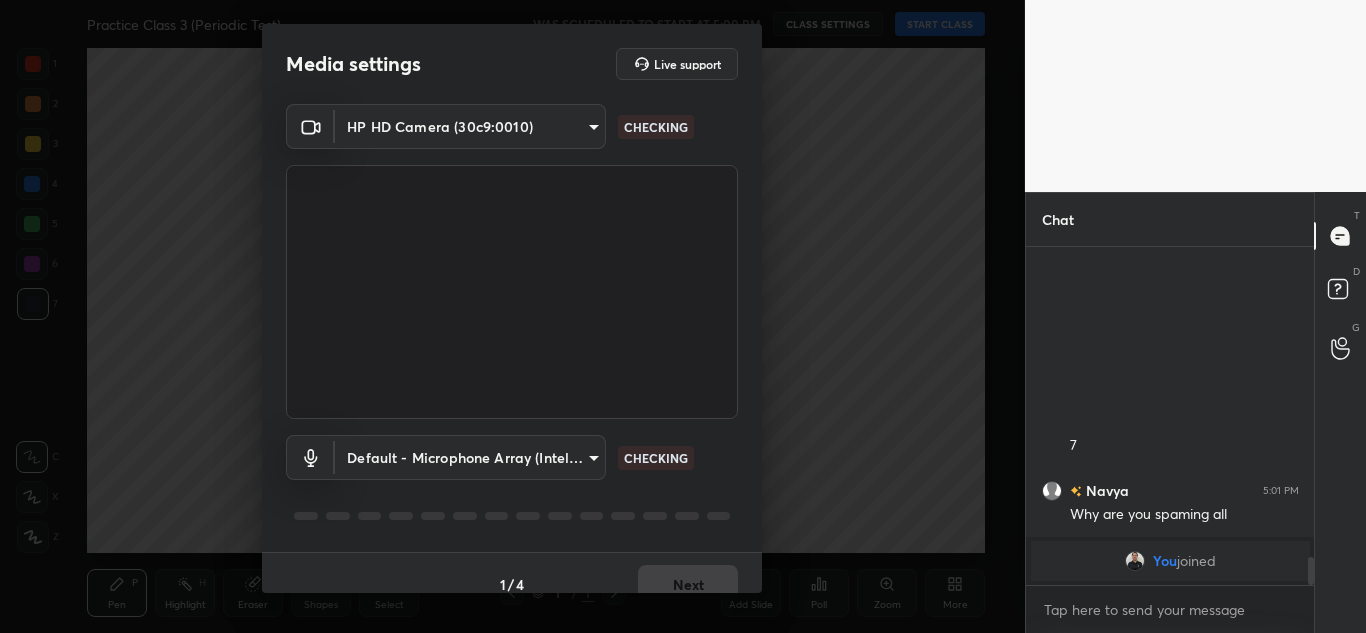 click on "Media settings Live support HP HD Camera (30c9:0010) 1f5853ed8408137112f814f60413d7b10fd61a747c4f1ef91cc19fff6b21222e CHECKING Default - Microphone Array (Intel® Smart Sound Technology for Digital Microphones) default CHECKING 1 / 4 Next" at bounding box center [512, 316] 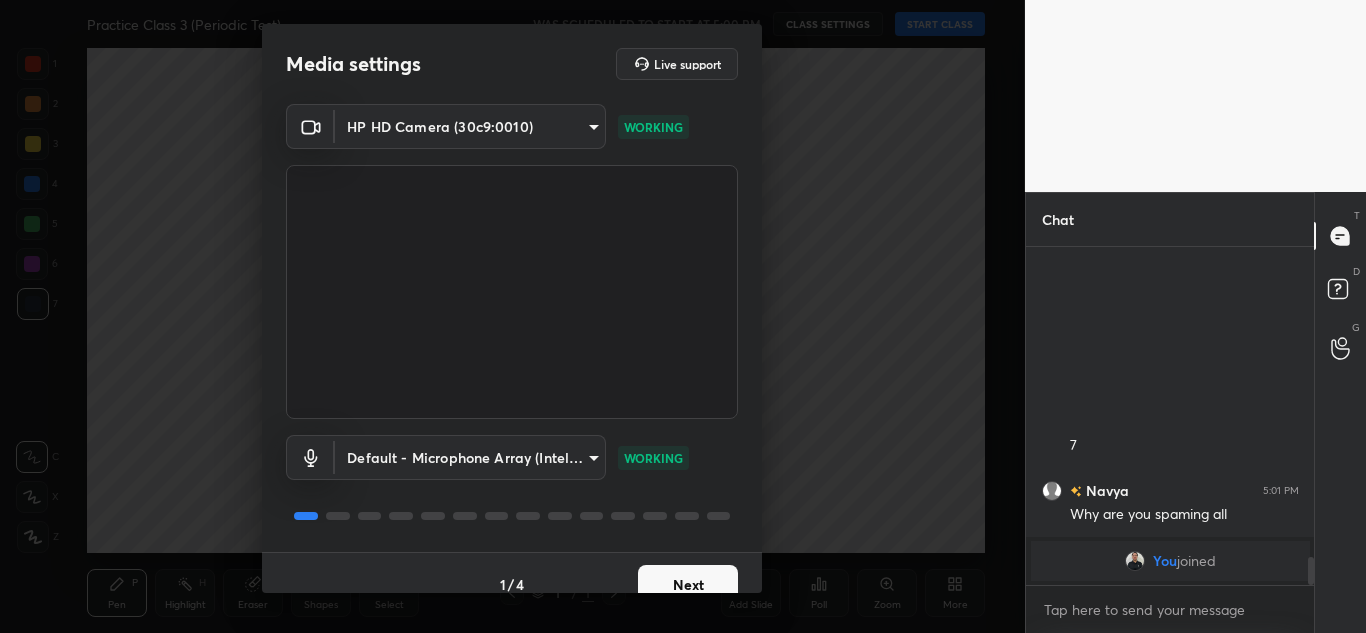 click on "Next" at bounding box center (688, 585) 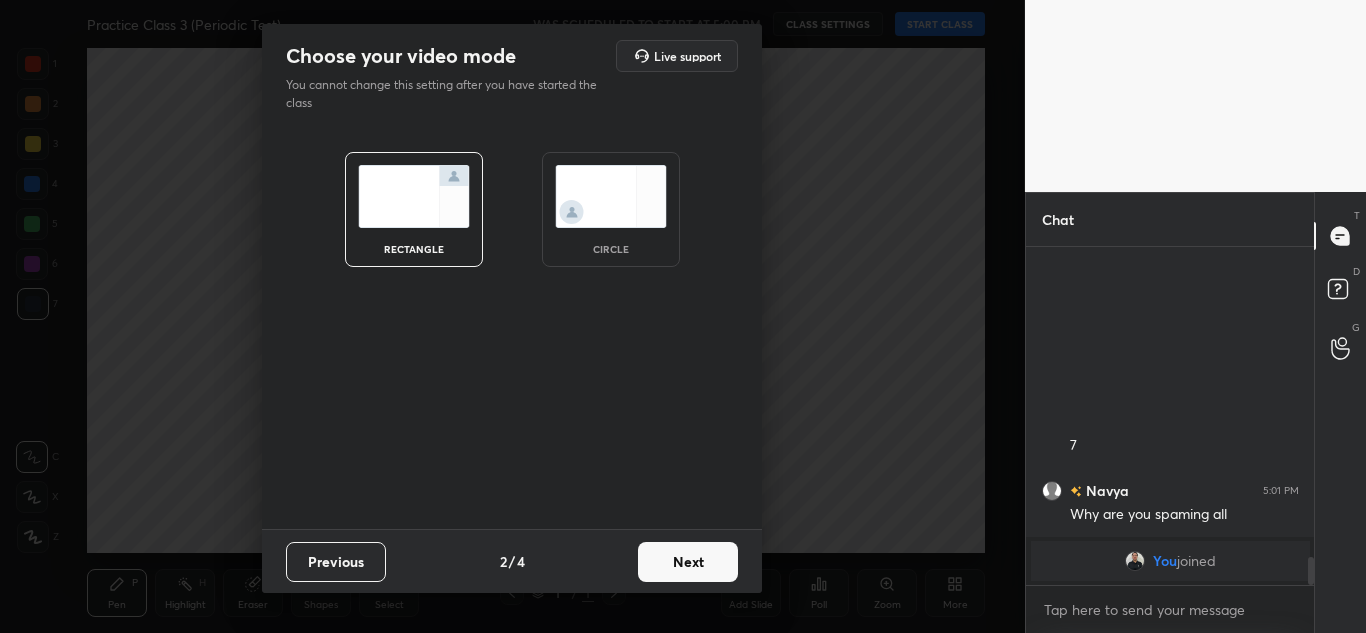 click on "Next" at bounding box center [688, 562] 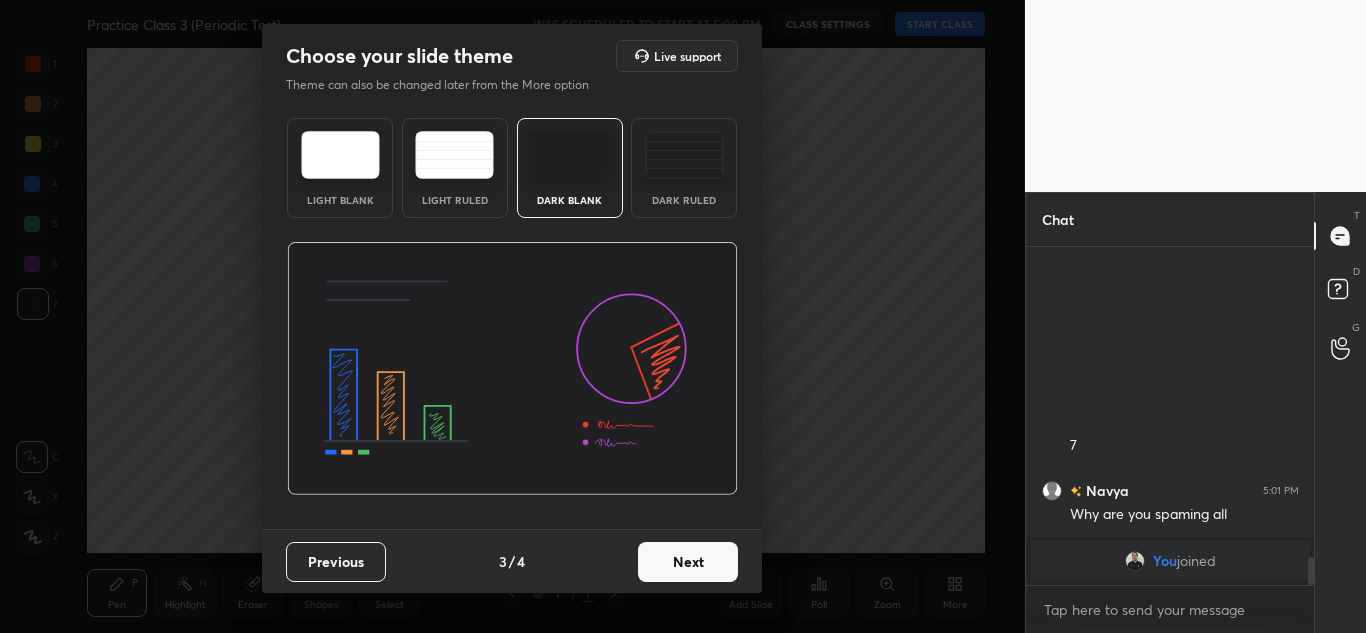 click on "Next" at bounding box center (688, 562) 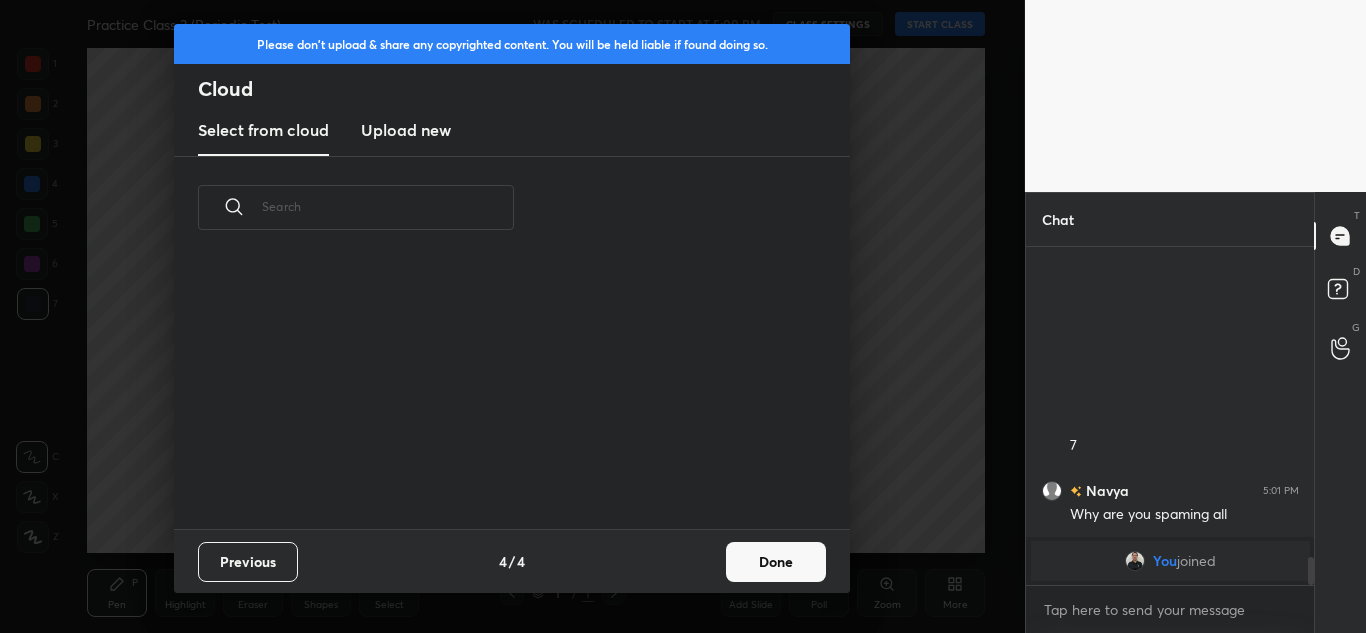 scroll, scrollTop: 7, scrollLeft: 11, axis: both 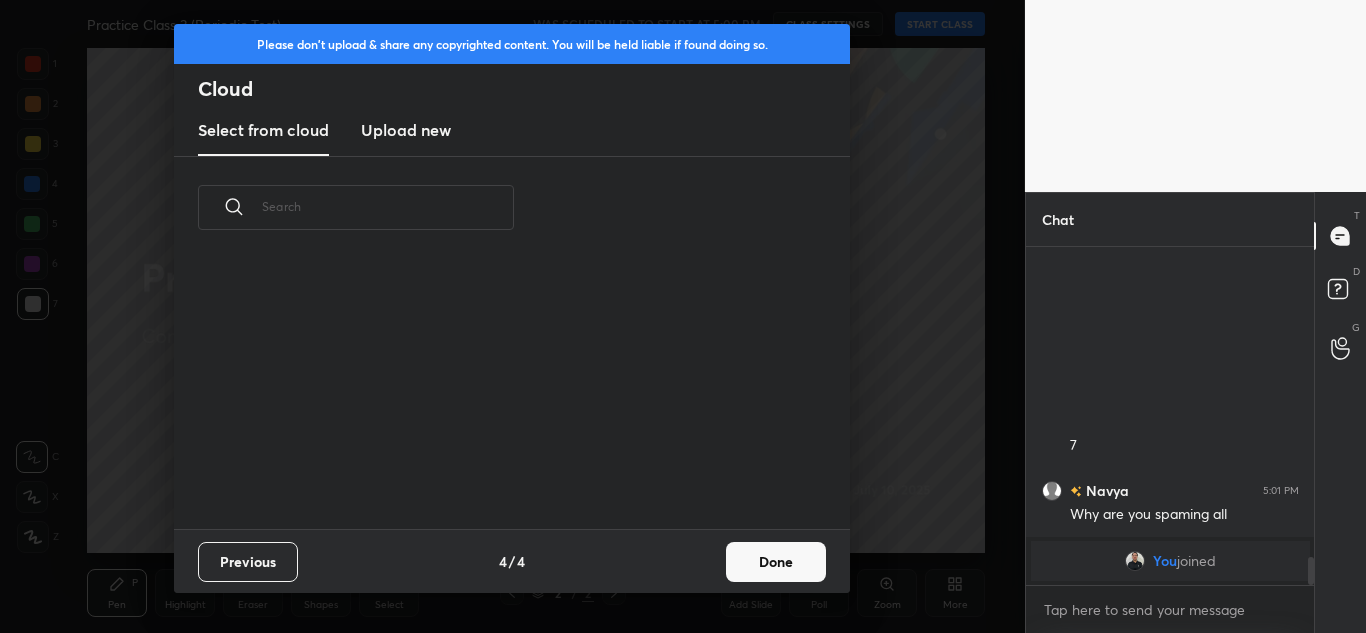 click on "Done" at bounding box center [776, 562] 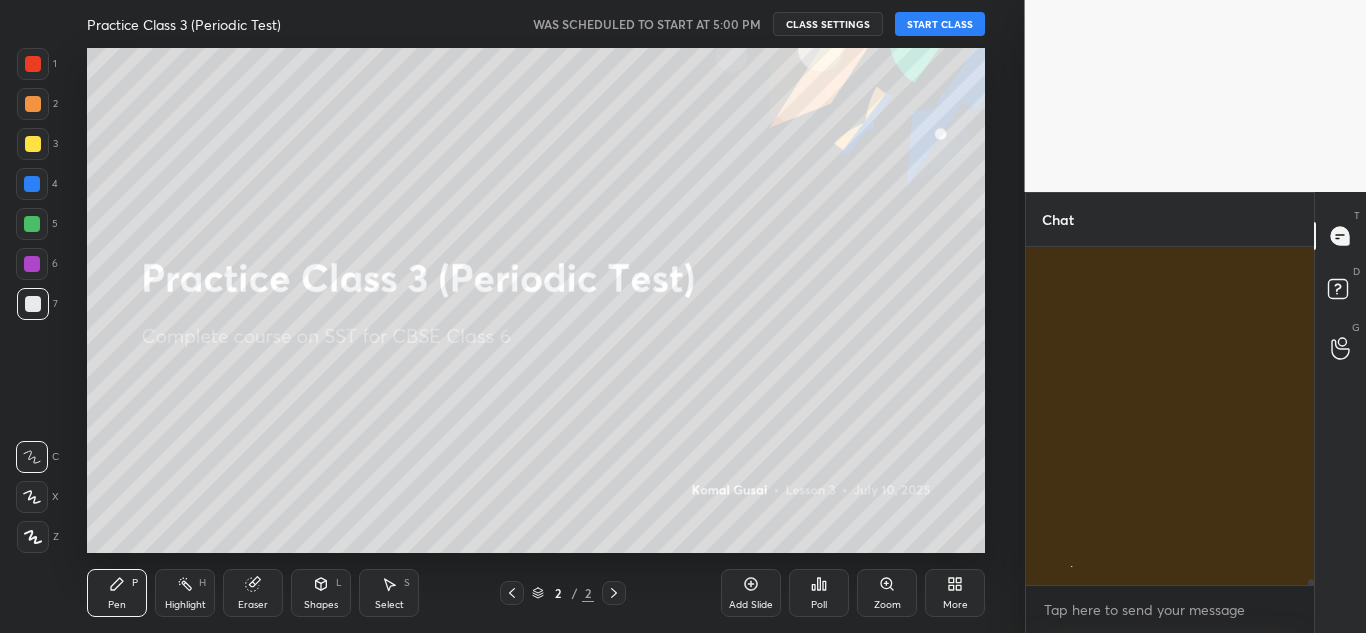 scroll, scrollTop: 17889, scrollLeft: 0, axis: vertical 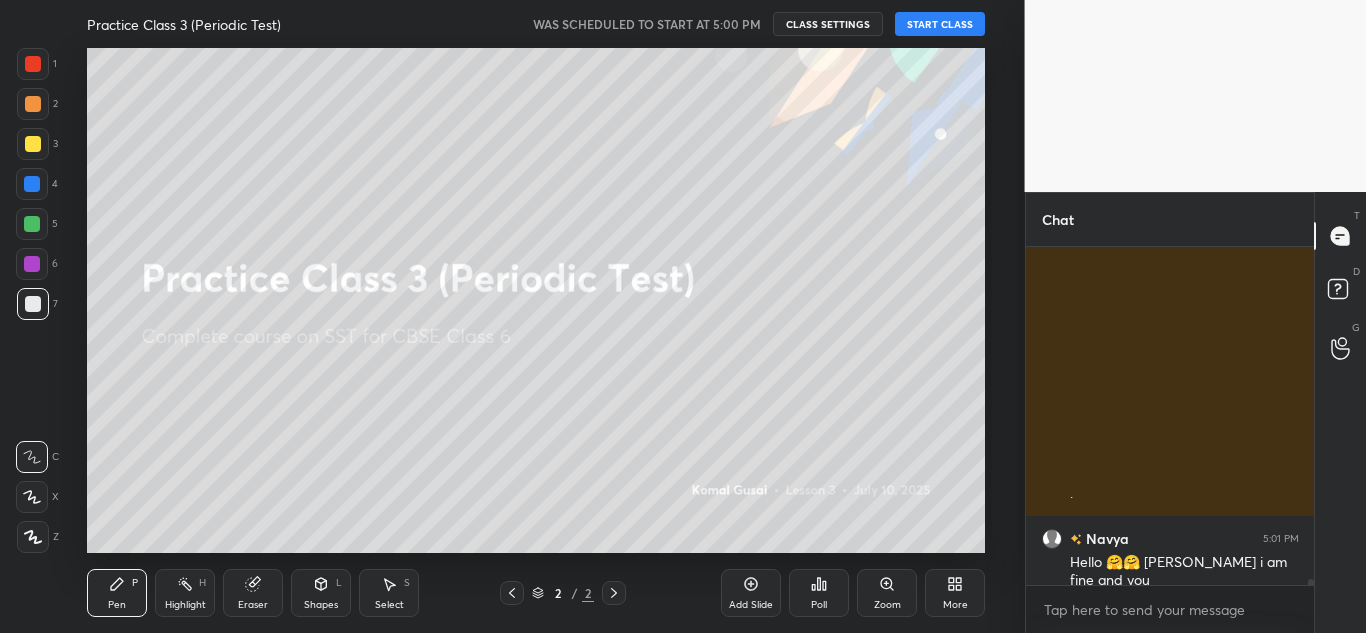 click on "START CLASS" at bounding box center (940, 24) 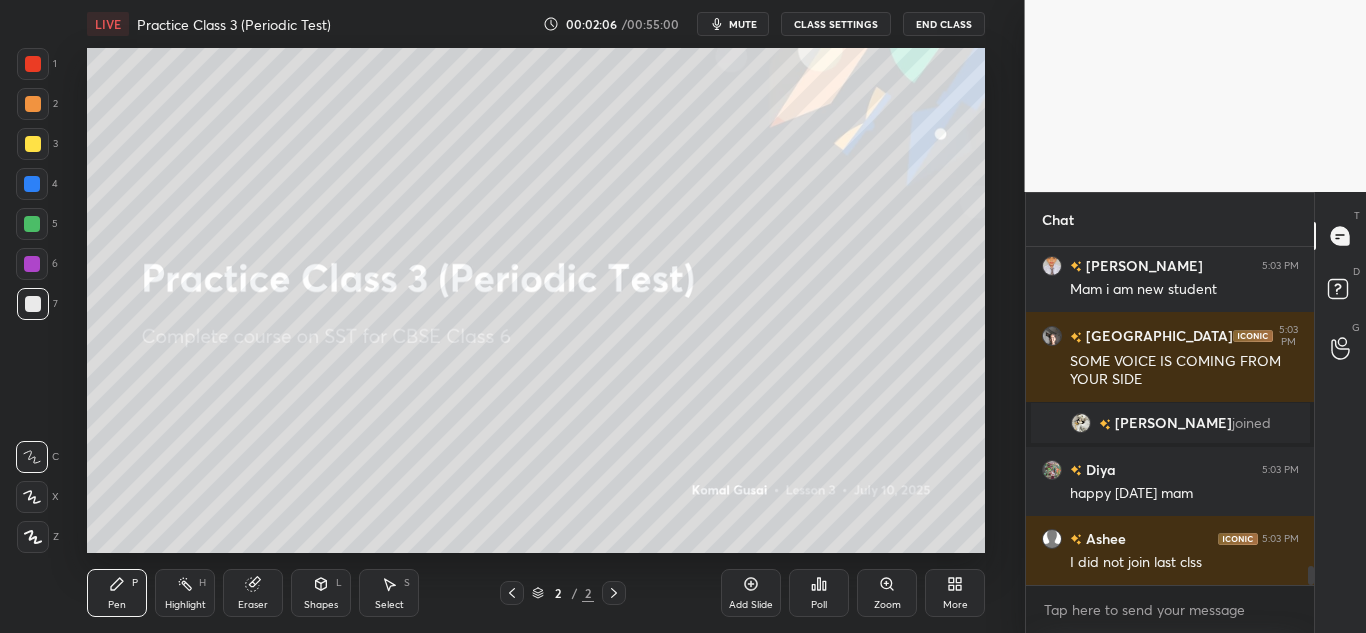 scroll, scrollTop: 5628, scrollLeft: 0, axis: vertical 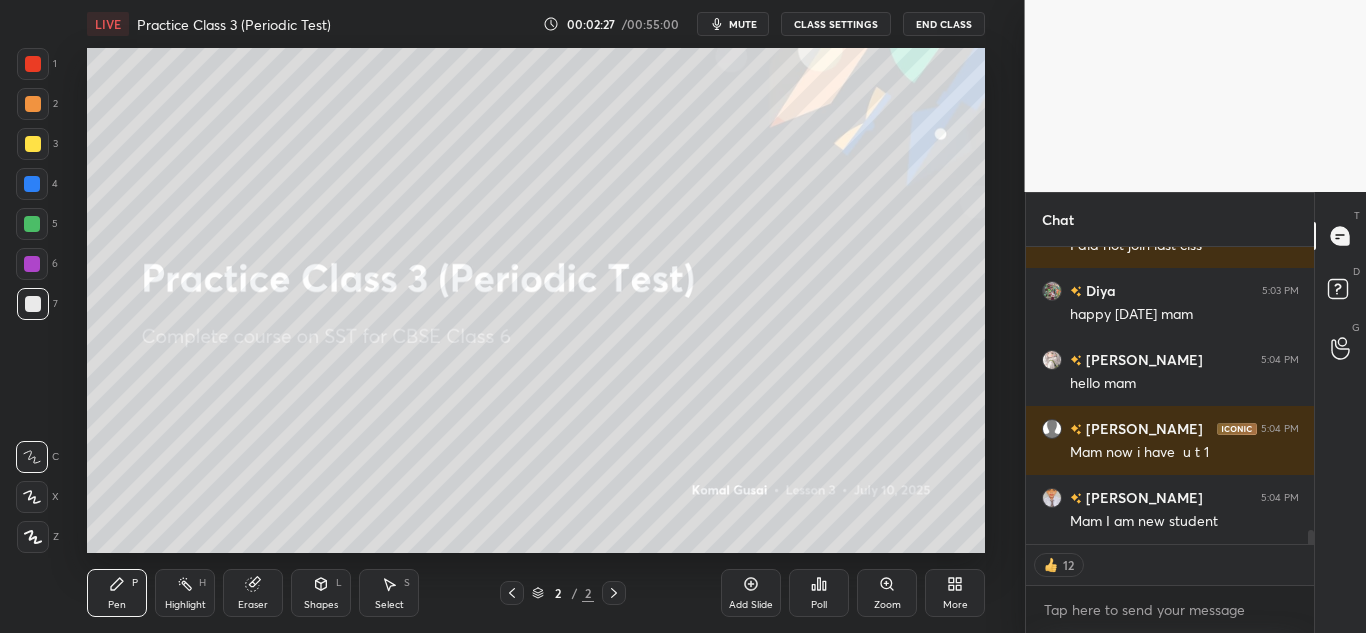 click on "Add Slide Poll Zoom More" at bounding box center (853, 593) 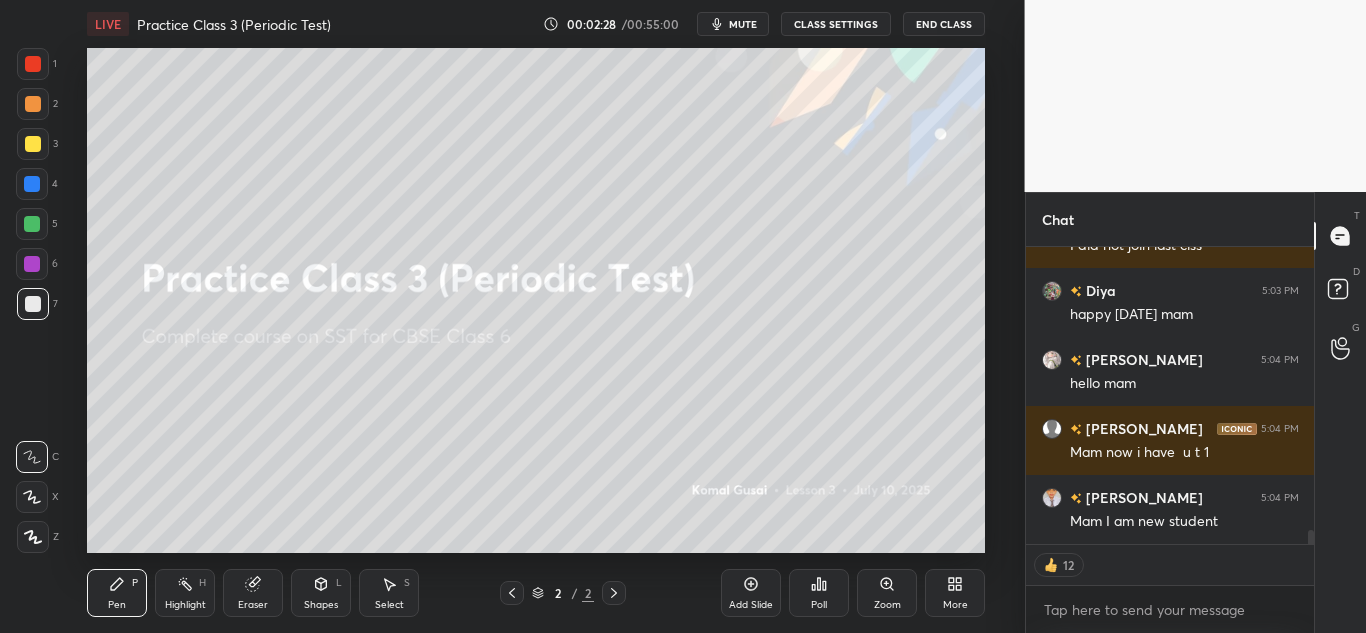 click 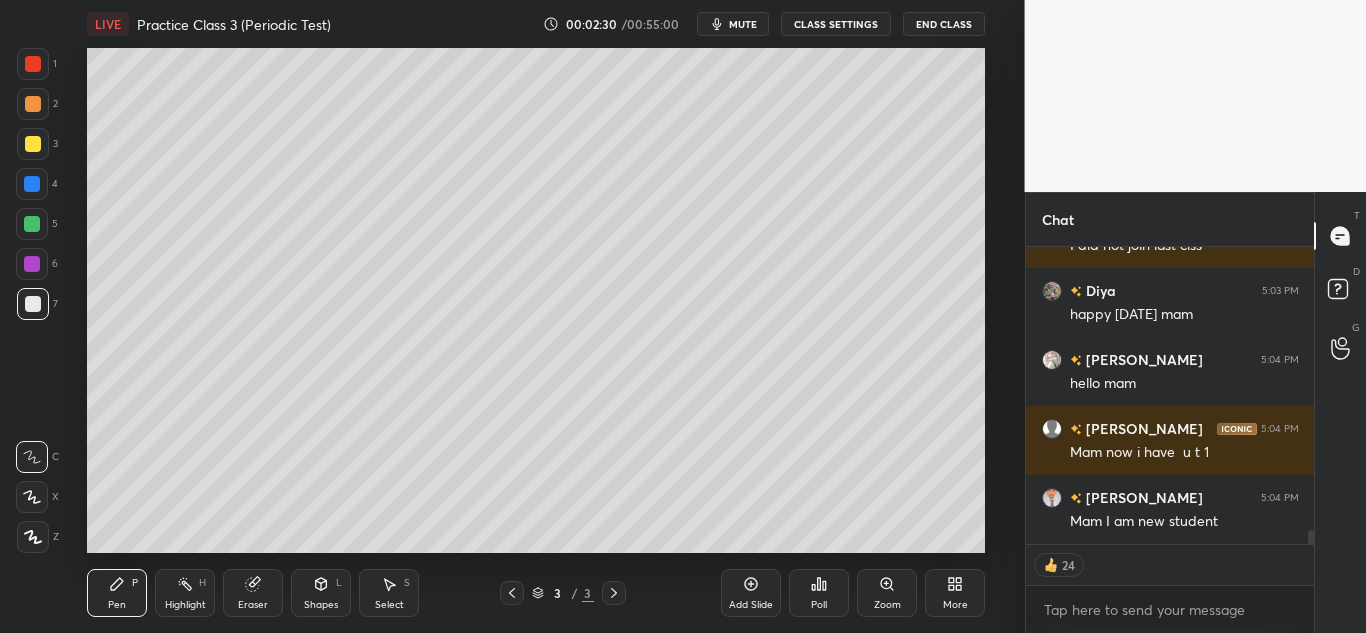 scroll, scrollTop: 5945, scrollLeft: 0, axis: vertical 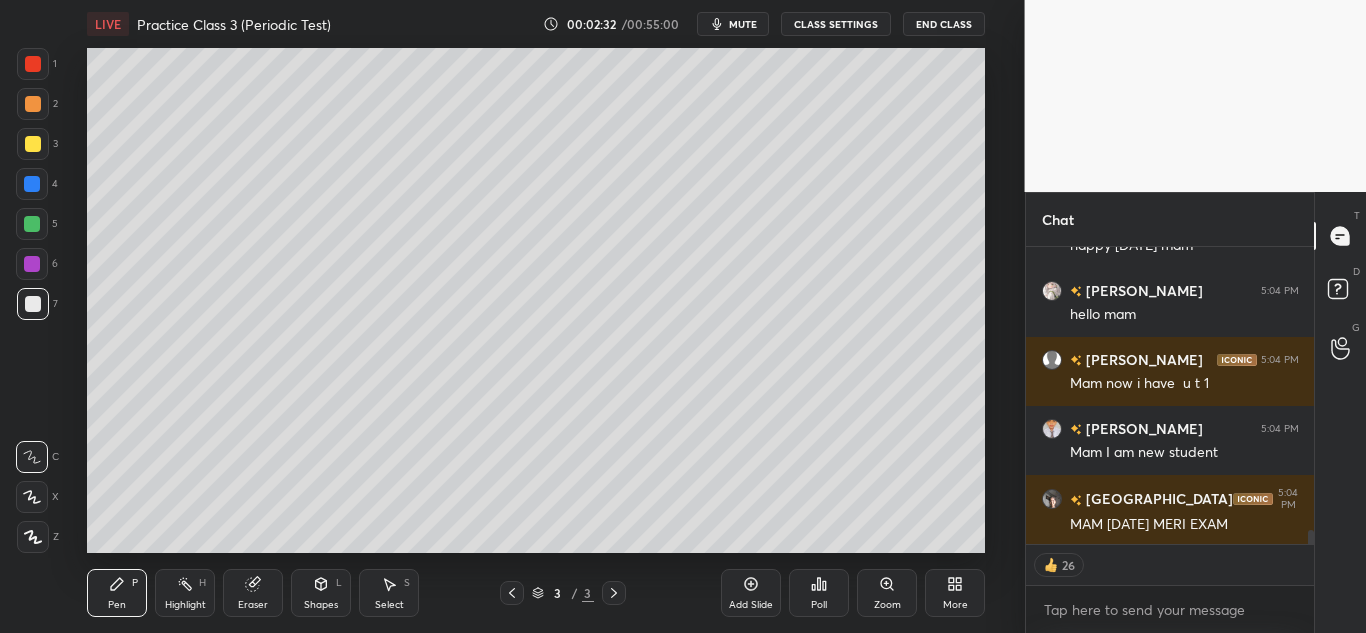 click 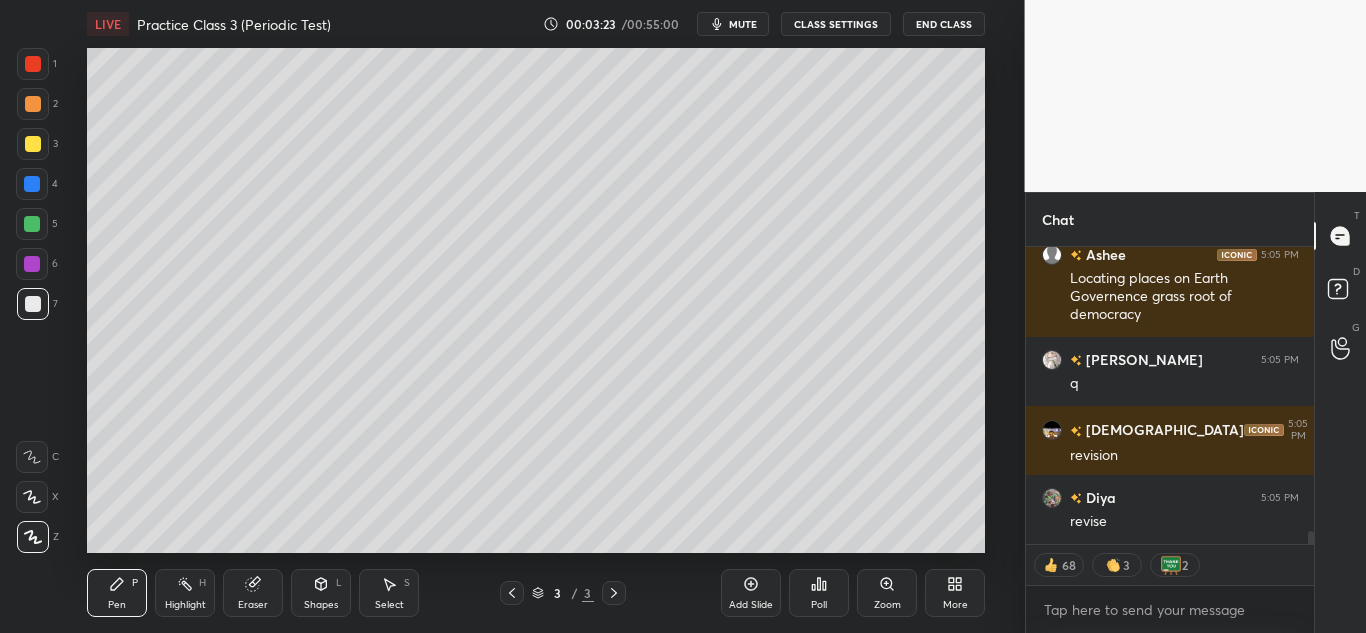 scroll, scrollTop: 6728, scrollLeft: 0, axis: vertical 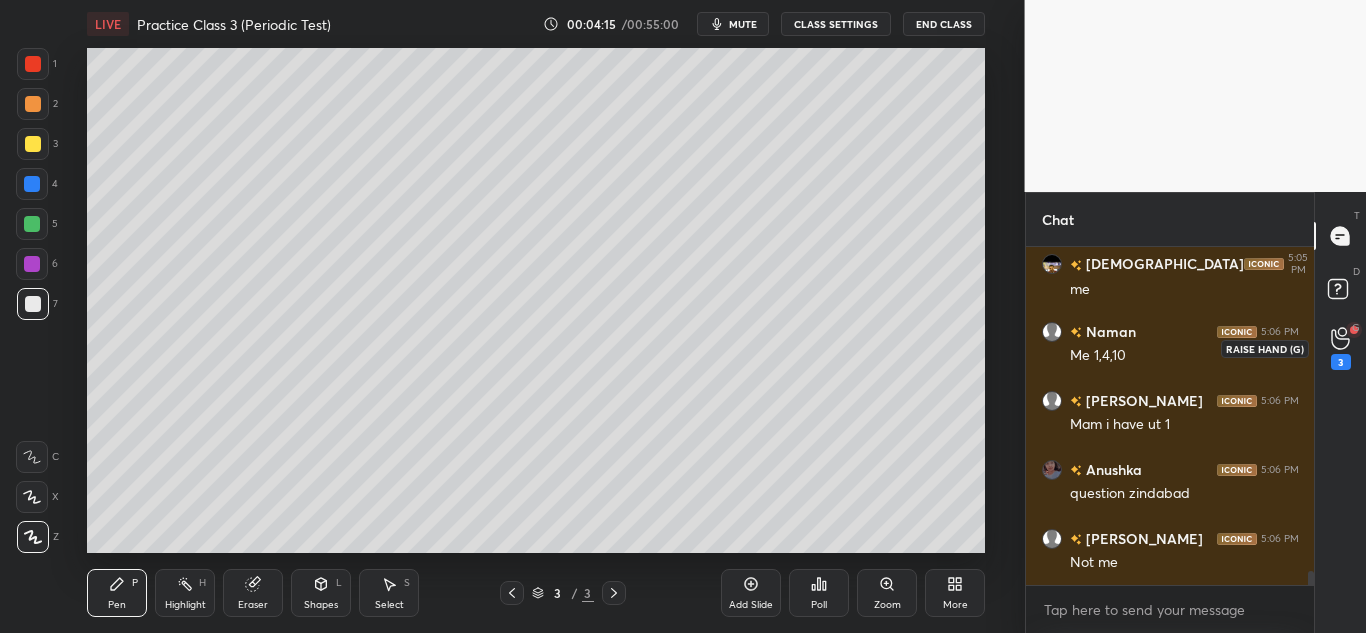 click 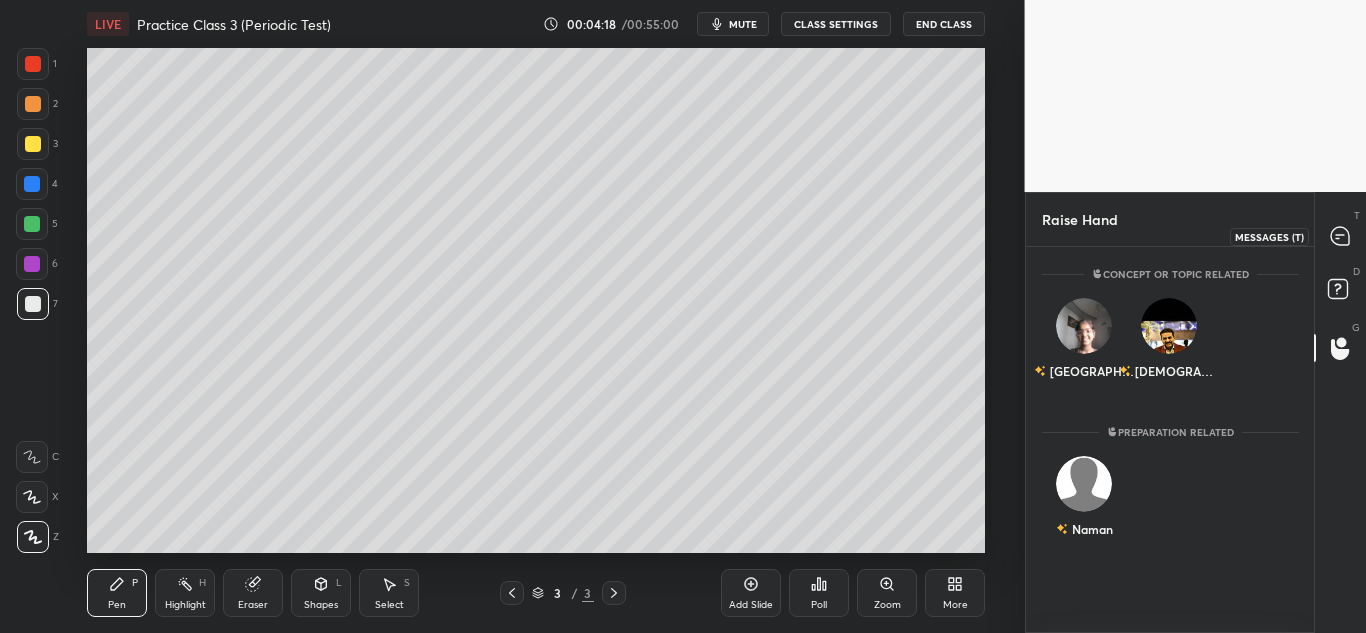 click at bounding box center [1341, 236] 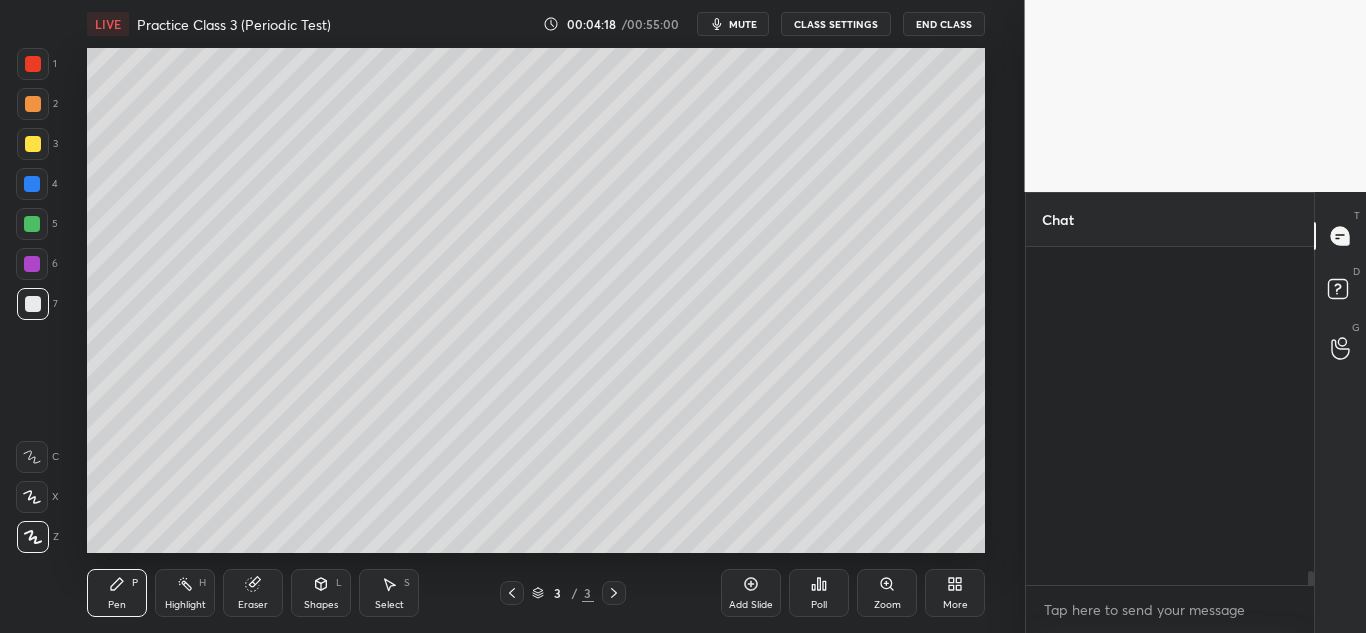 scroll, scrollTop: 7877, scrollLeft: 0, axis: vertical 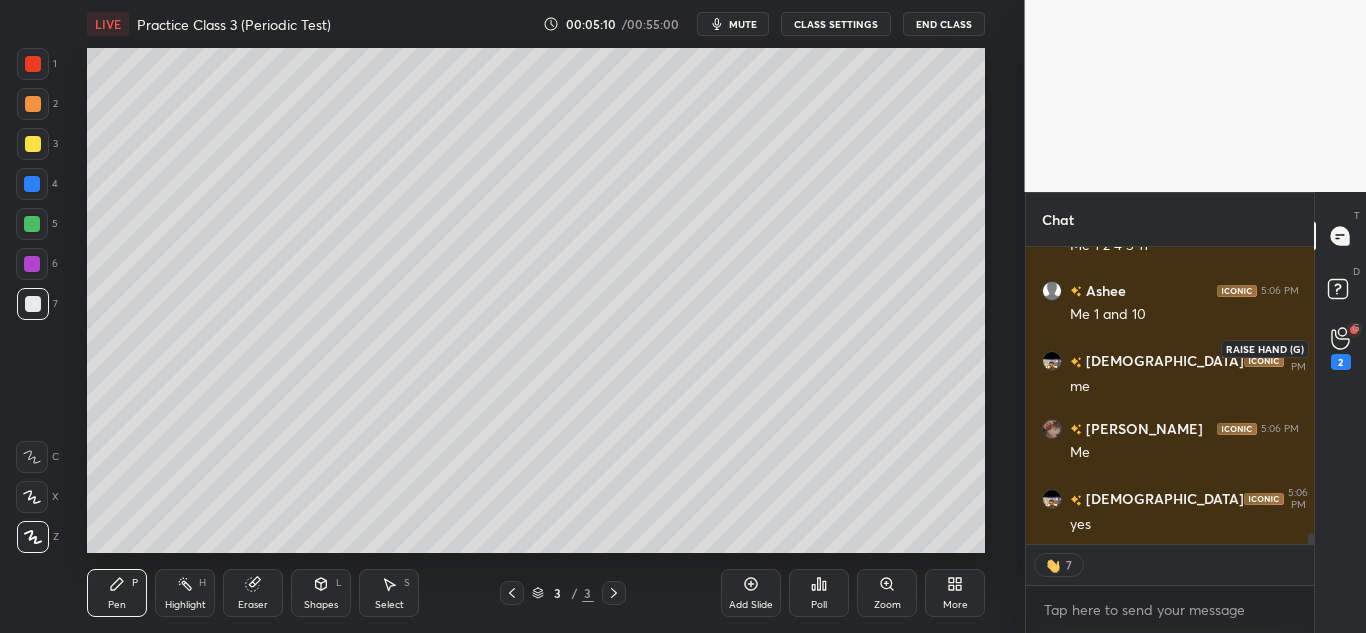 click on "2" at bounding box center (1341, 348) 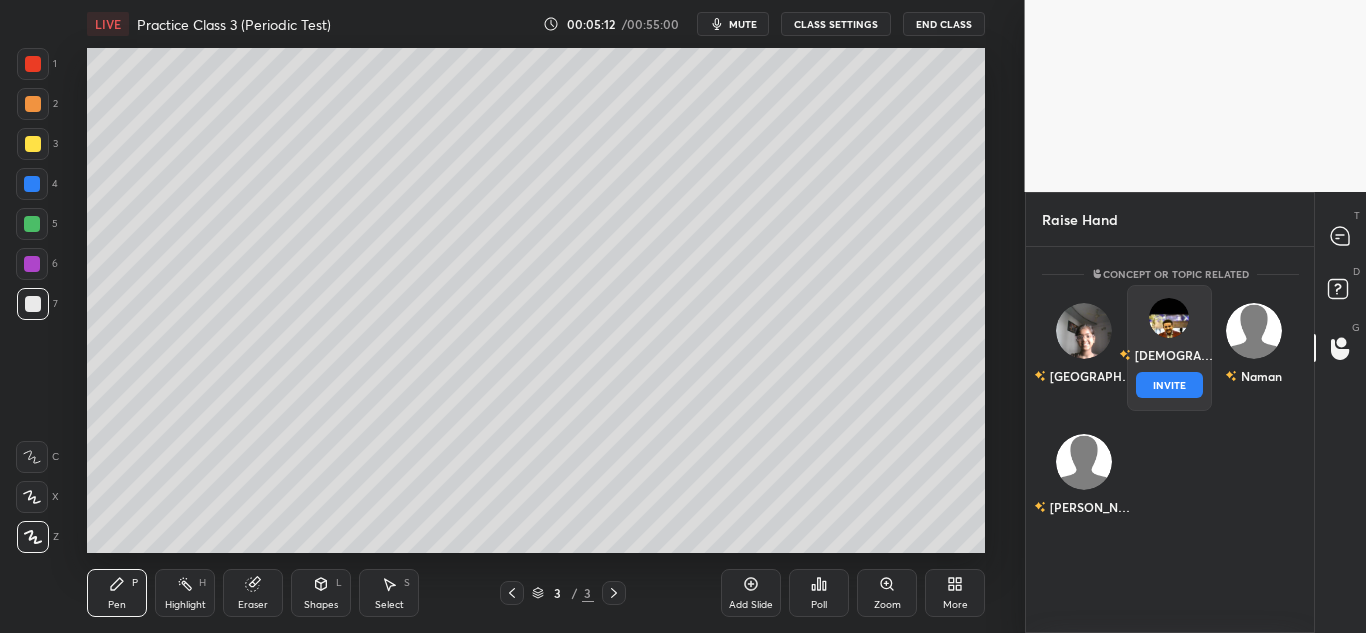 click on "[DEMOGRAPHIC_DATA] INVITE" at bounding box center [1168, 348] 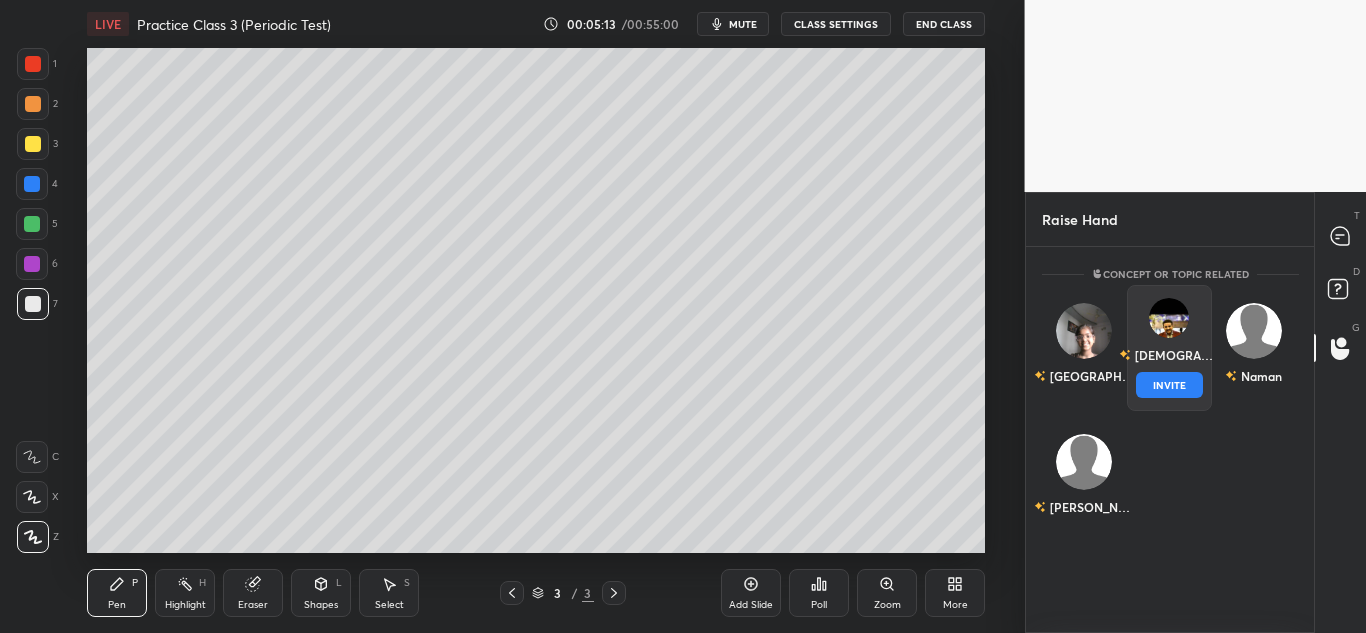click on "INVITE" at bounding box center [1168, 385] 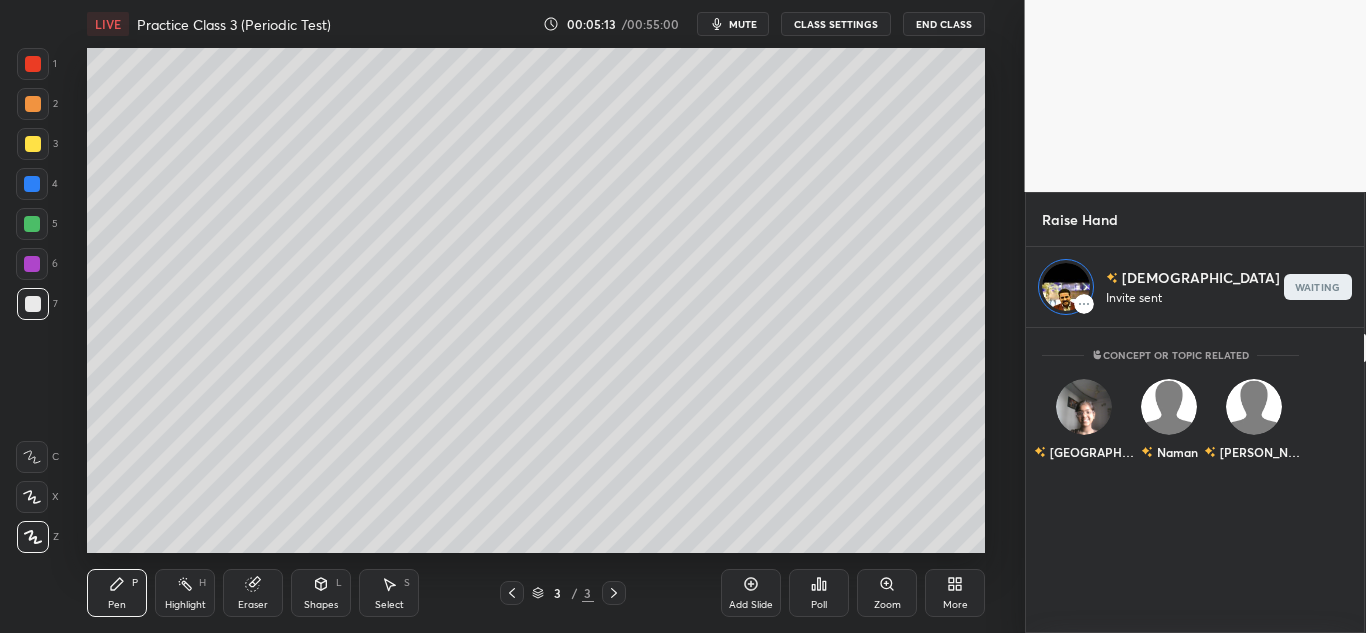 scroll, scrollTop: 299, scrollLeft: 282, axis: both 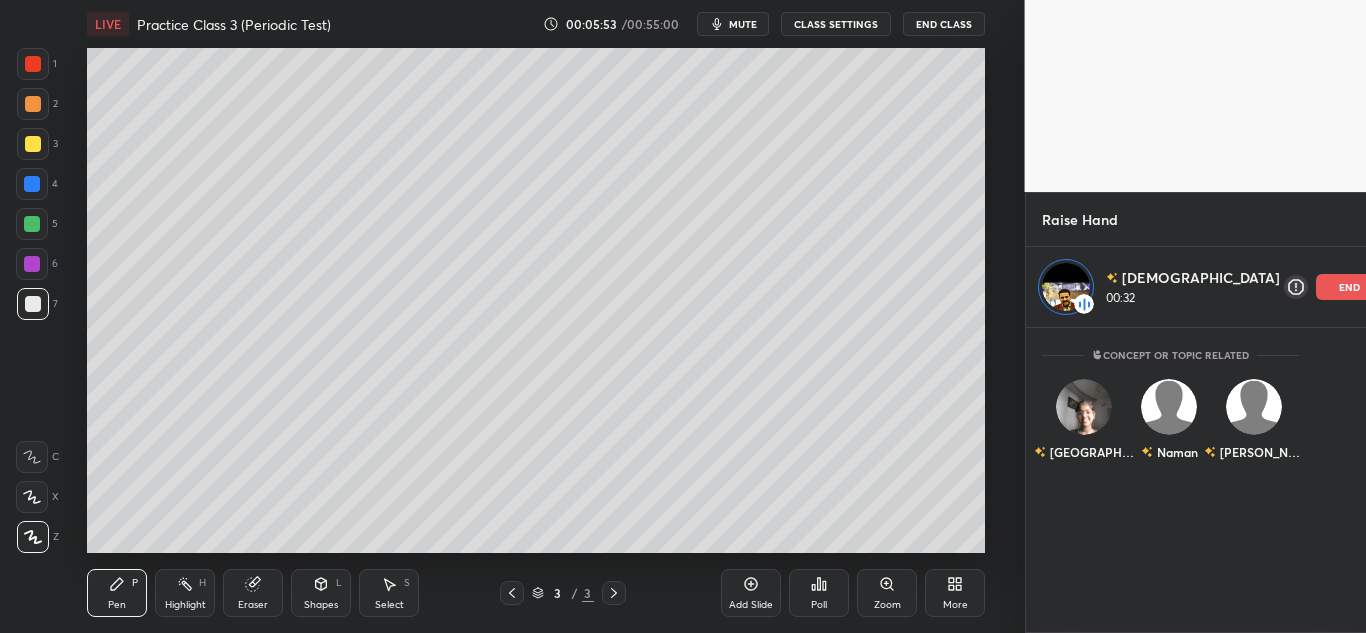 click on "end" at bounding box center [1350, 287] 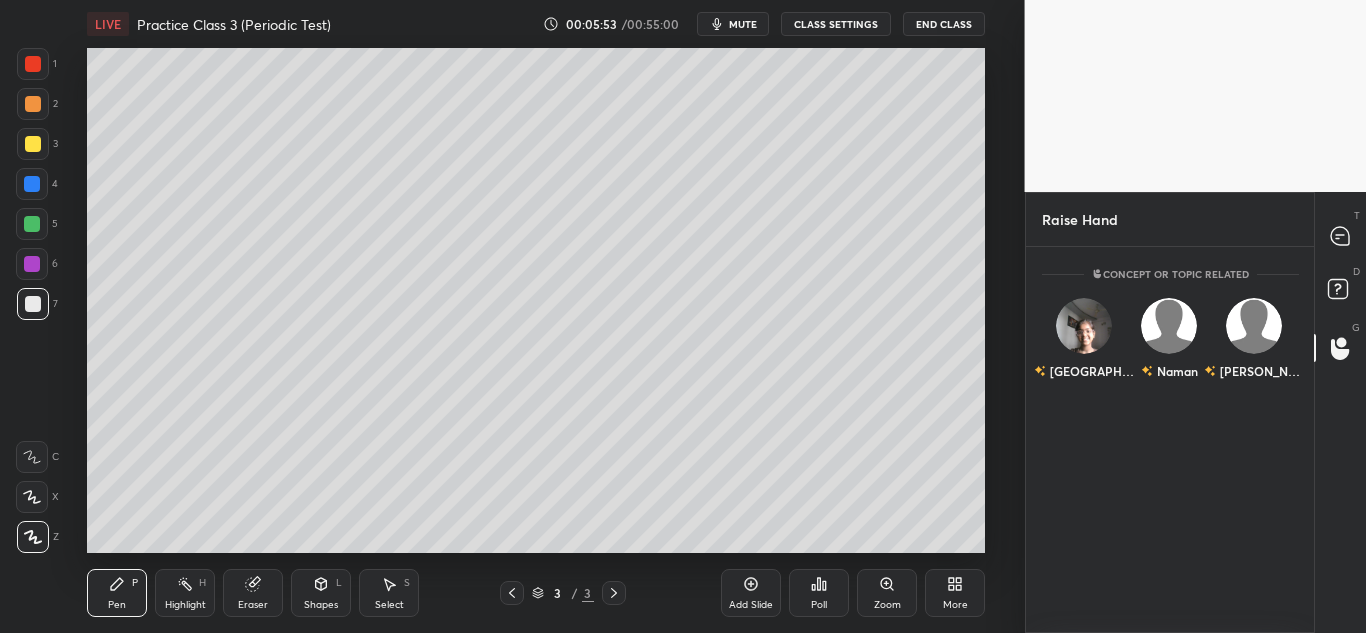 scroll, scrollTop: 7, scrollLeft: 7, axis: both 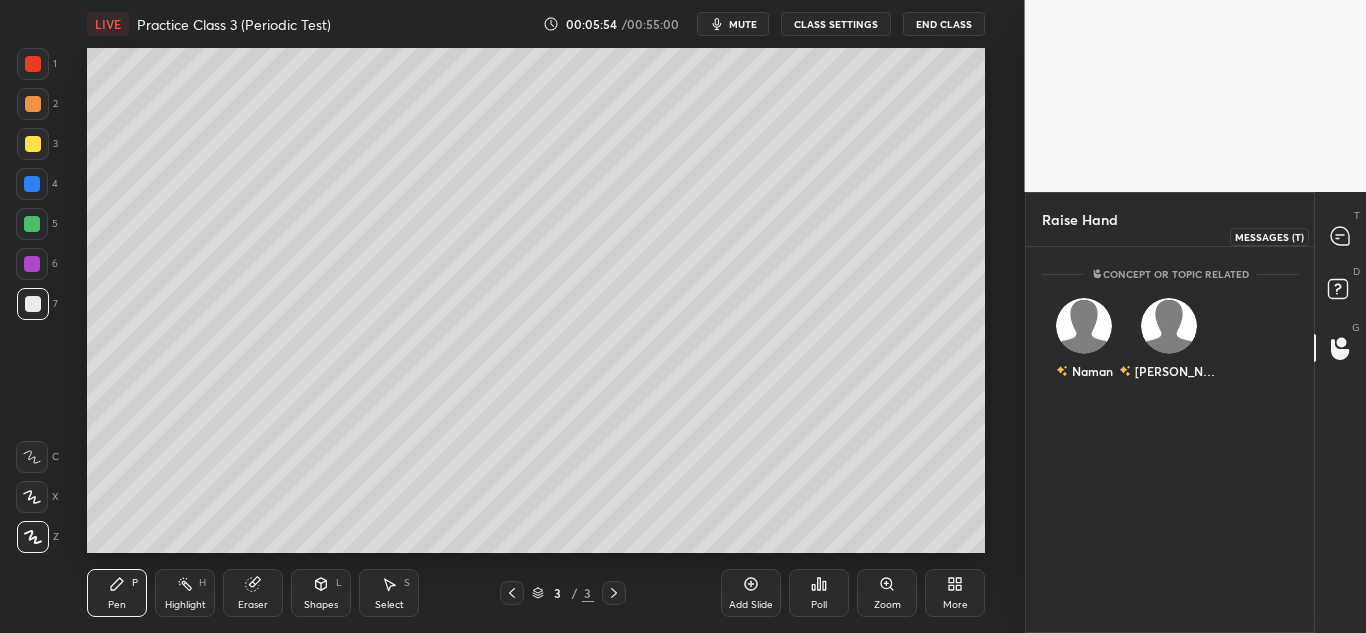 click 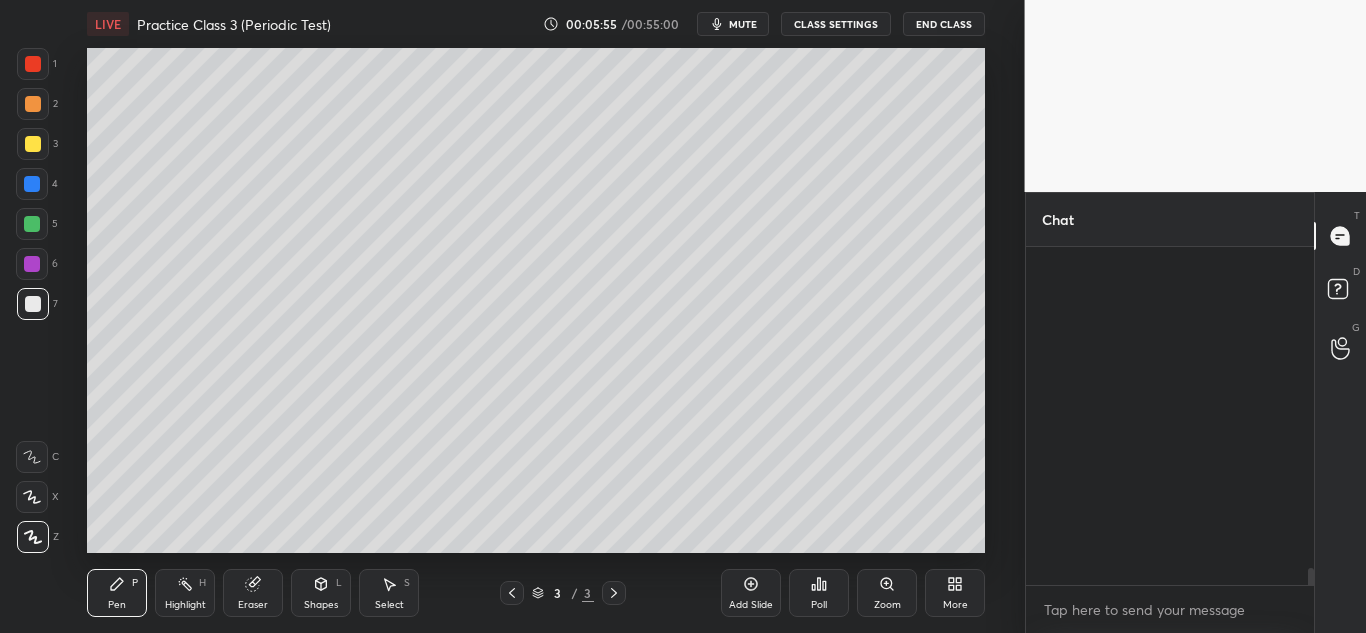 scroll, scrollTop: 7983, scrollLeft: 0, axis: vertical 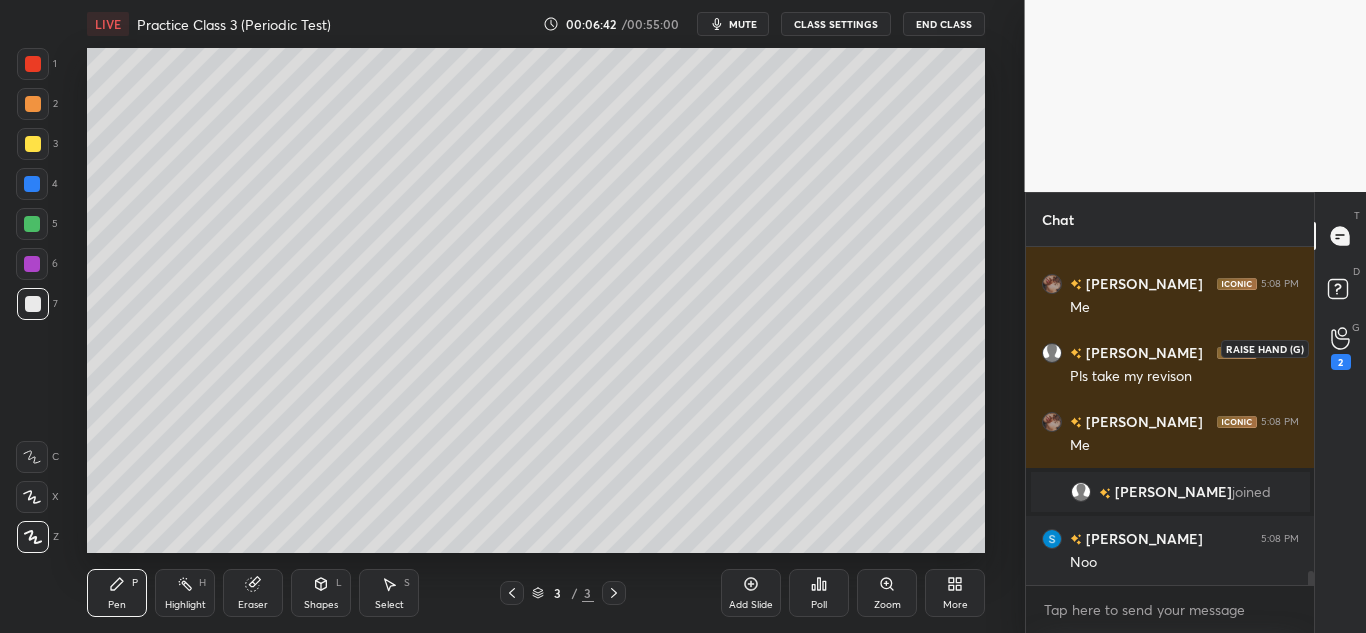 click on "2" at bounding box center (1341, 348) 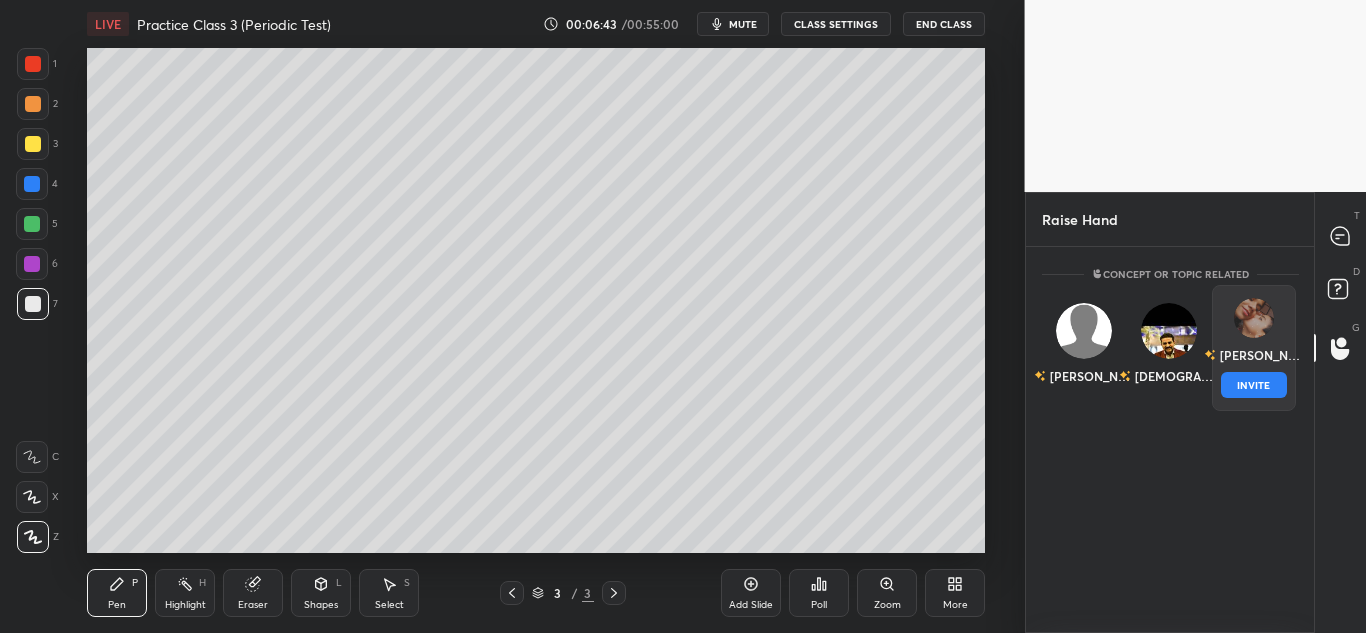 click on "[PERSON_NAME]" at bounding box center [1254, 355] 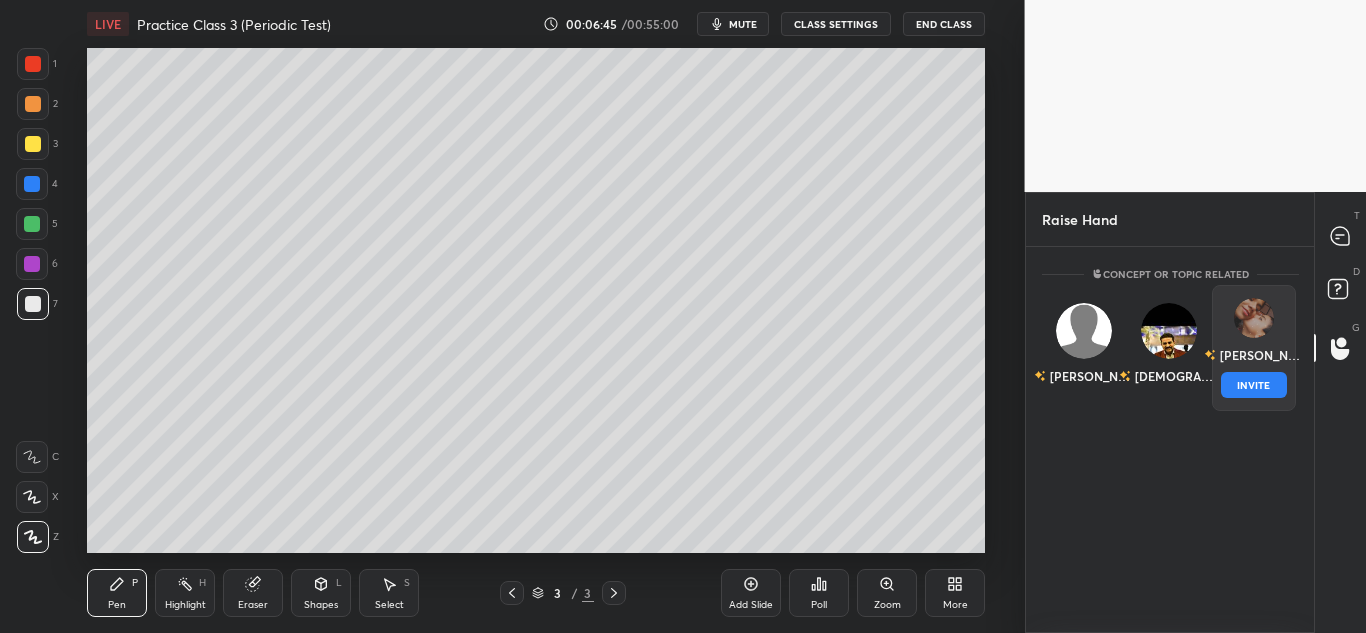 click on "INVITE" at bounding box center (1253, 385) 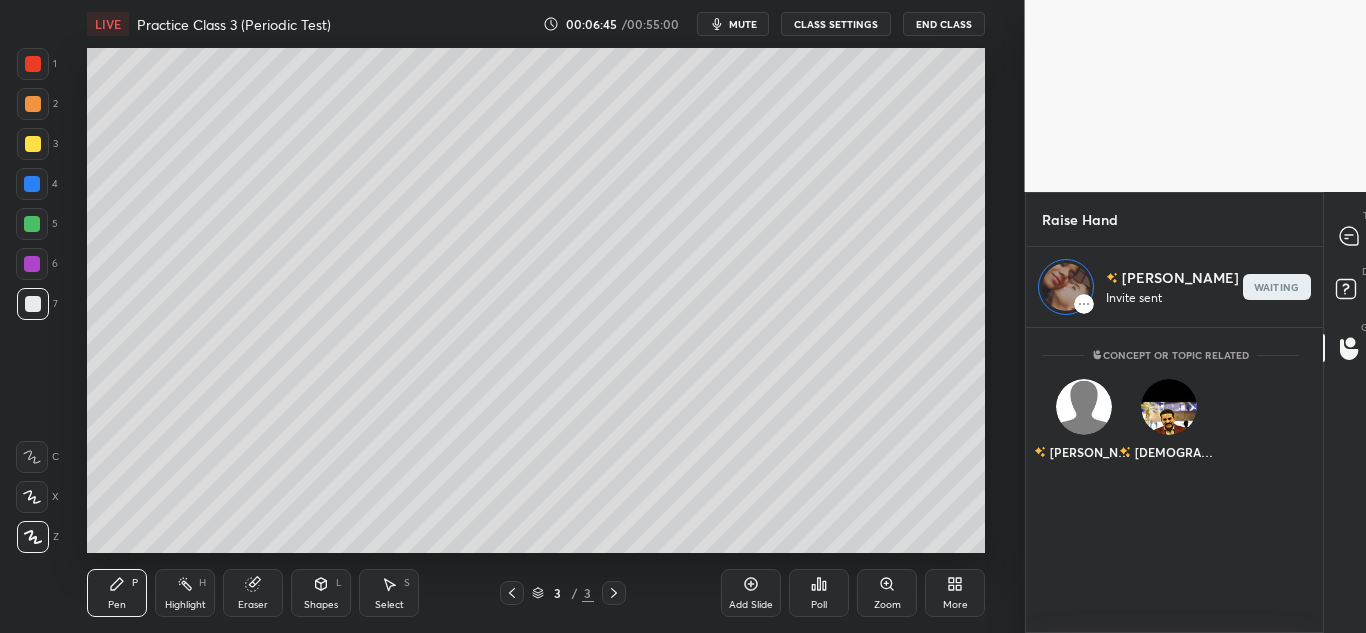scroll, scrollTop: 299, scrollLeft: 282, axis: both 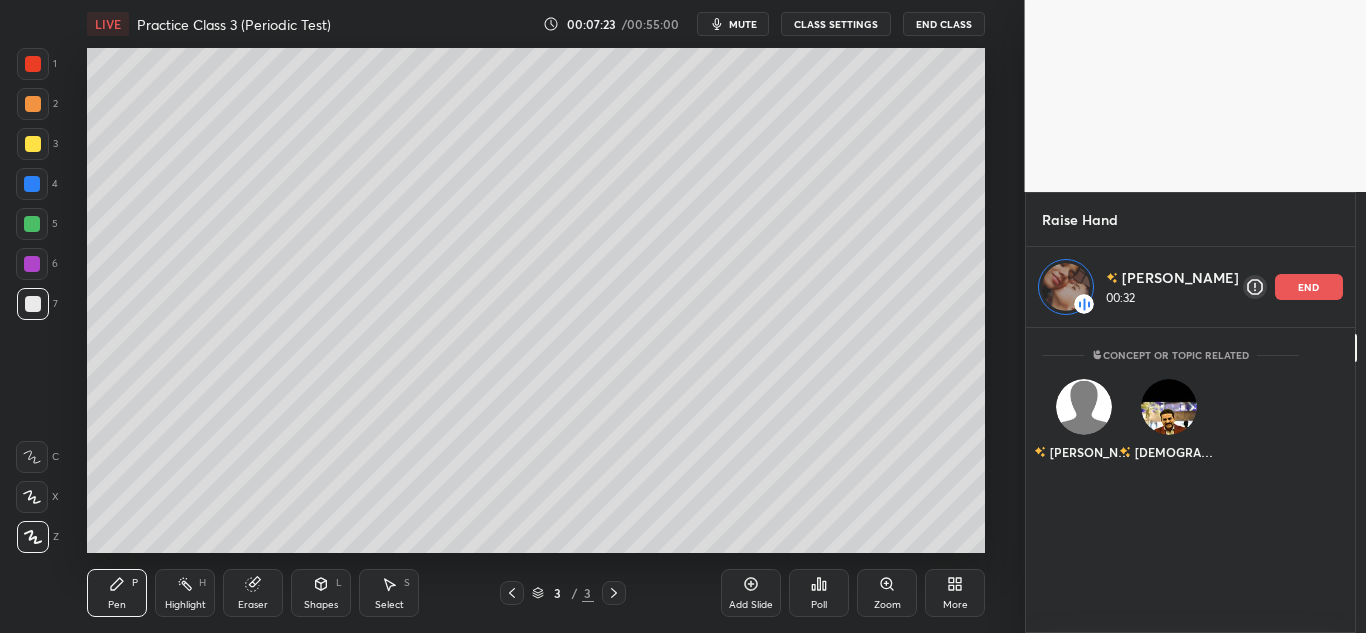 click on "end" at bounding box center (1309, 287) 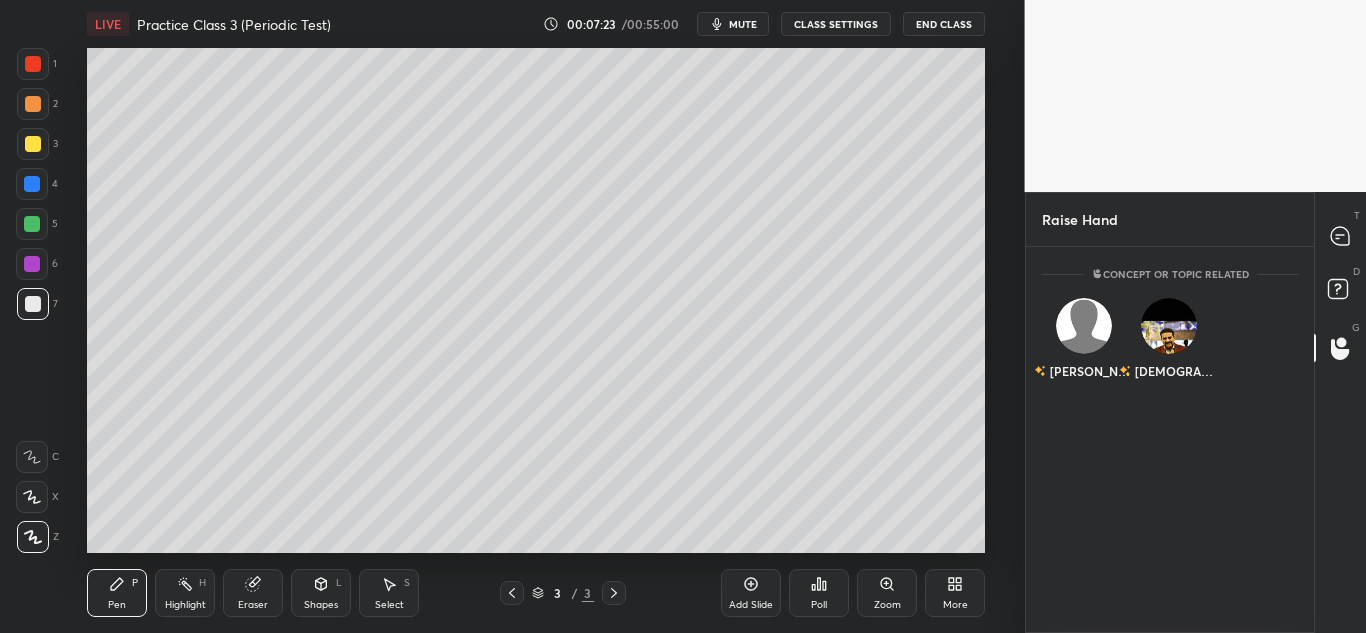 scroll, scrollTop: 7, scrollLeft: 7, axis: both 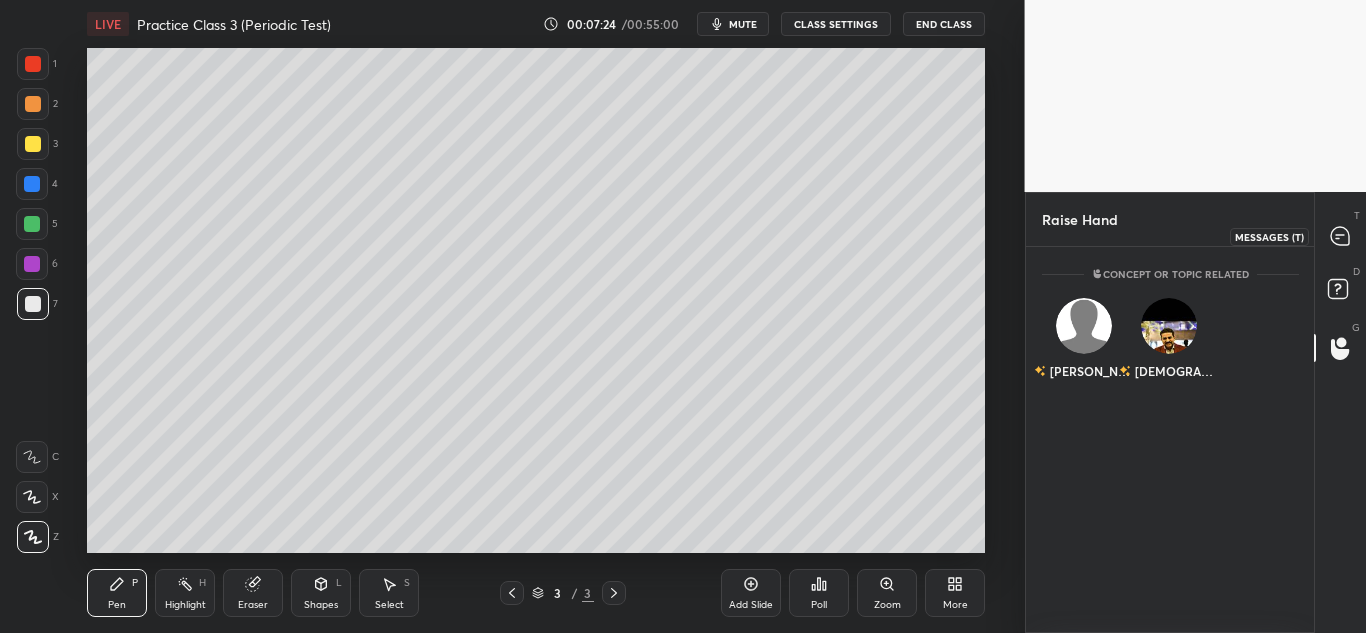 click 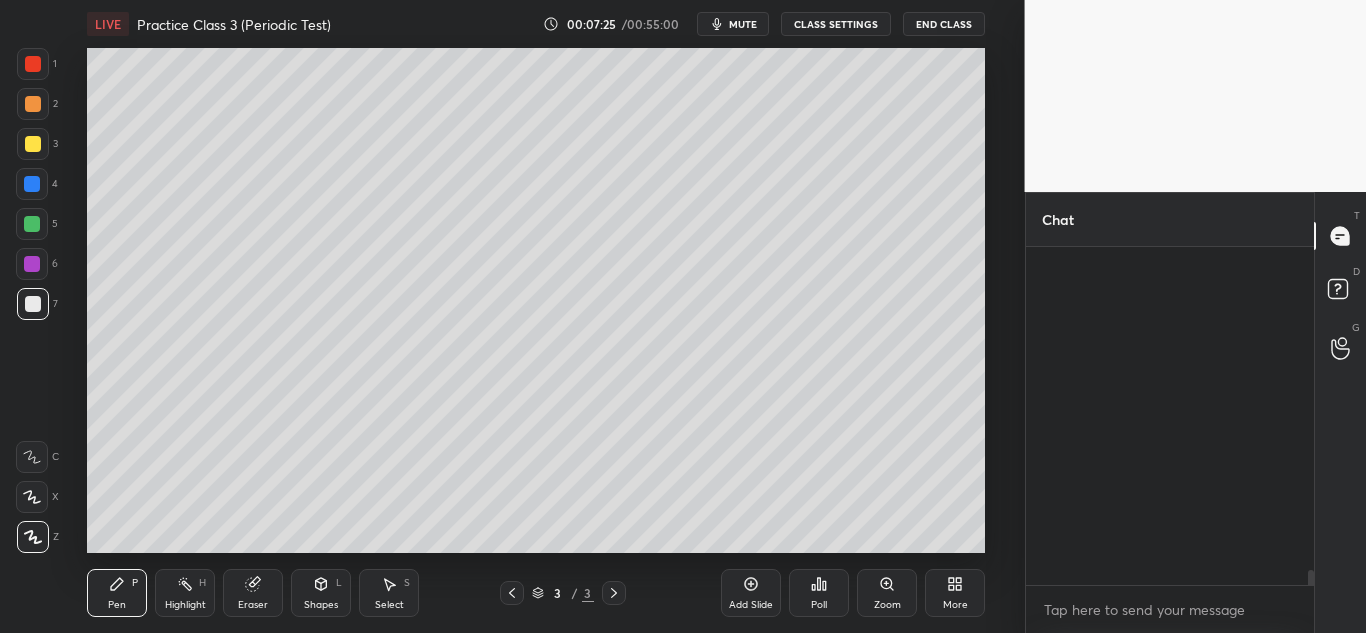 scroll, scrollTop: 8595, scrollLeft: 0, axis: vertical 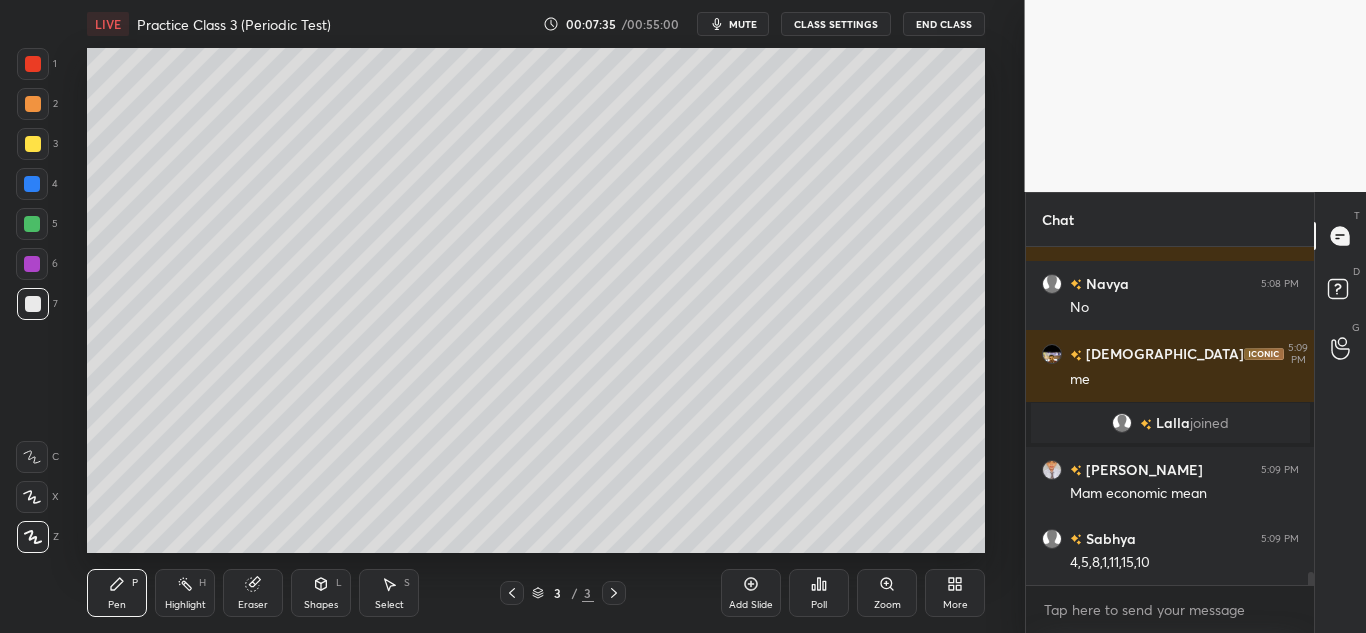 click on "Pen P Highlight H Eraser Shapes L Select S 3 / 3 Add Slide Poll Zoom More" at bounding box center [536, 593] 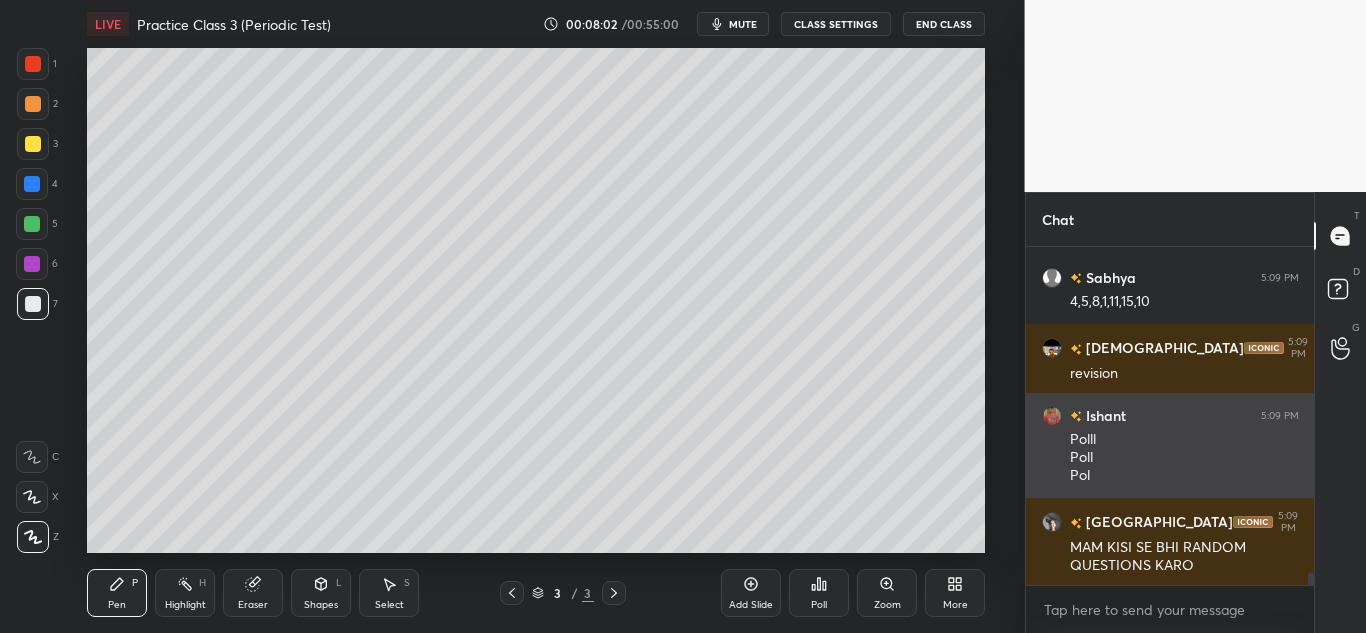 scroll, scrollTop: 9118, scrollLeft: 0, axis: vertical 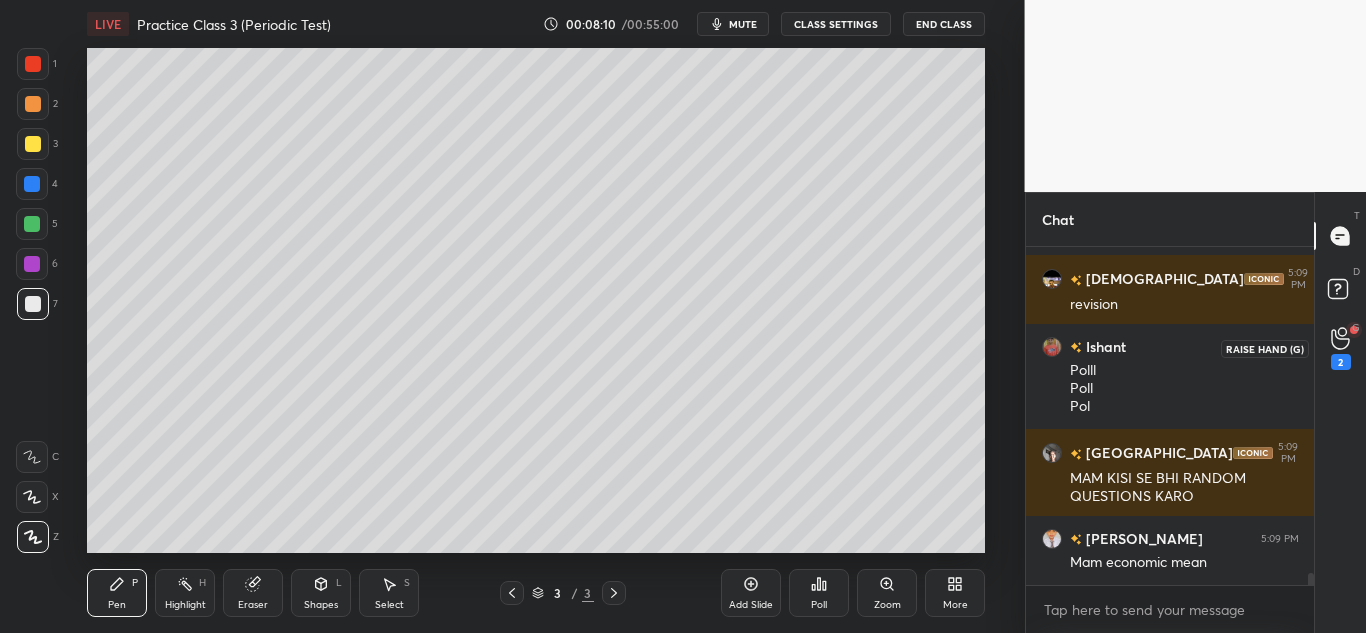 click 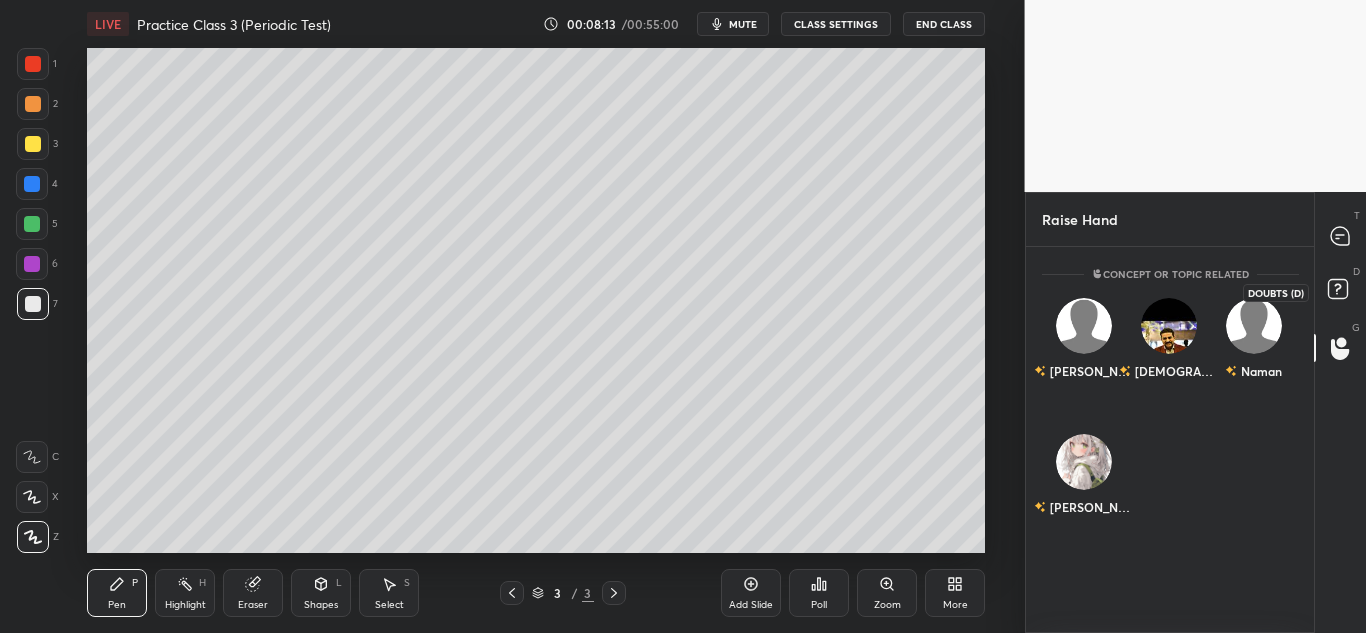 click 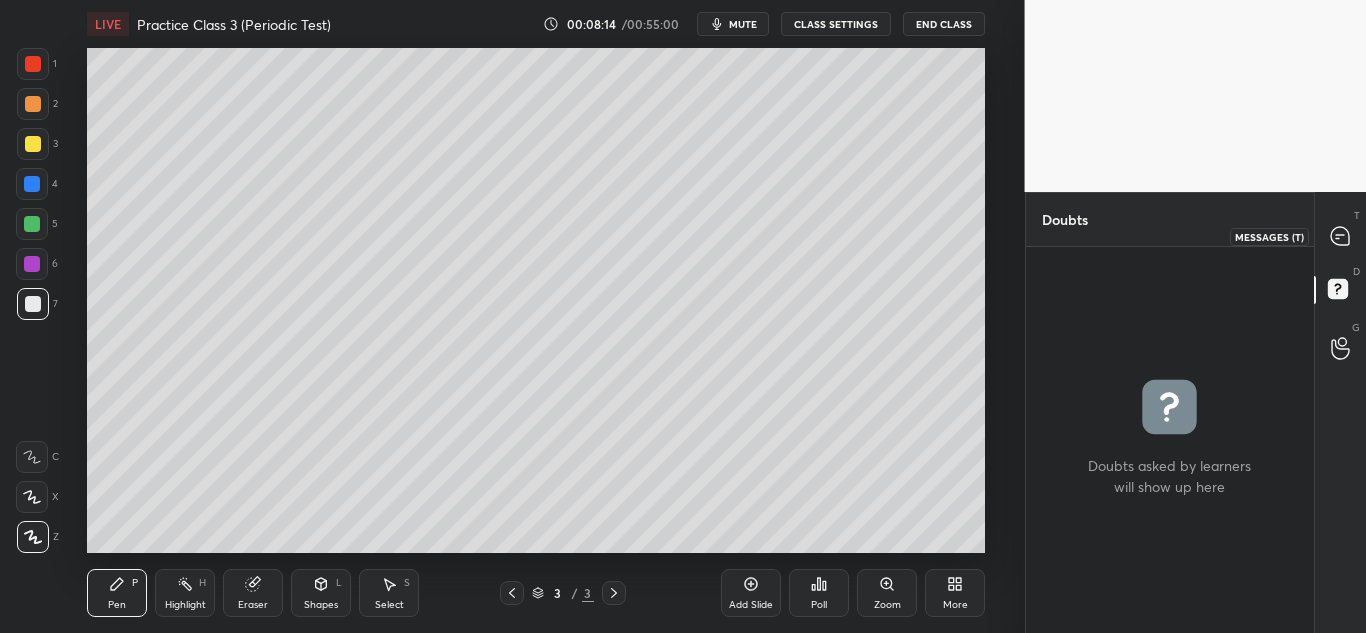 click 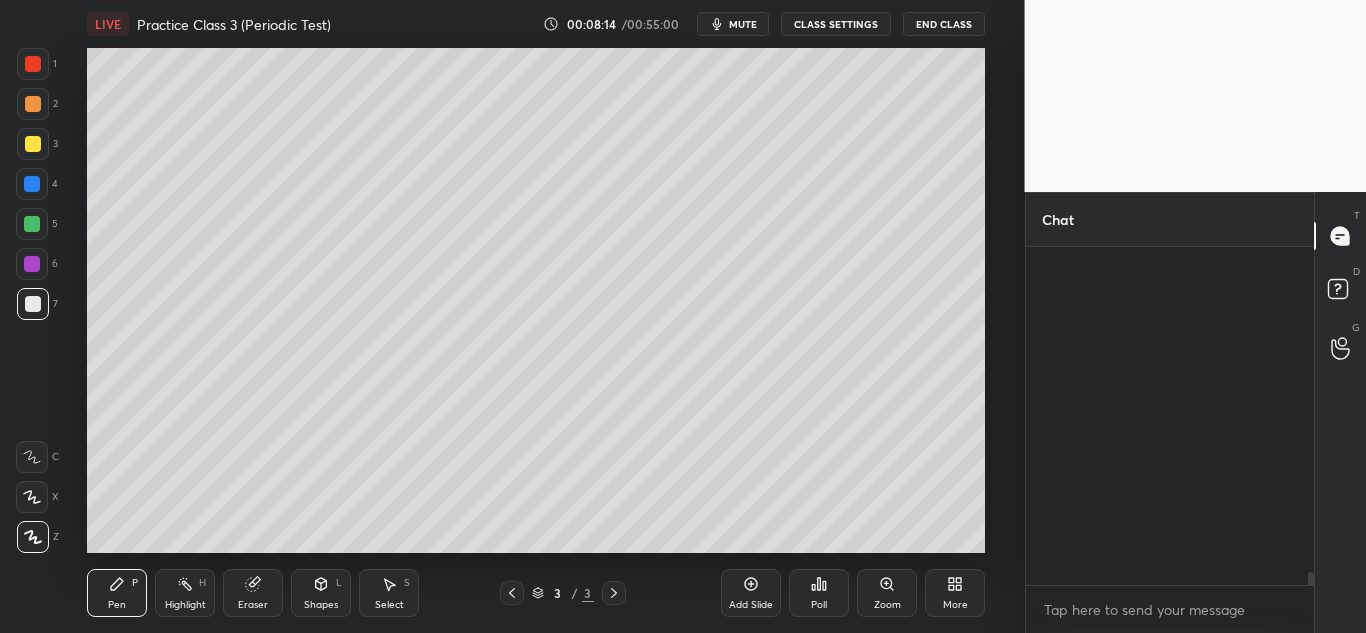 scroll, scrollTop: 9168, scrollLeft: 0, axis: vertical 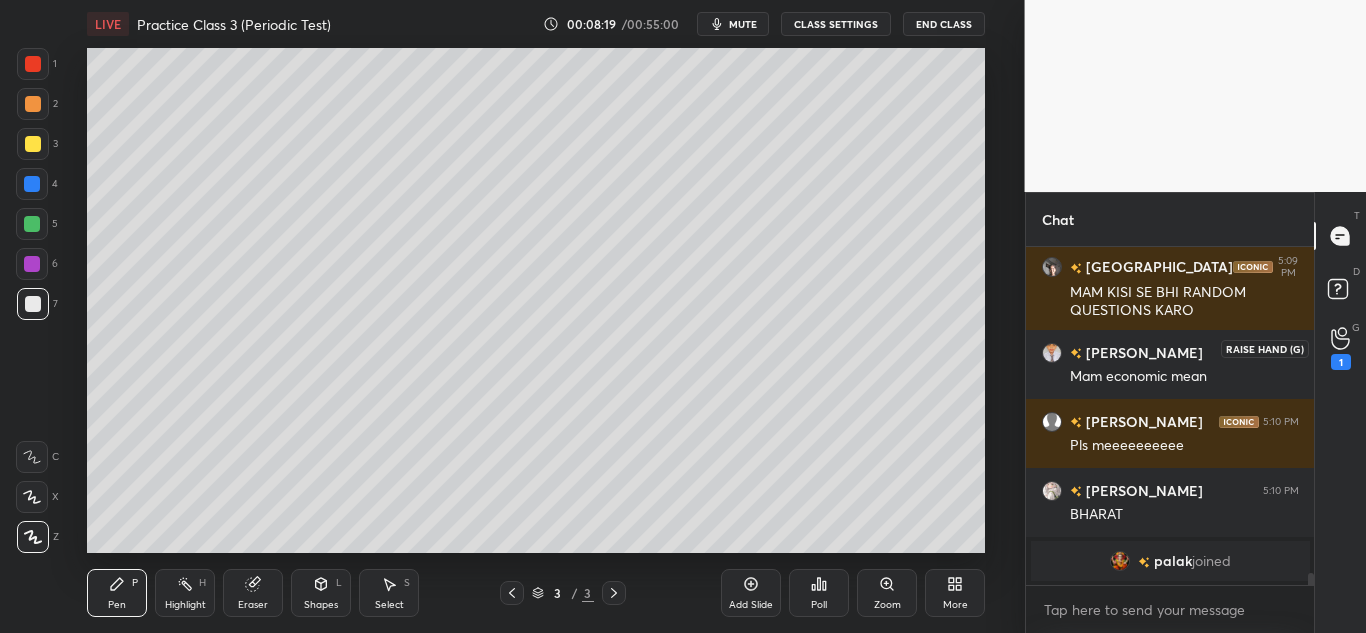 click on "1" at bounding box center [1341, 348] 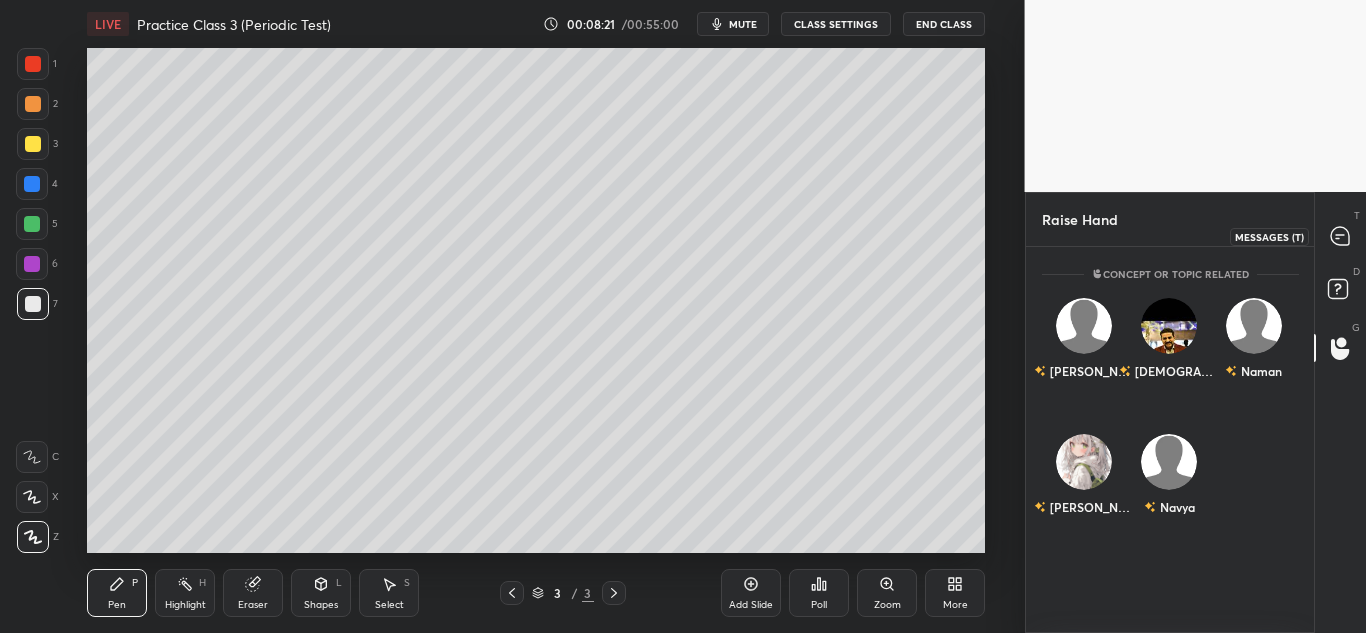 click 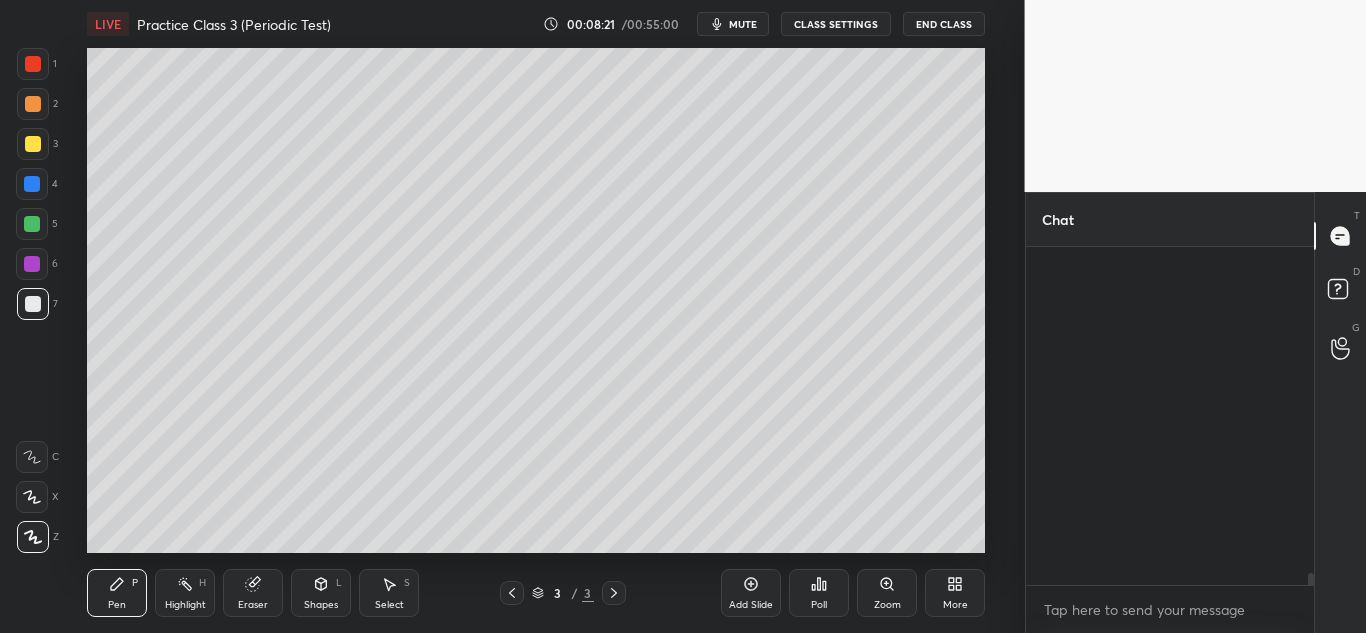 scroll, scrollTop: 8871, scrollLeft: 0, axis: vertical 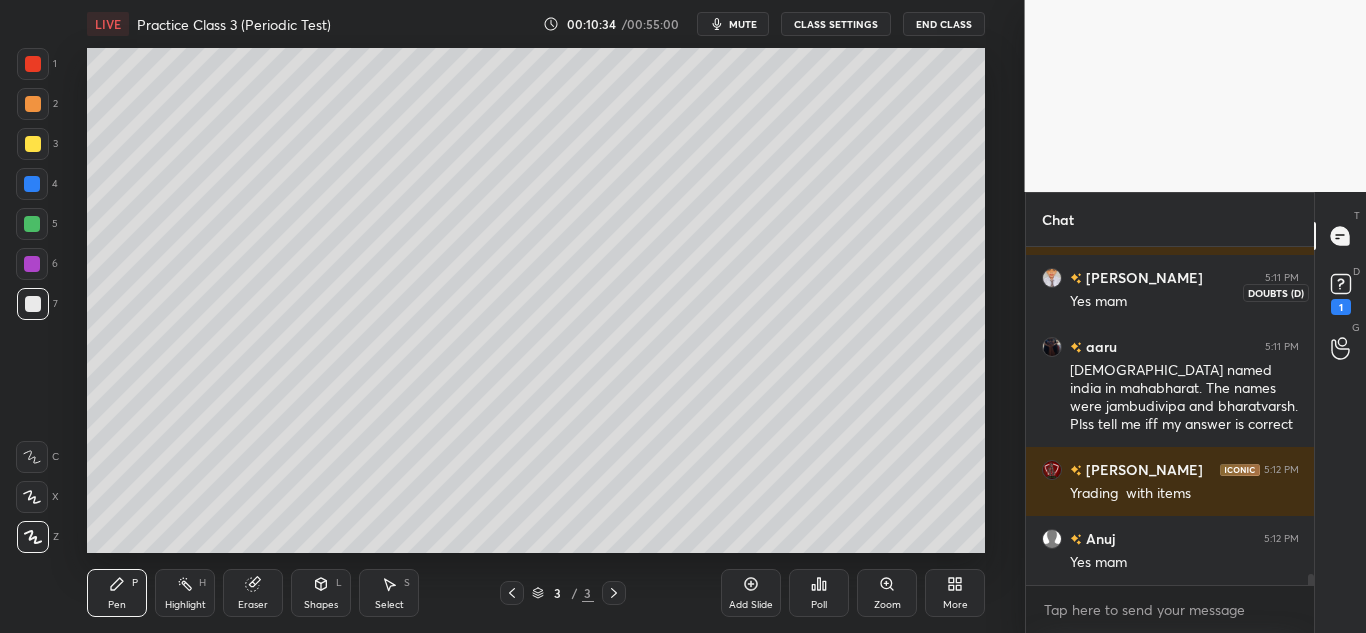 click 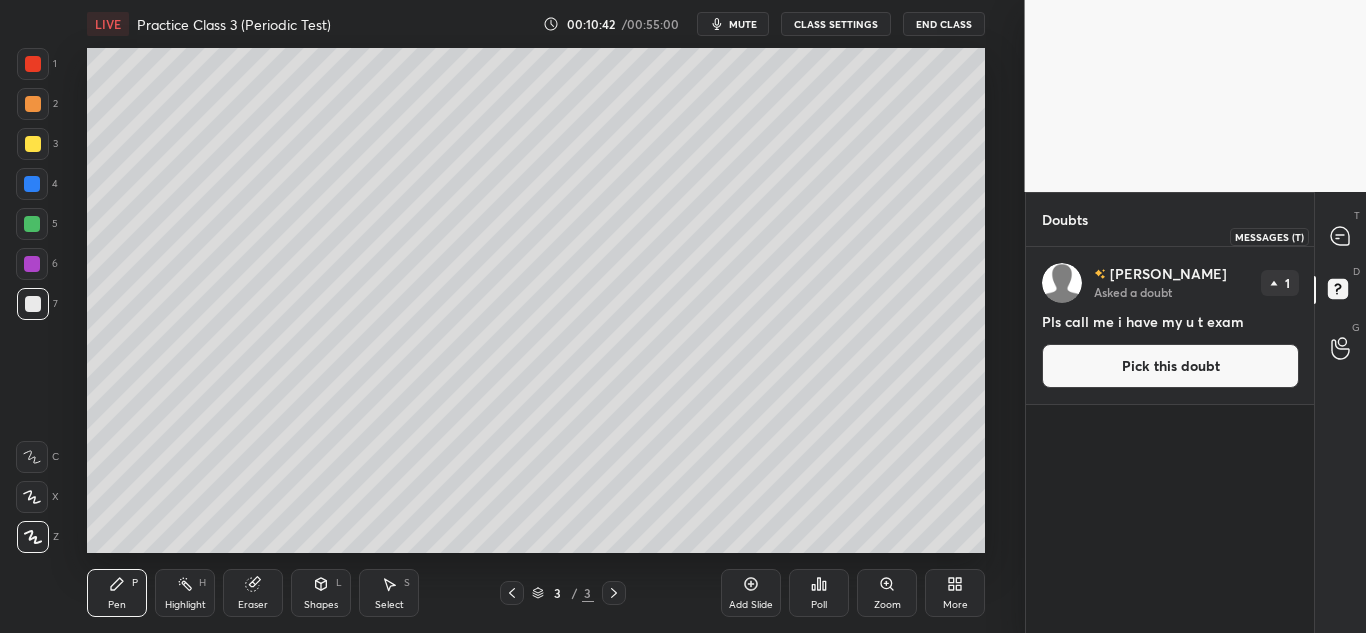 click 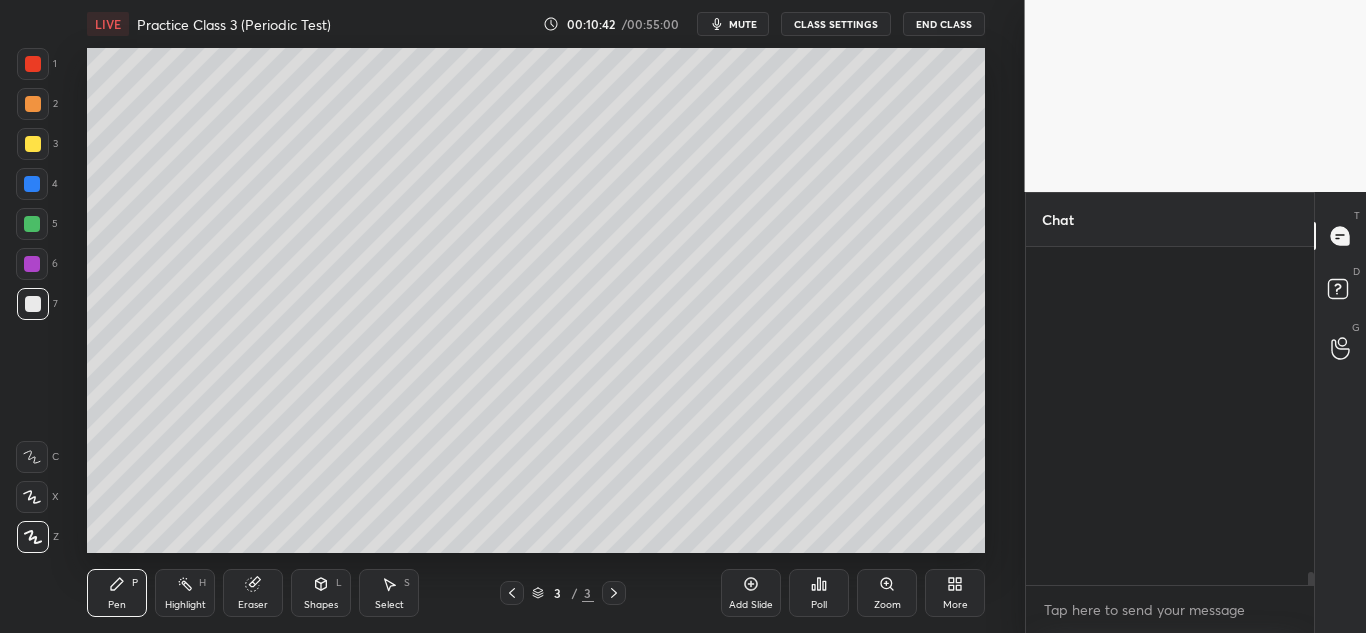 scroll, scrollTop: 10486, scrollLeft: 0, axis: vertical 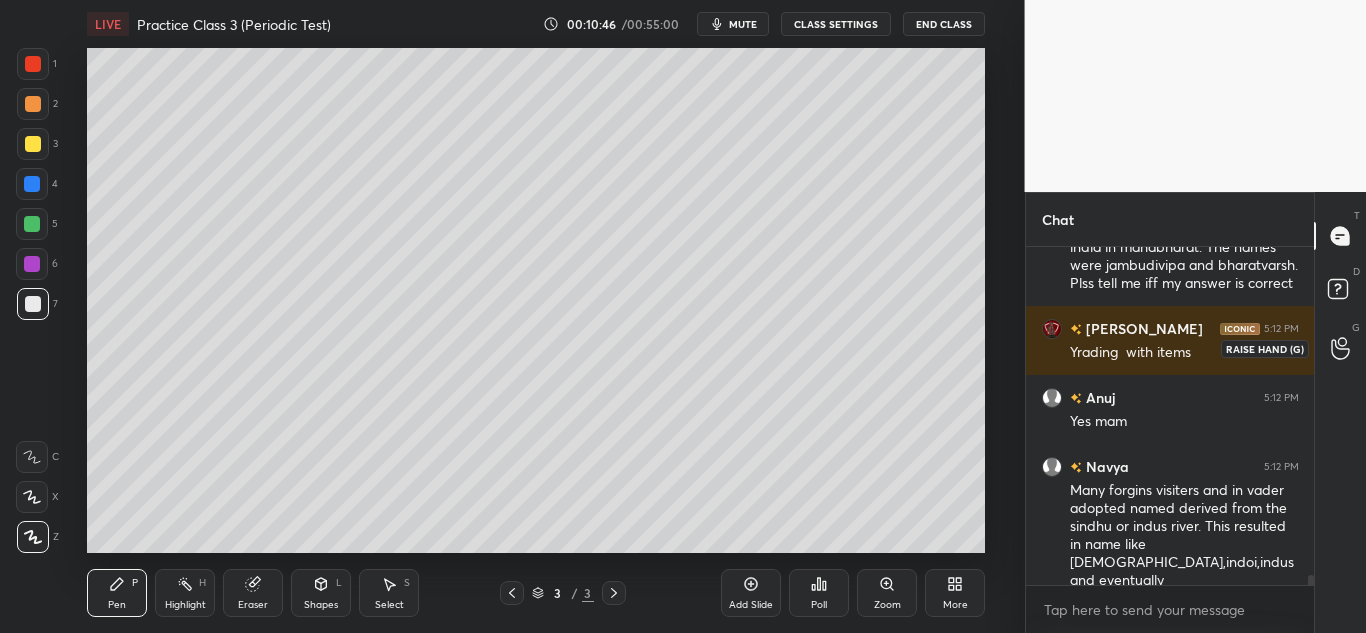click 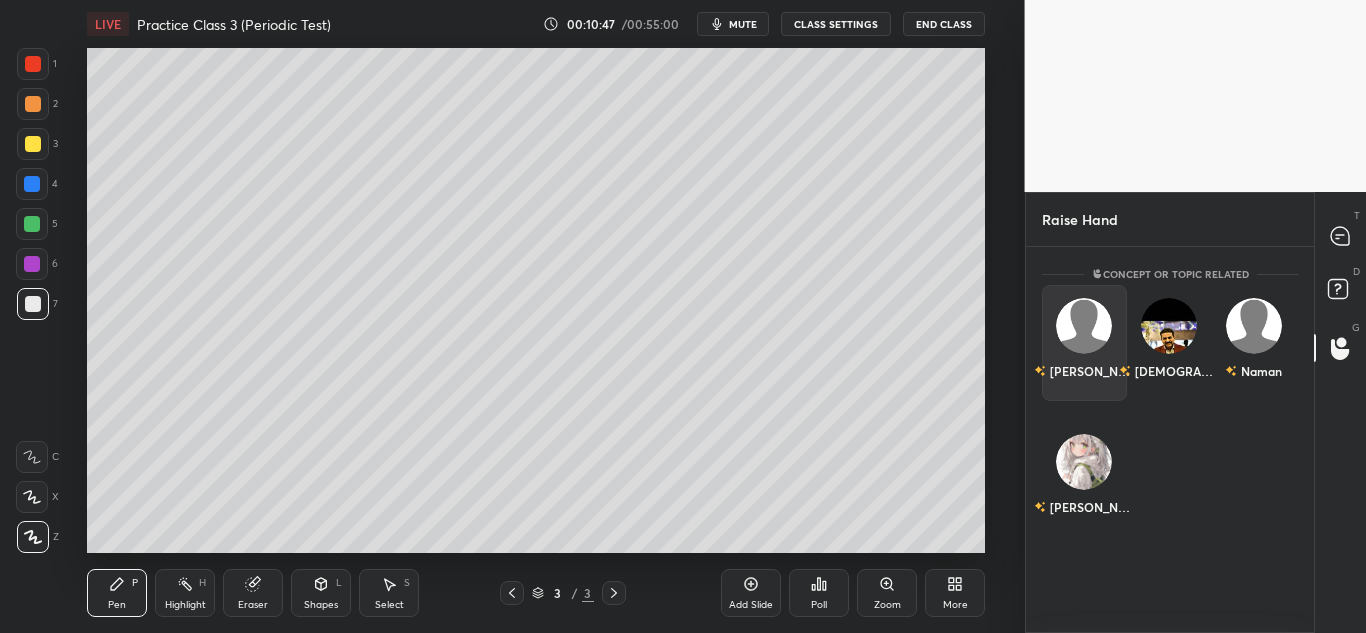 click at bounding box center (1084, 326) 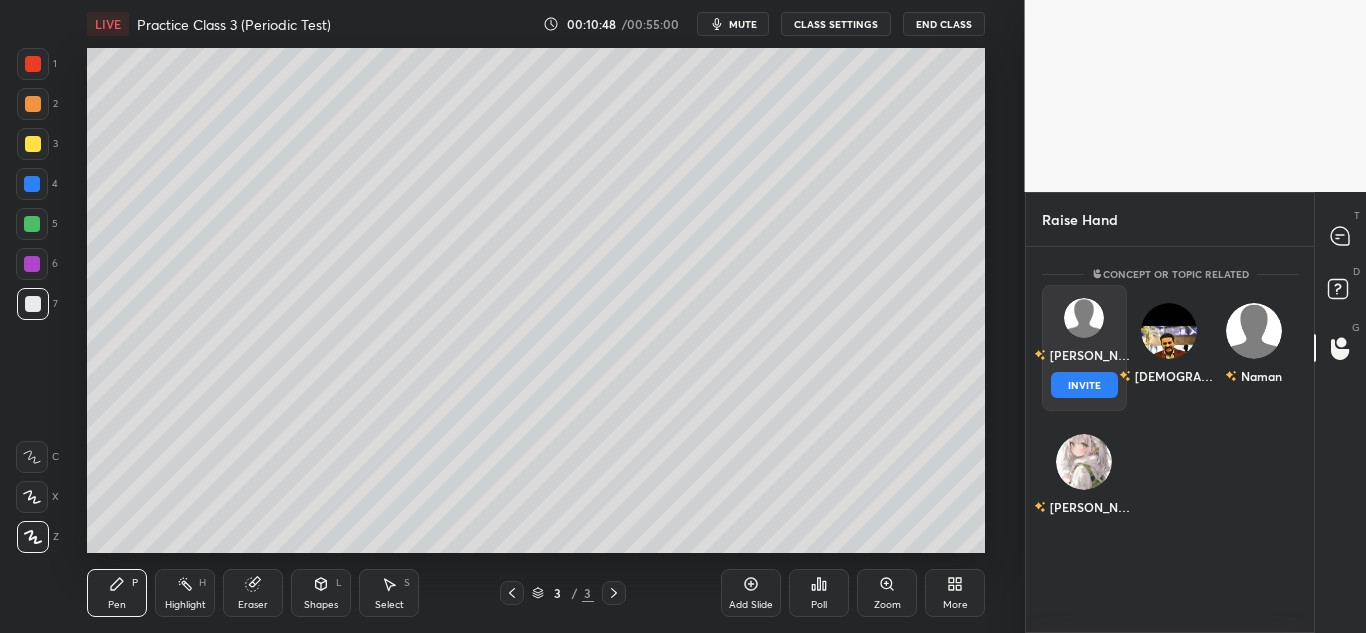 click on "INVITE" at bounding box center (1084, 385) 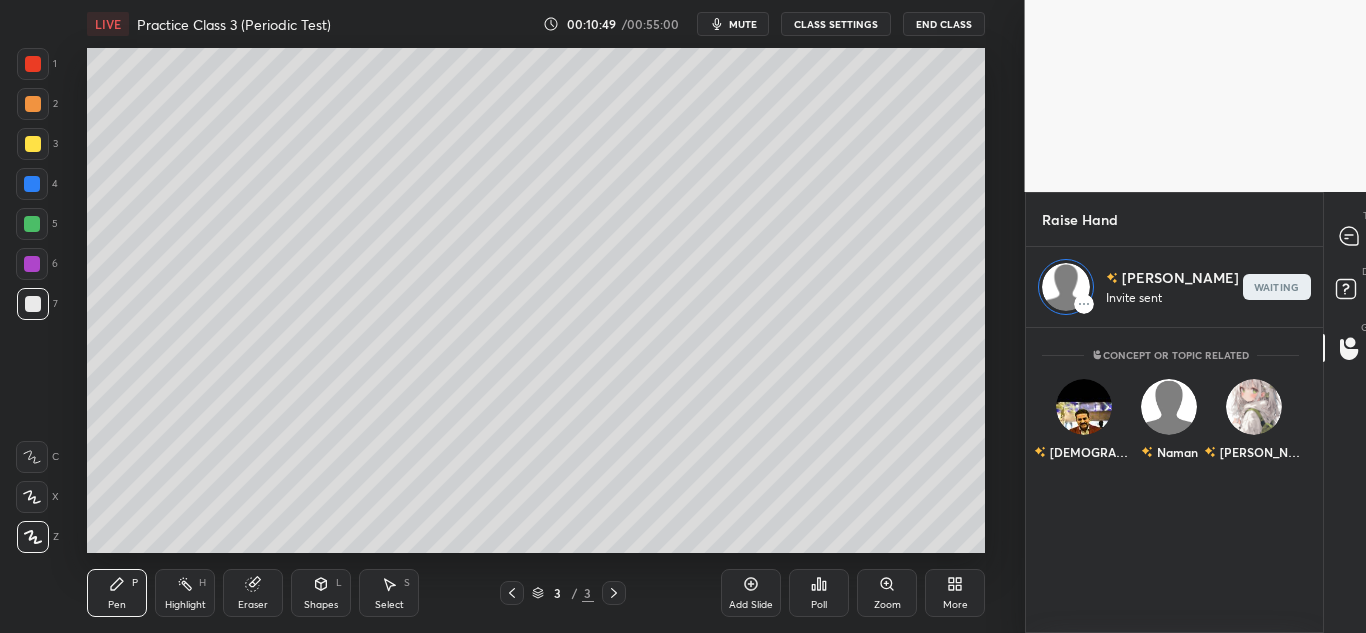 scroll, scrollTop: 299, scrollLeft: 282, axis: both 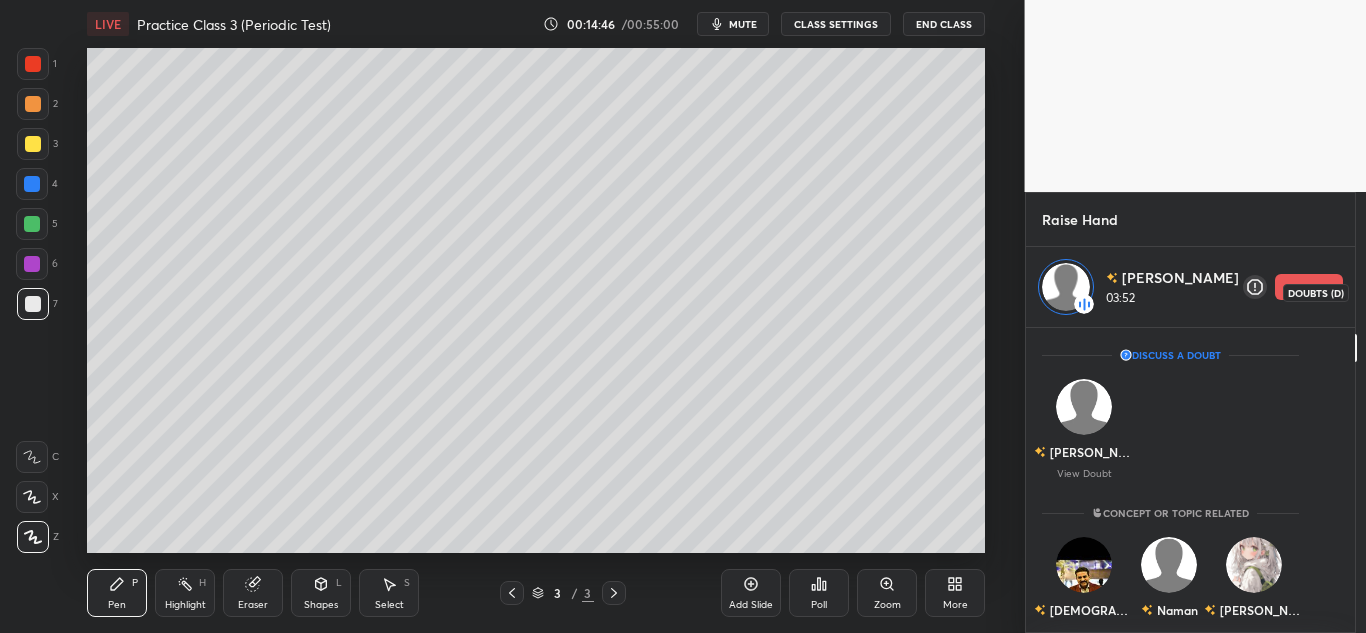 click 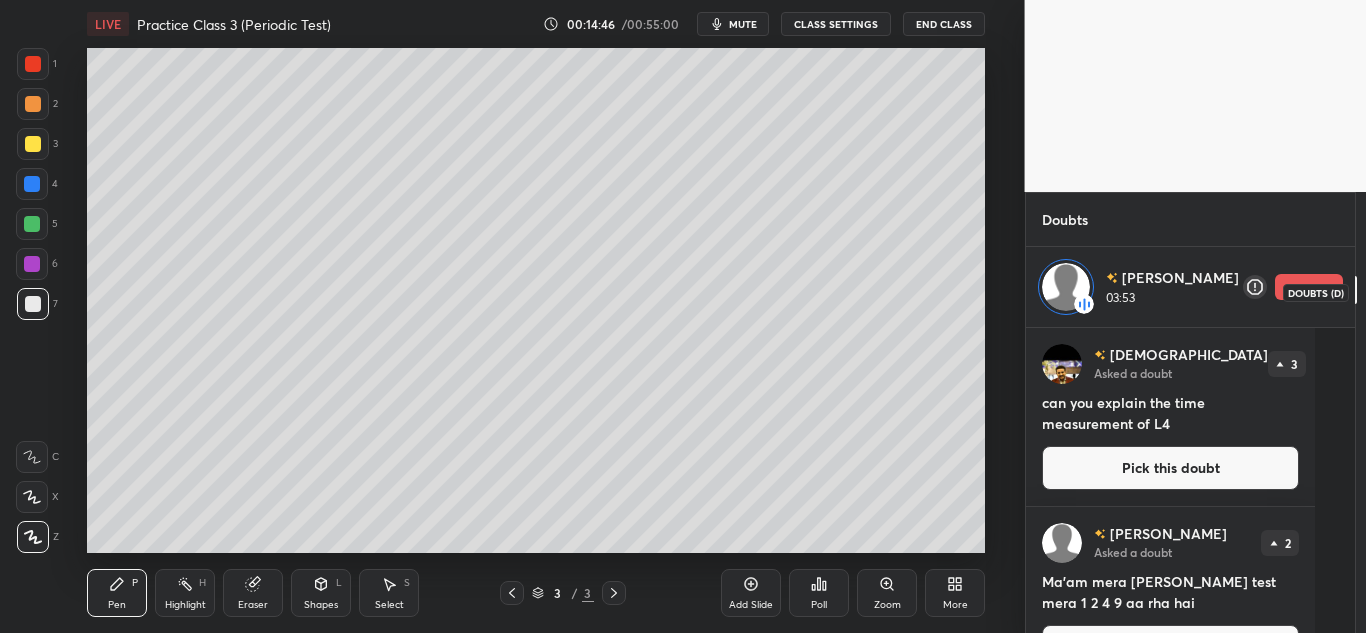 scroll, scrollTop: 300, scrollLeft: 282, axis: both 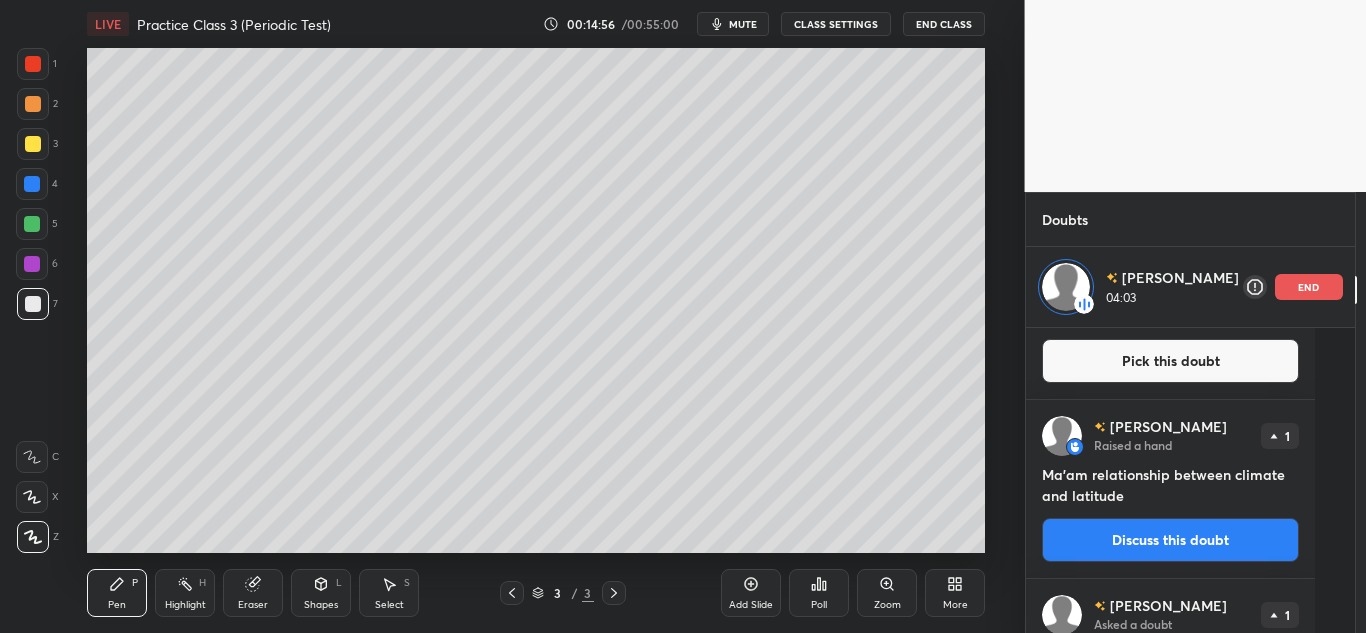 click on "end" at bounding box center [1309, 287] 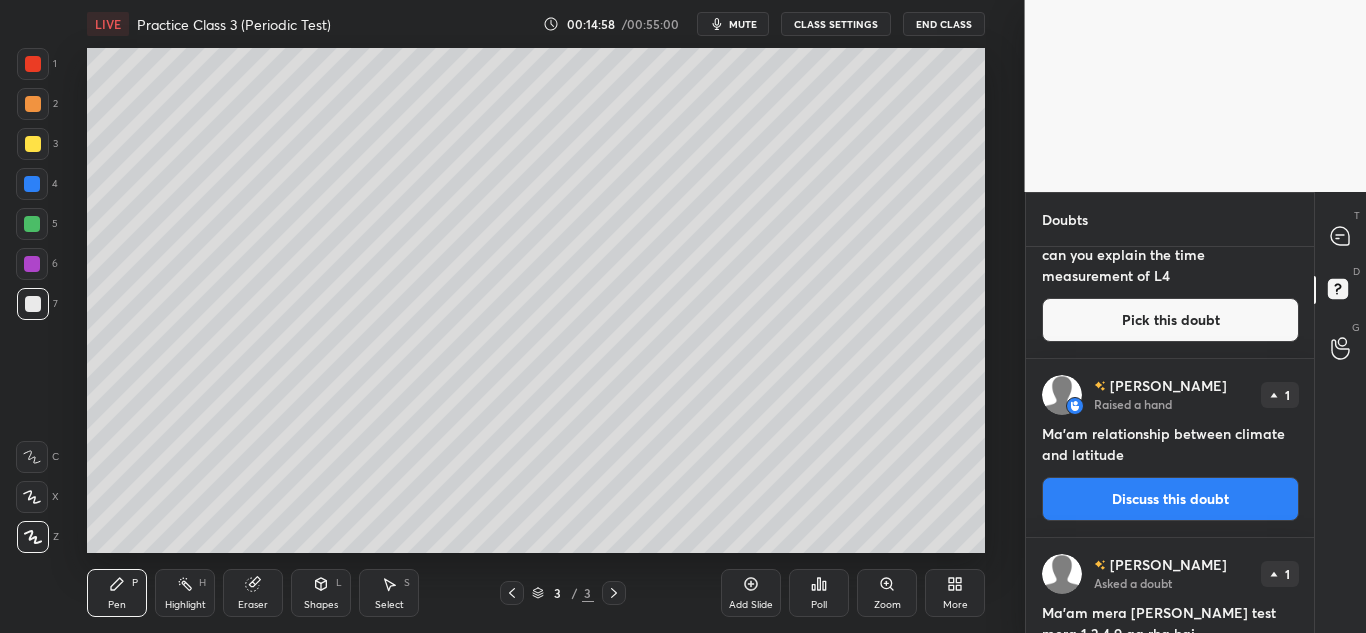 scroll, scrollTop: 67, scrollLeft: 0, axis: vertical 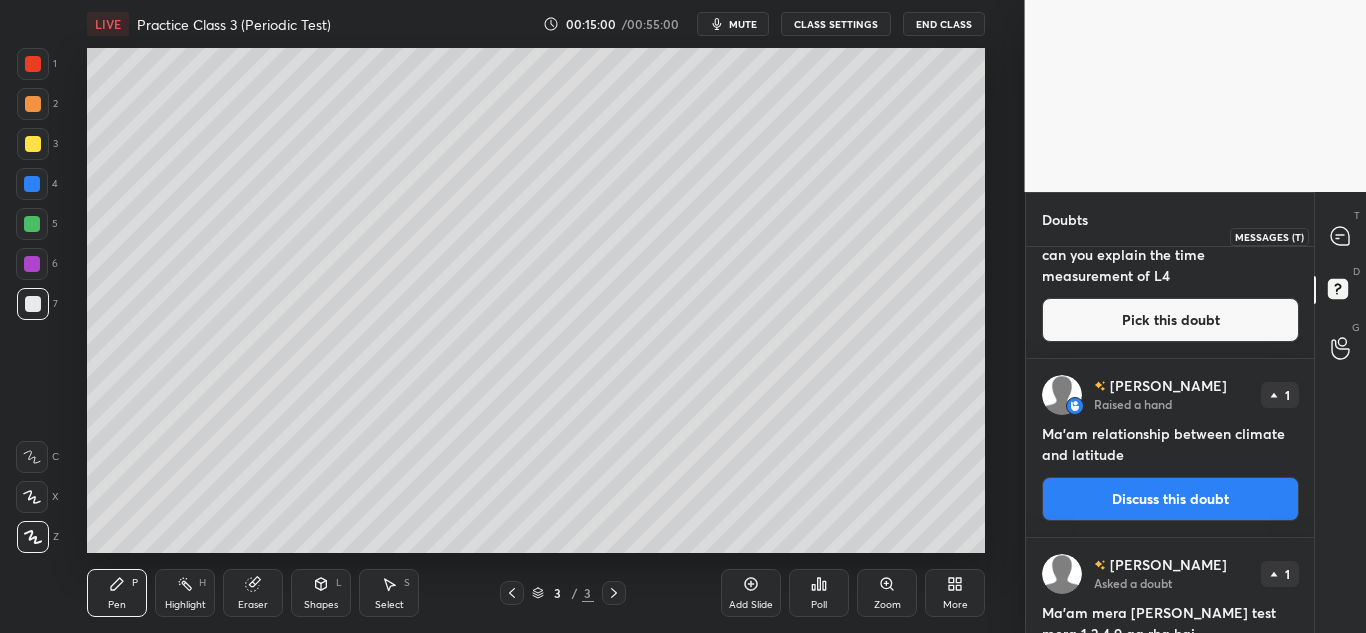 click 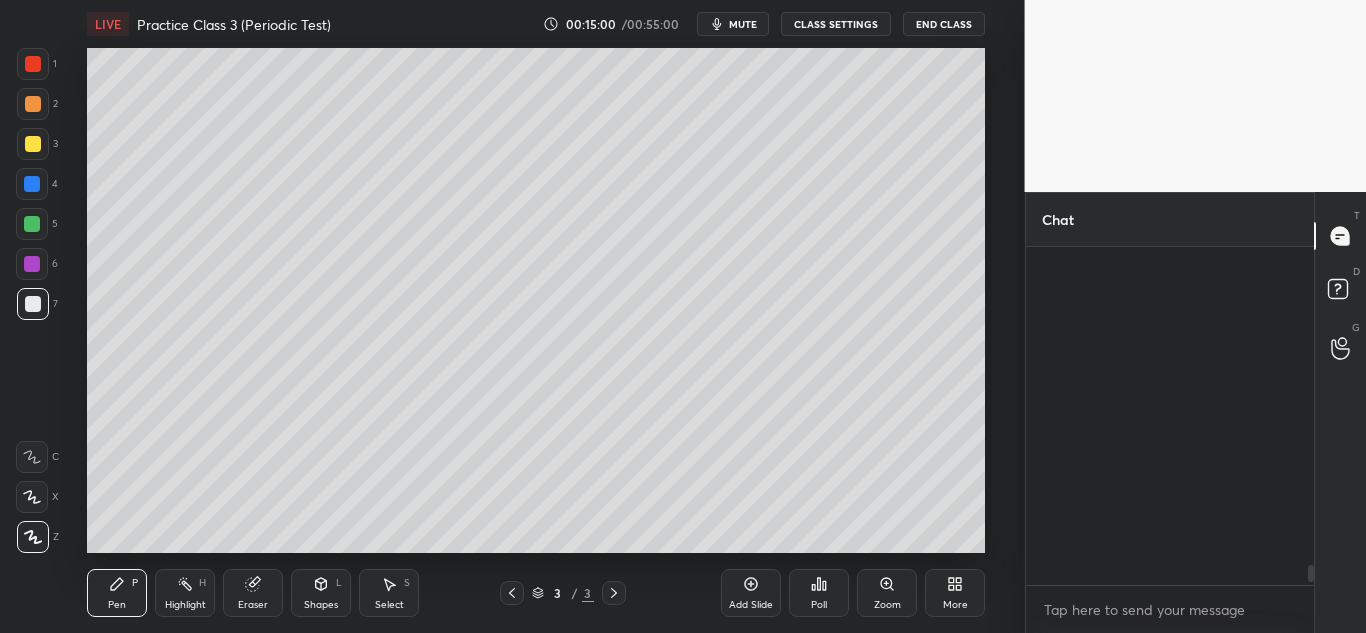 scroll, scrollTop: 11177, scrollLeft: 0, axis: vertical 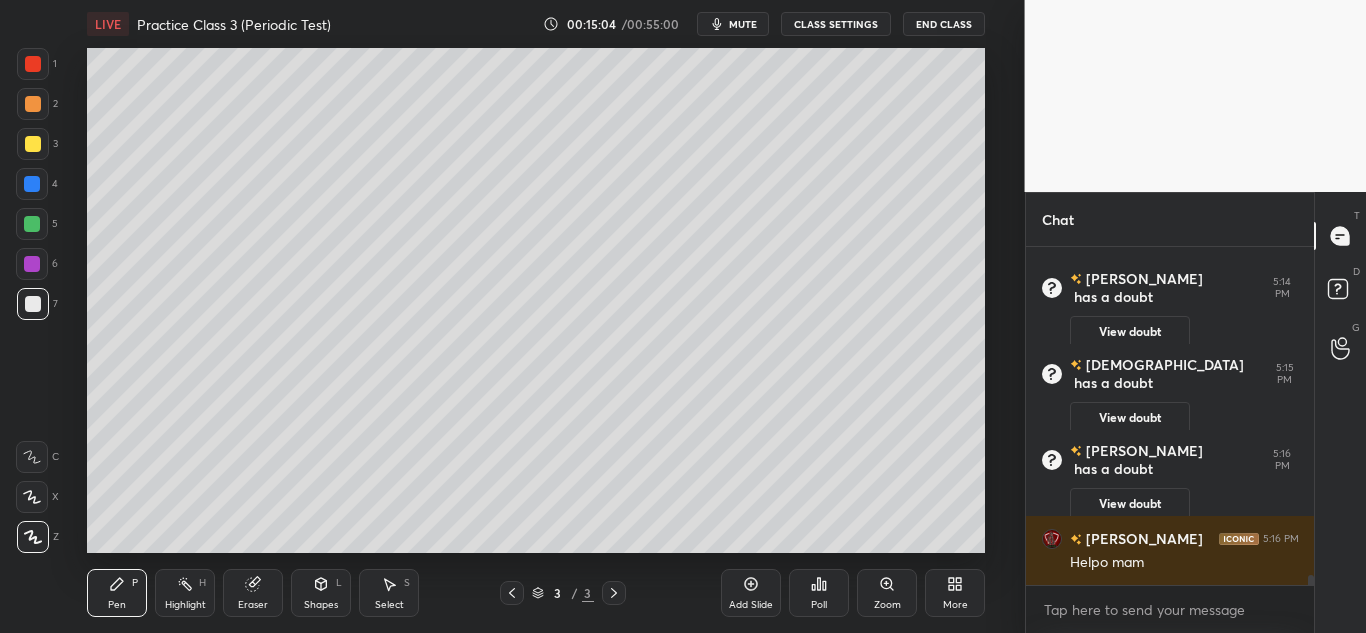 click on "Add Slide" at bounding box center (751, 593) 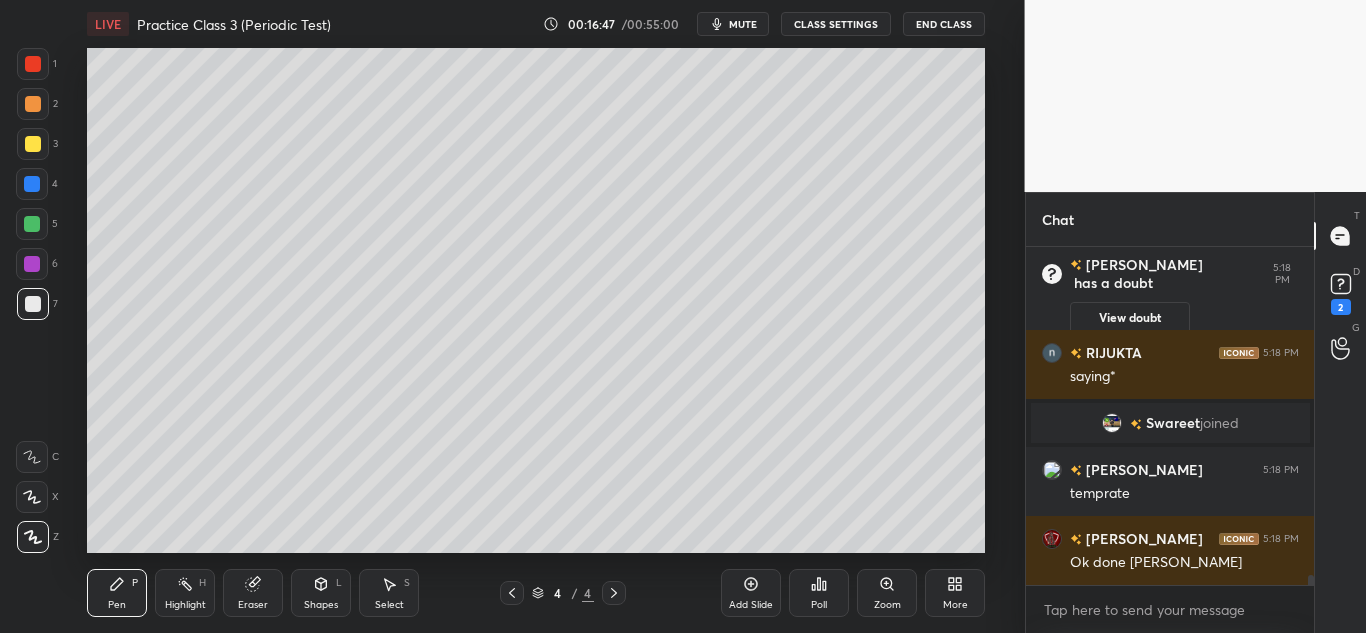 scroll, scrollTop: 11366, scrollLeft: 0, axis: vertical 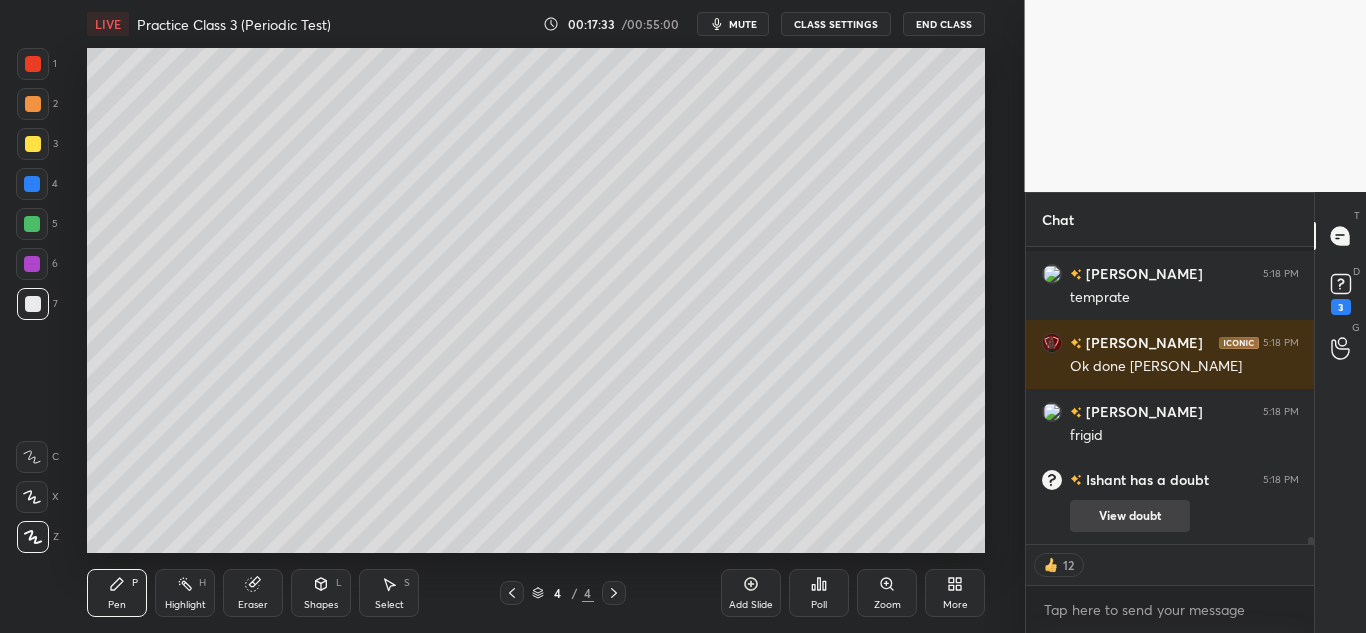 click on "View doubt" at bounding box center [1130, 516] 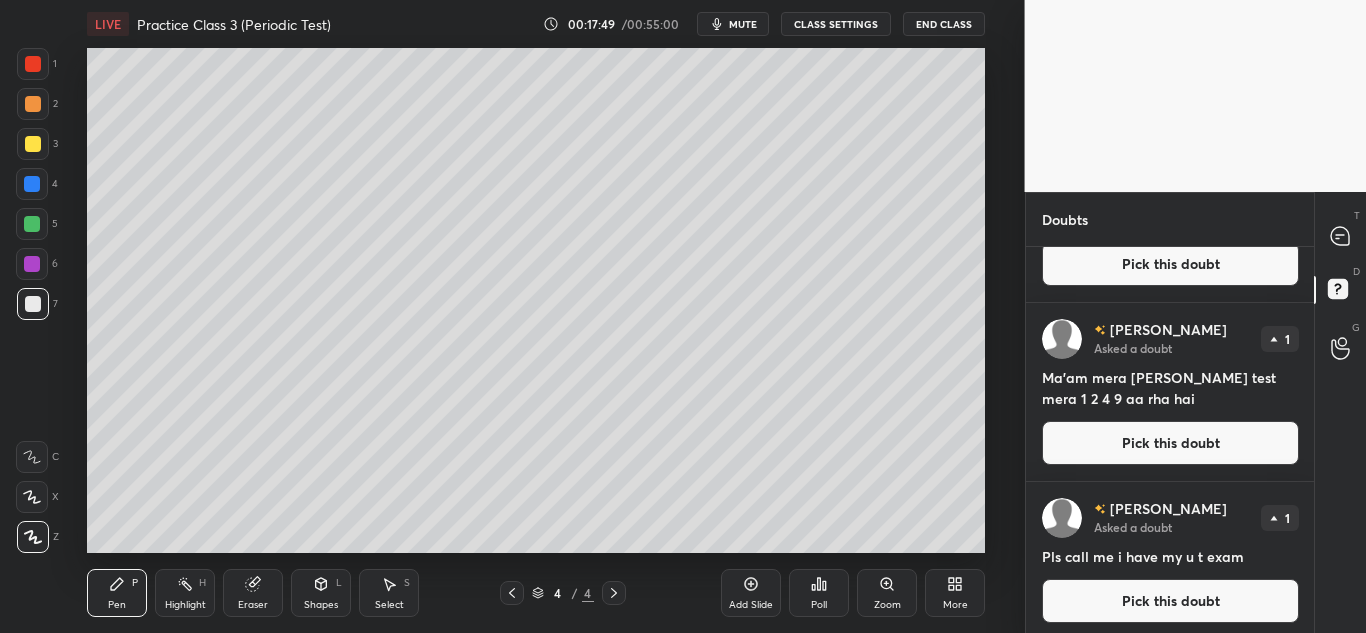 scroll, scrollTop: 1064, scrollLeft: 0, axis: vertical 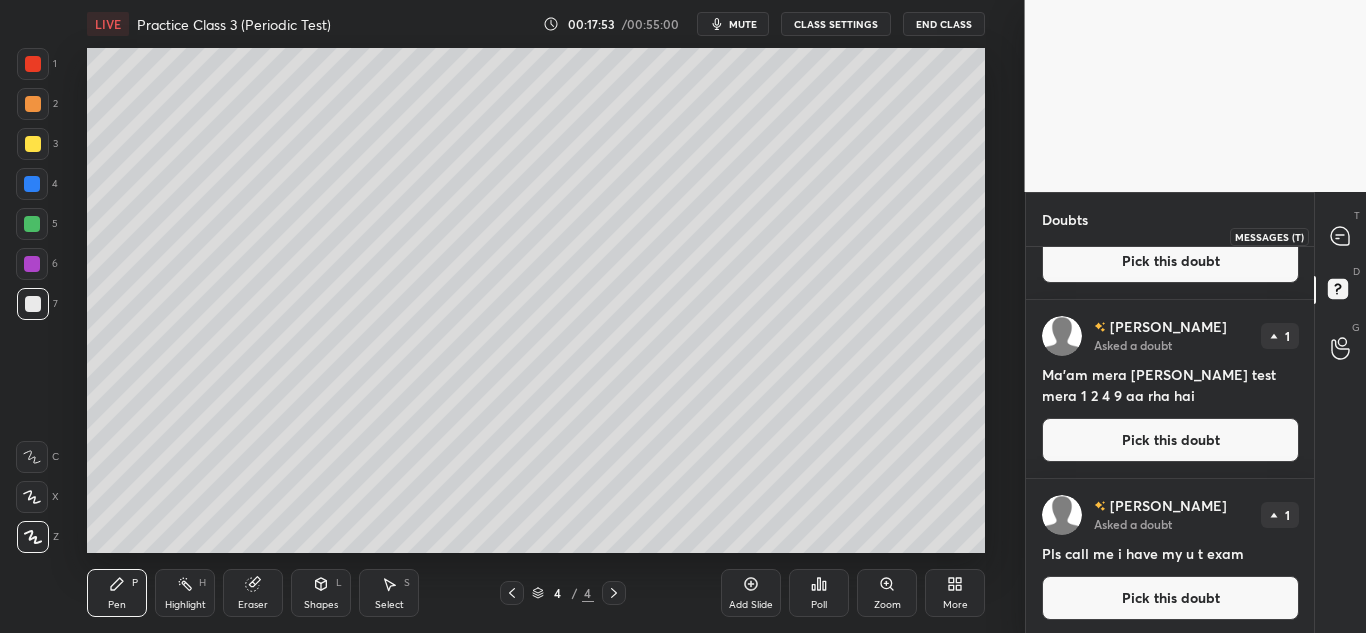 click 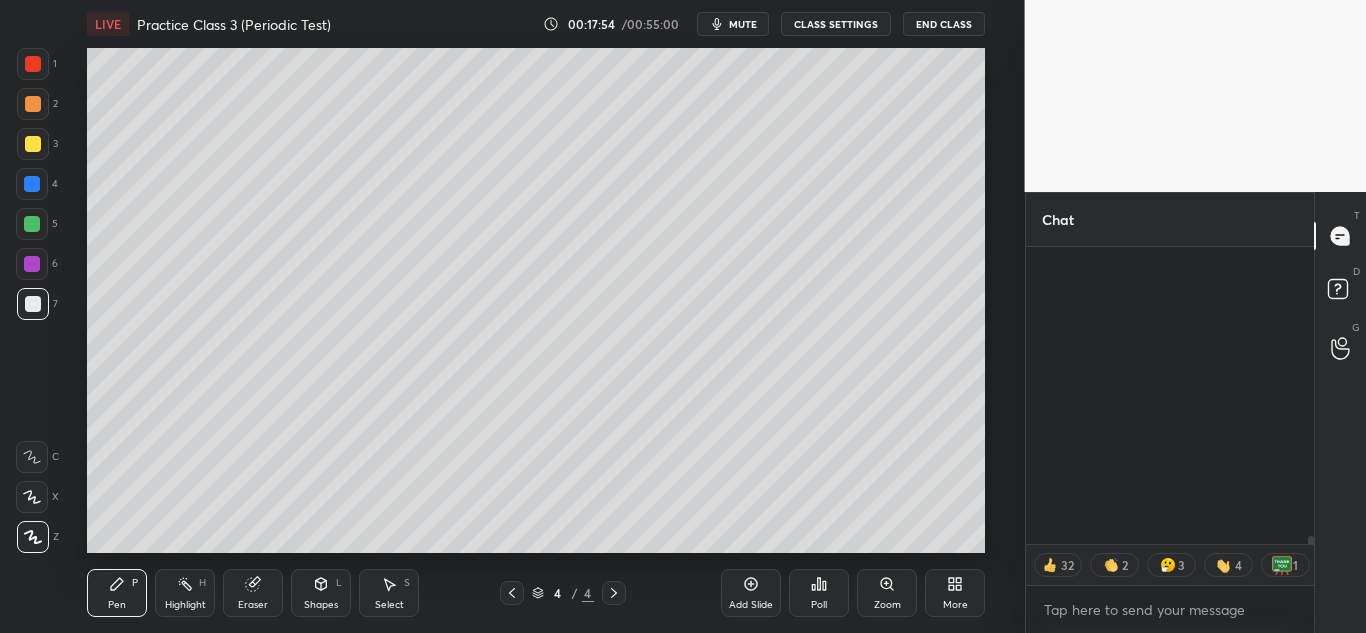scroll, scrollTop: 11393, scrollLeft: 0, axis: vertical 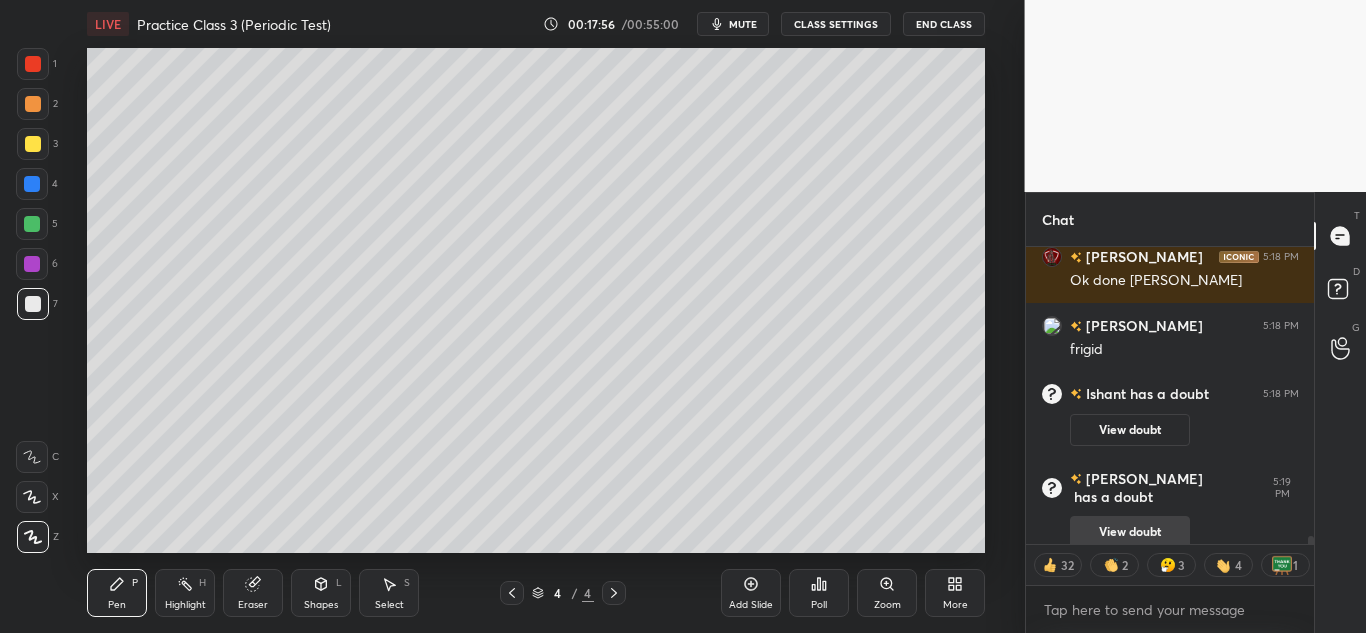 click on "View doubt" at bounding box center (1130, 532) 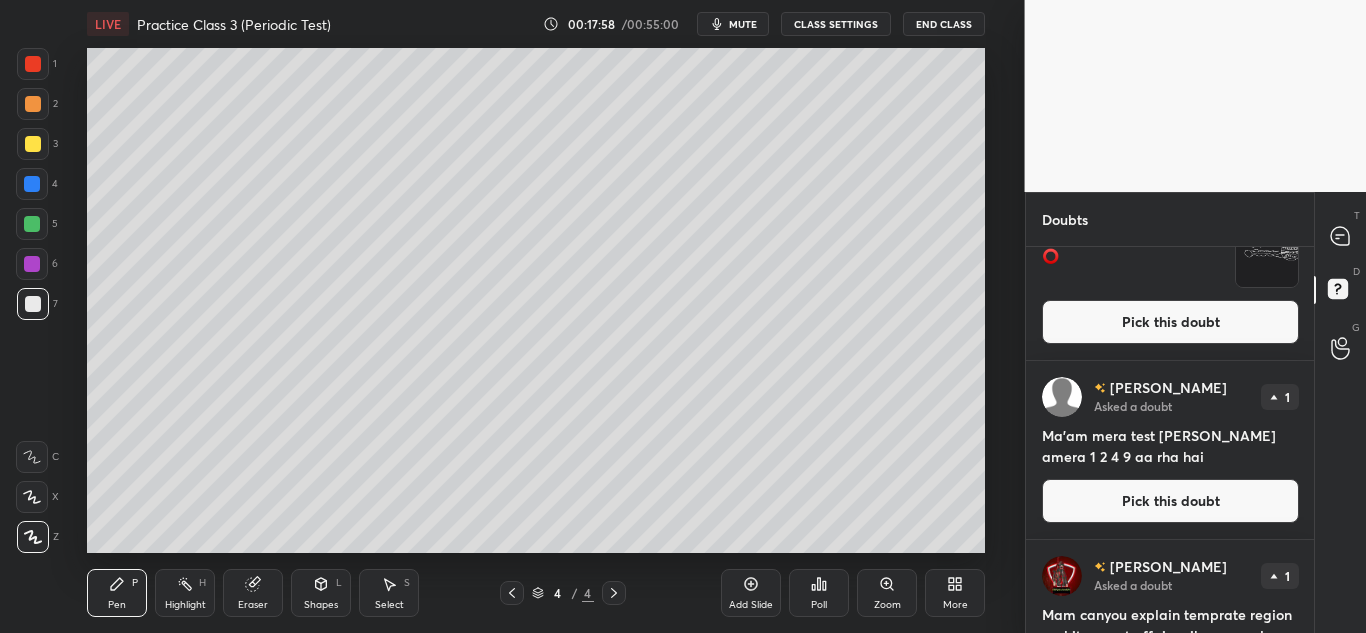 scroll, scrollTop: 267, scrollLeft: 0, axis: vertical 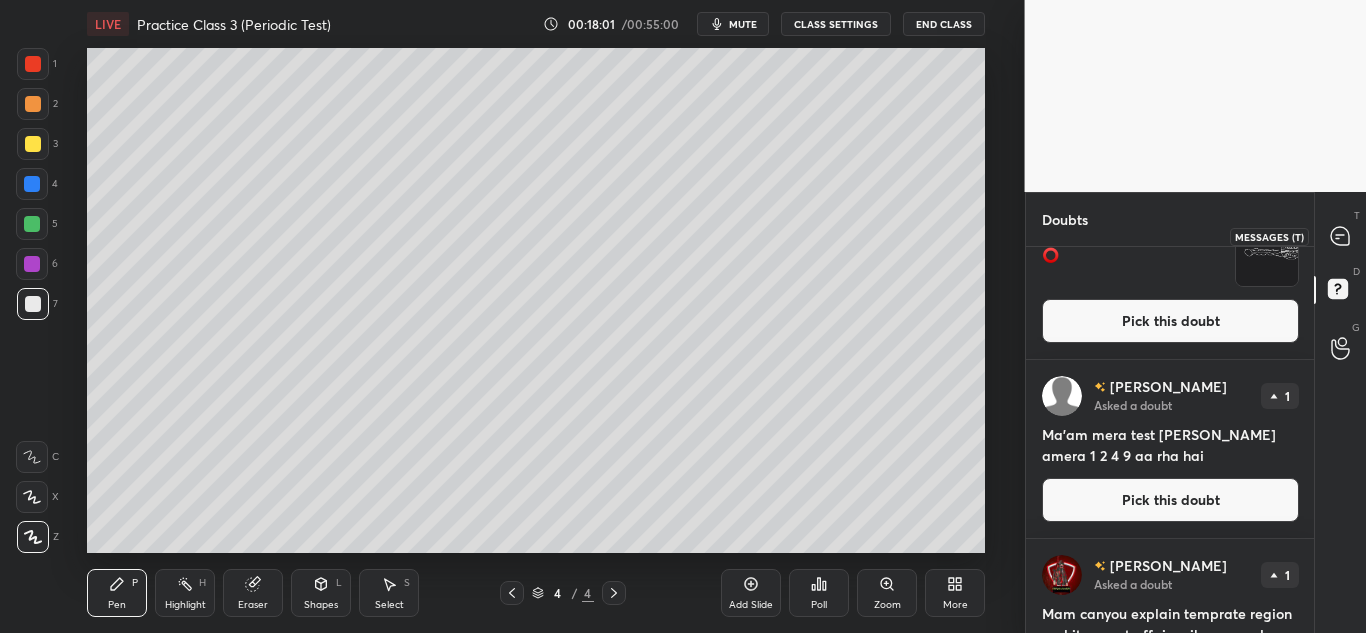 click 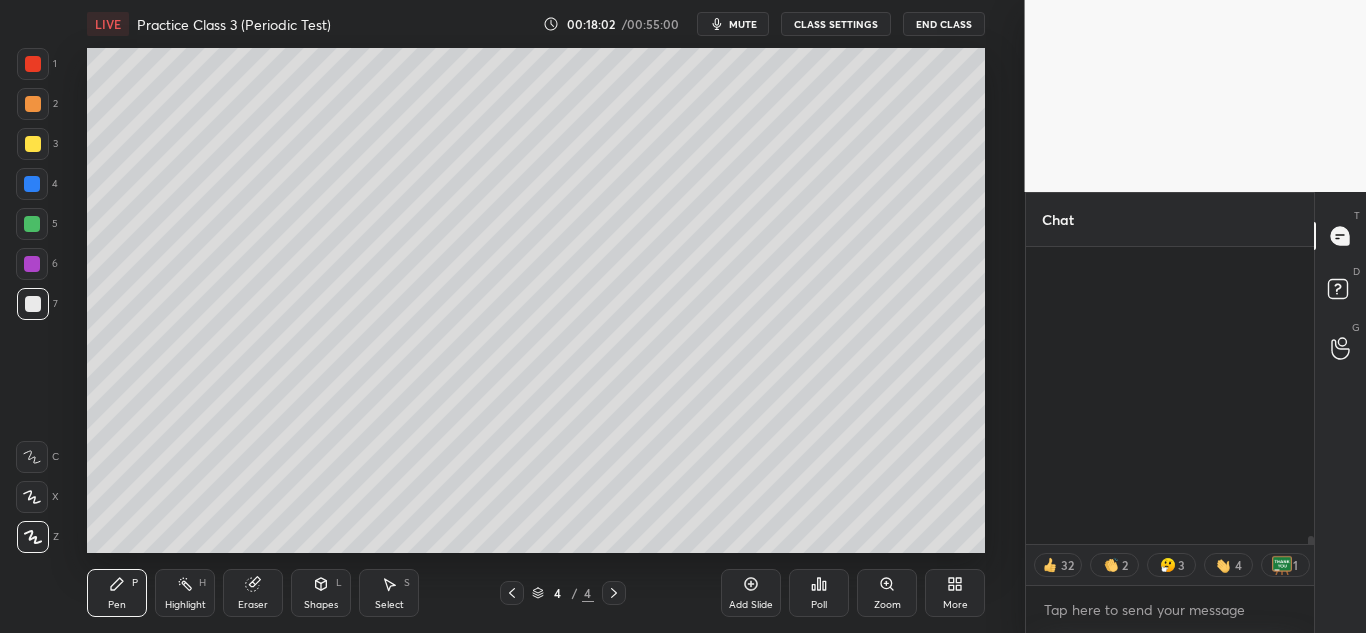 scroll, scrollTop: 11498, scrollLeft: 0, axis: vertical 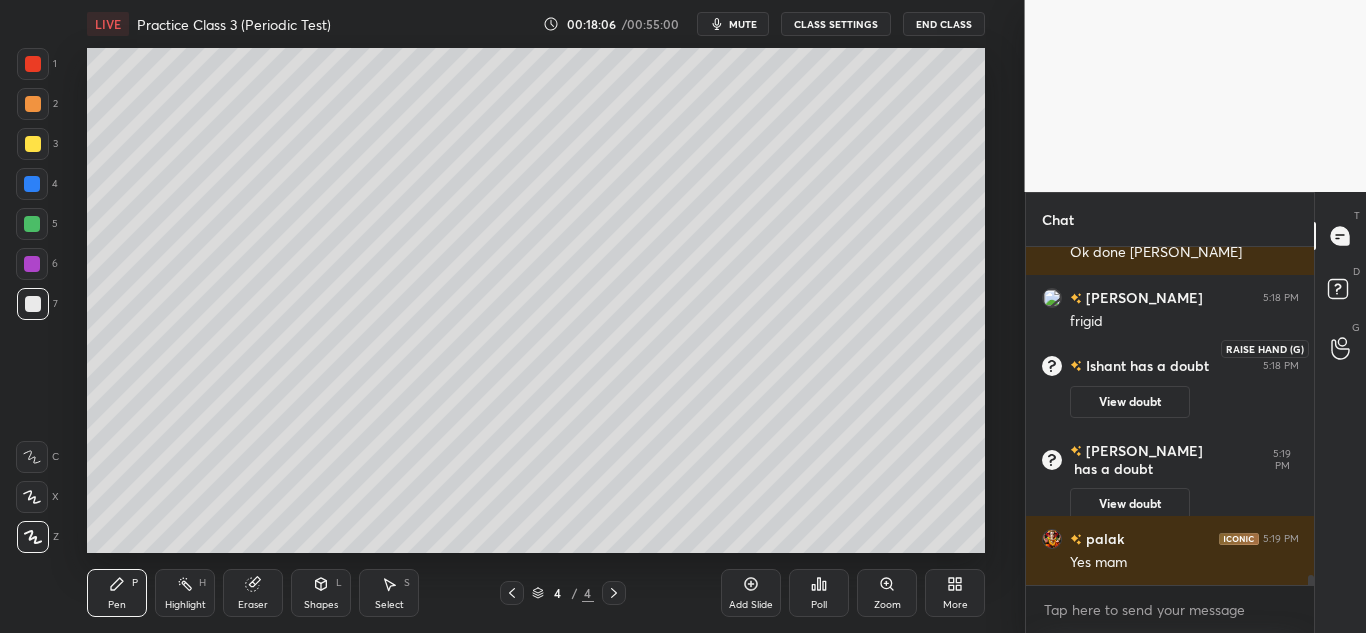 click 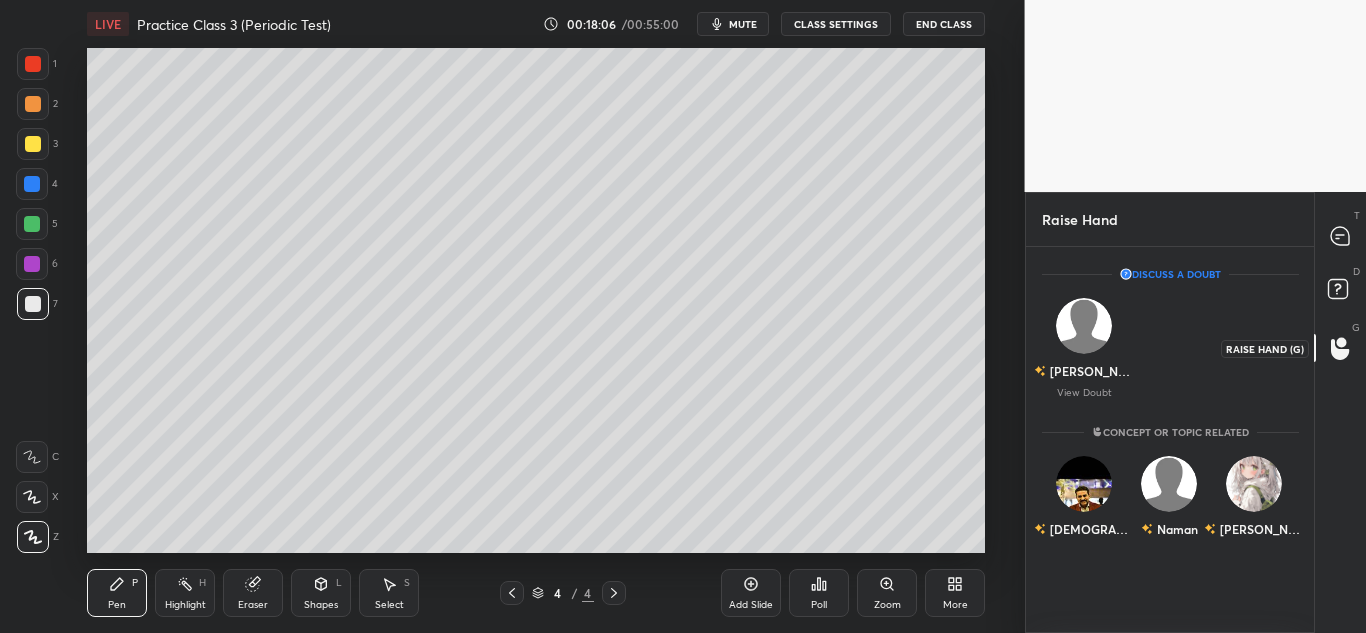 scroll, scrollTop: 7, scrollLeft: 7, axis: both 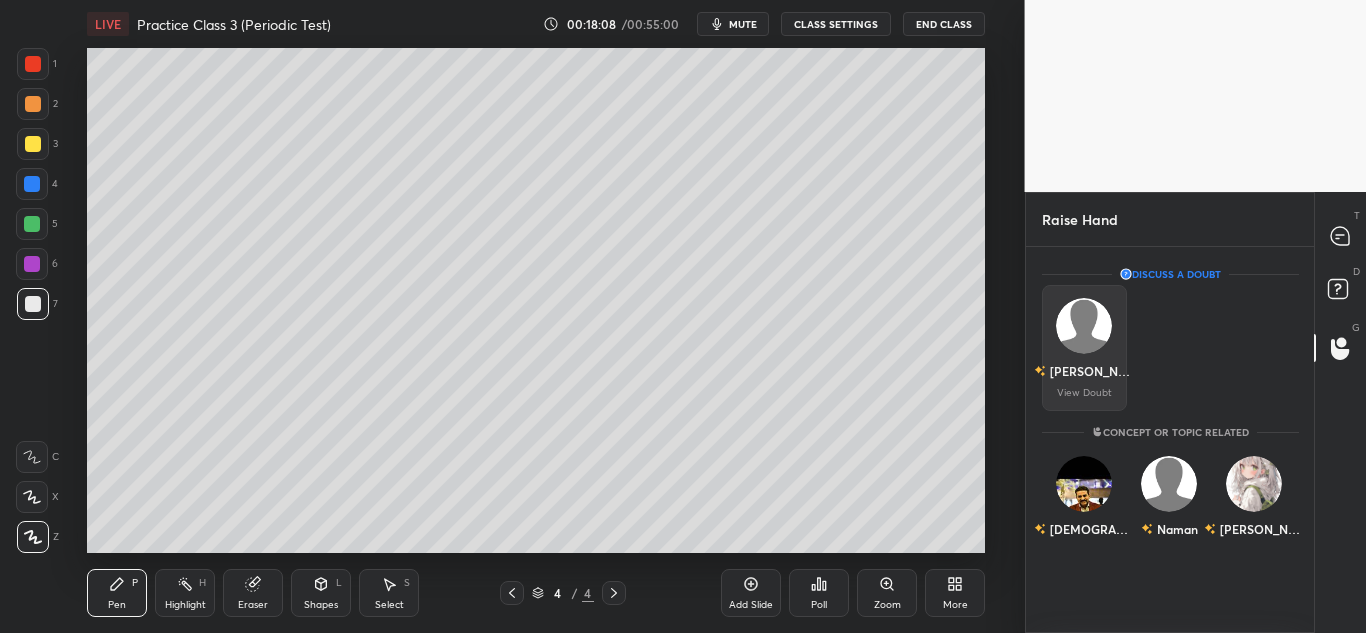drag, startPoint x: 1039, startPoint y: 352, endPoint x: 1074, endPoint y: 347, distance: 35.35534 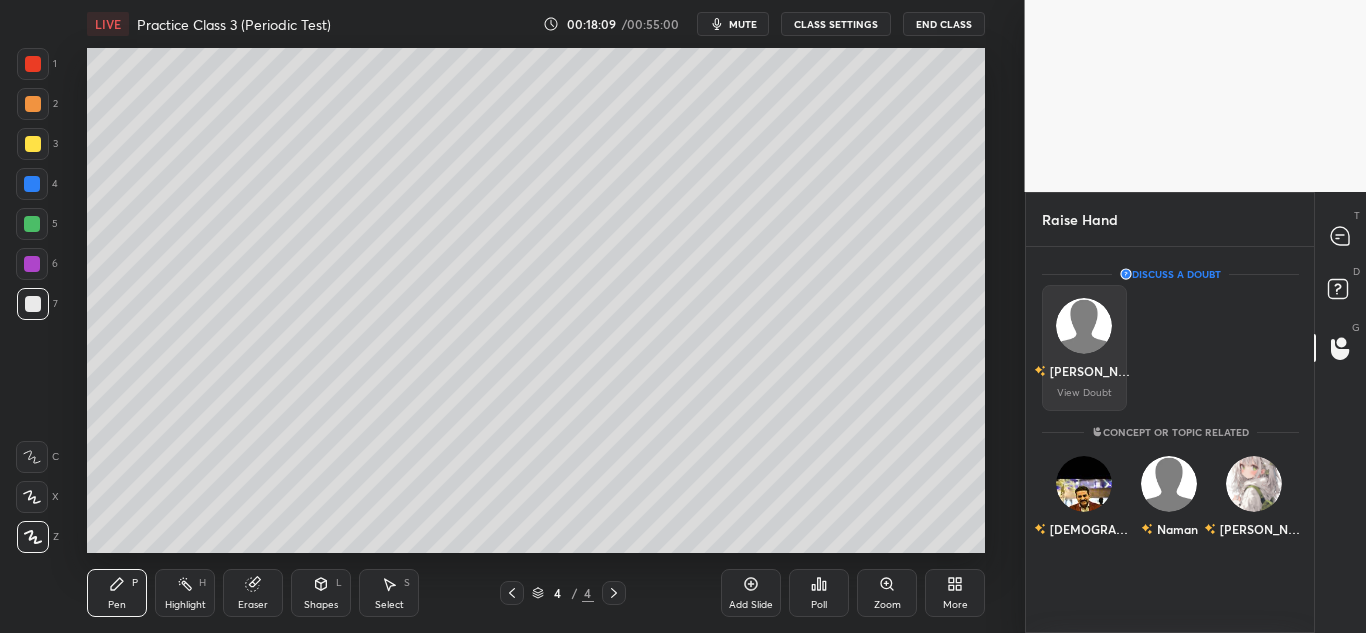click at bounding box center (1084, 326) 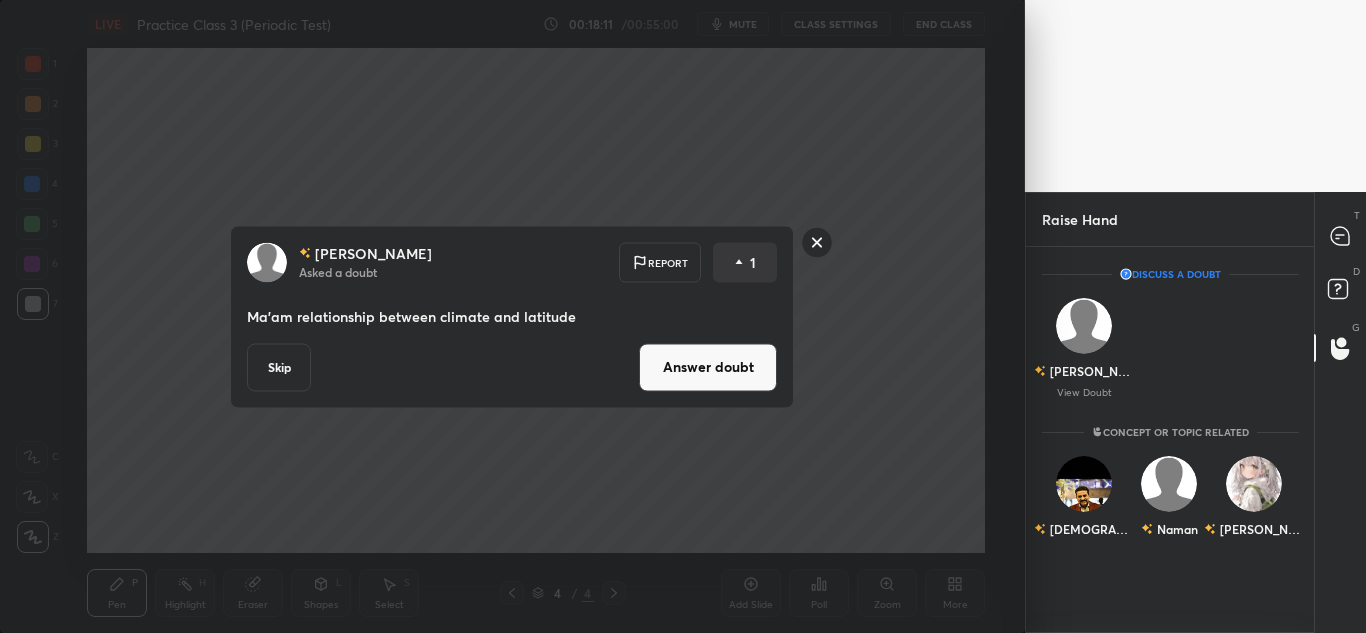 click 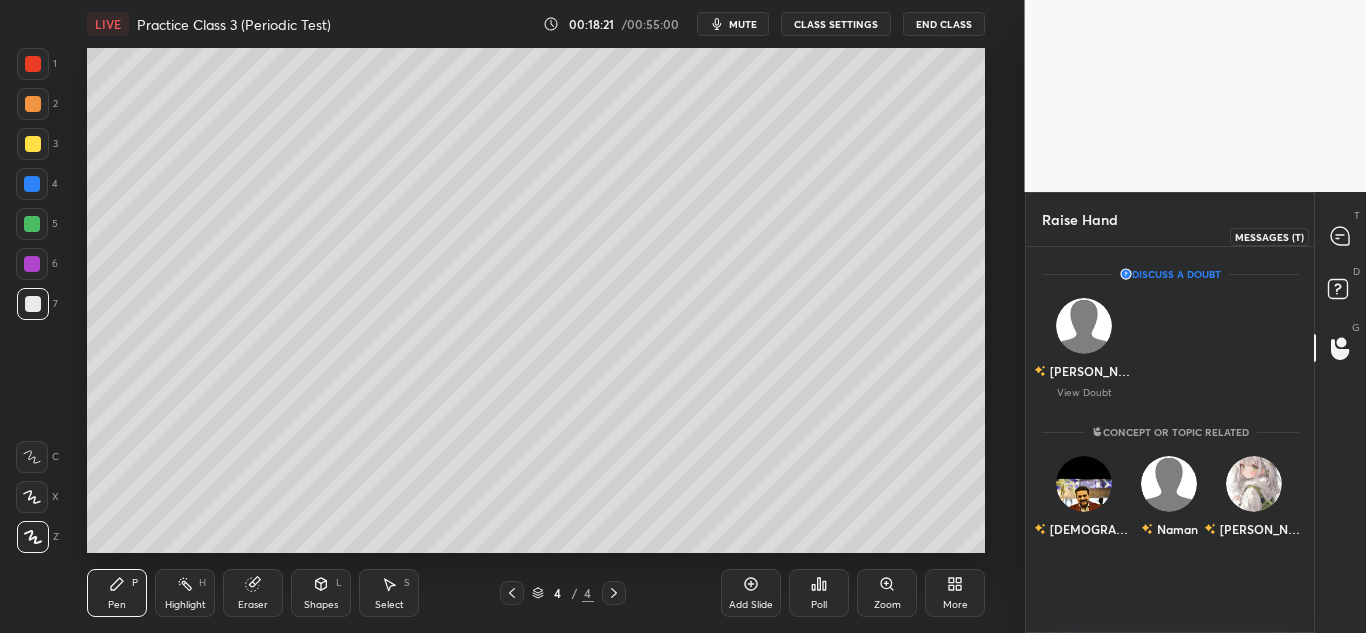 click 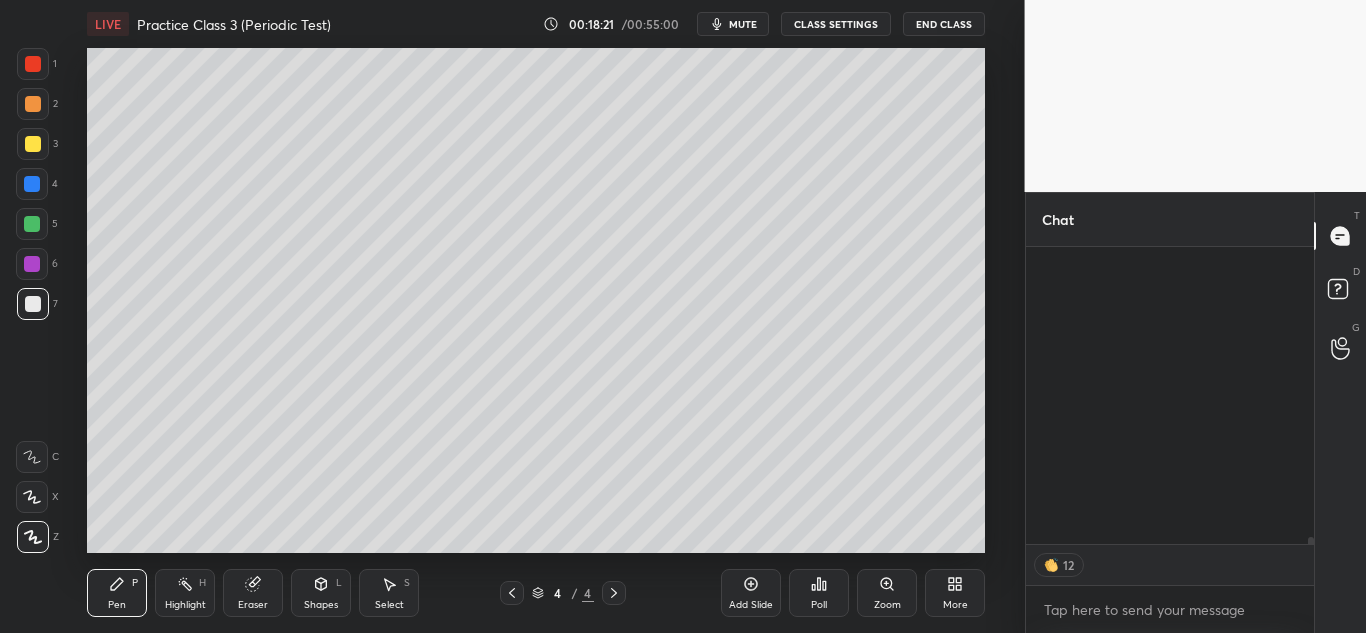 scroll, scrollTop: 0, scrollLeft: 0, axis: both 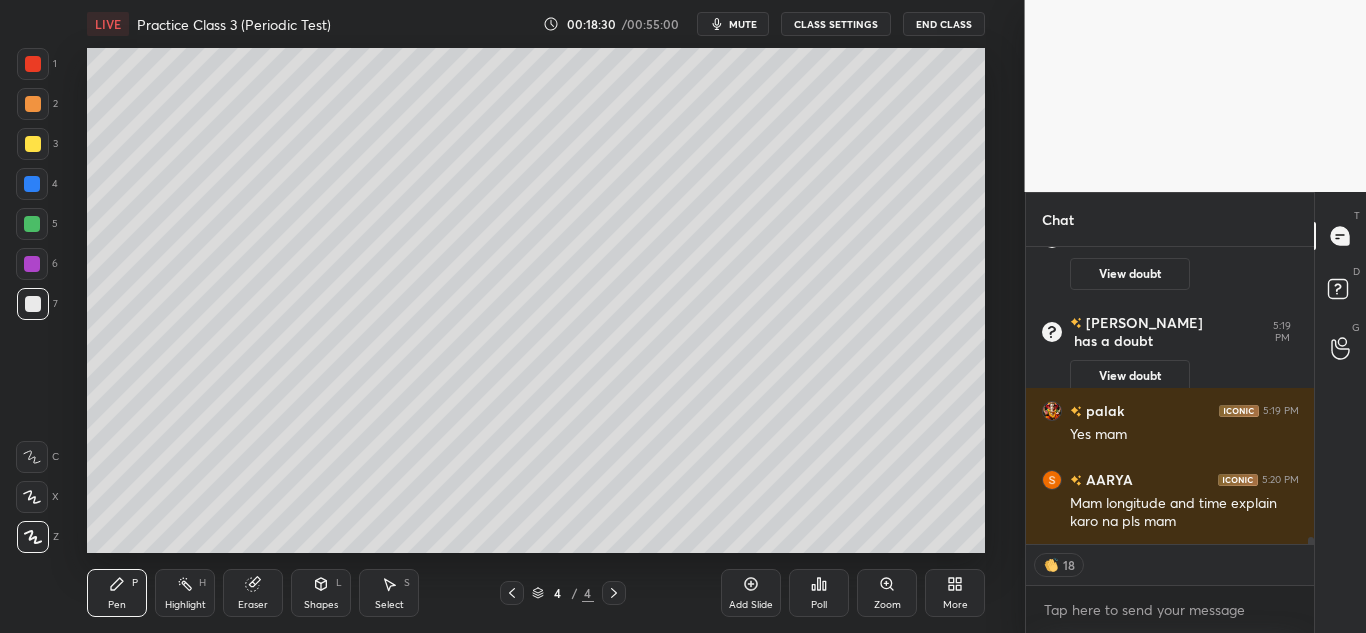 click on "Add Slide" at bounding box center (751, 593) 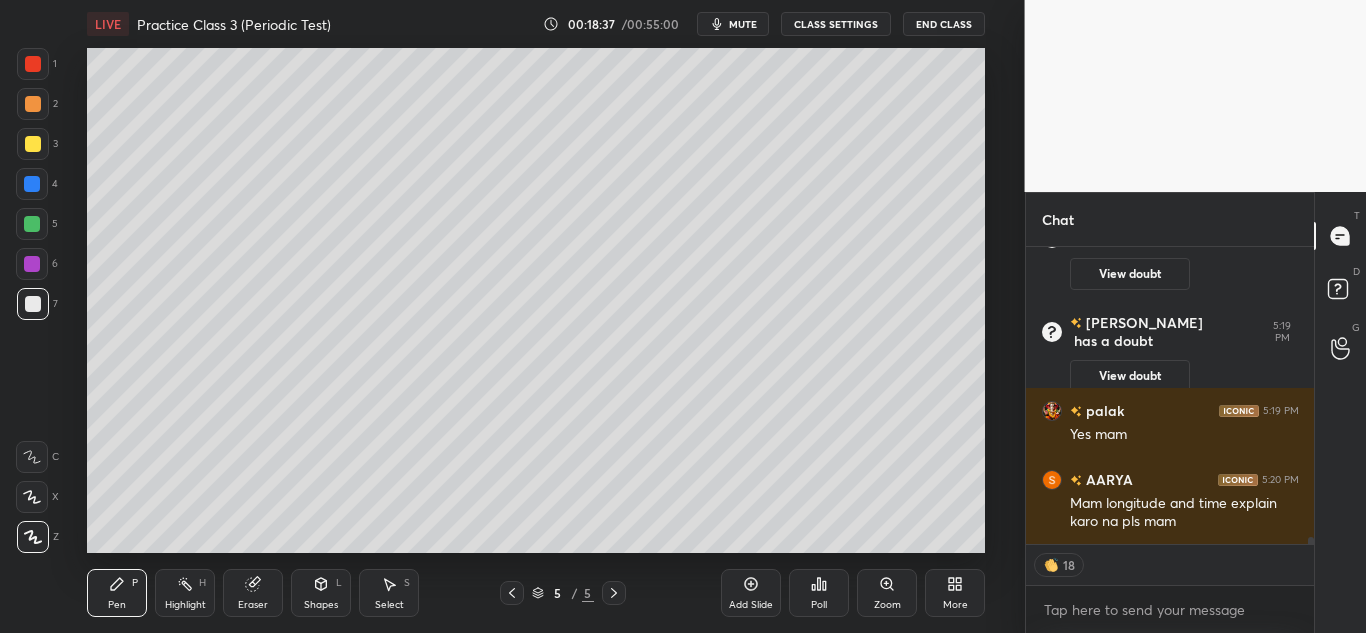 scroll, scrollTop: 7, scrollLeft: 7, axis: both 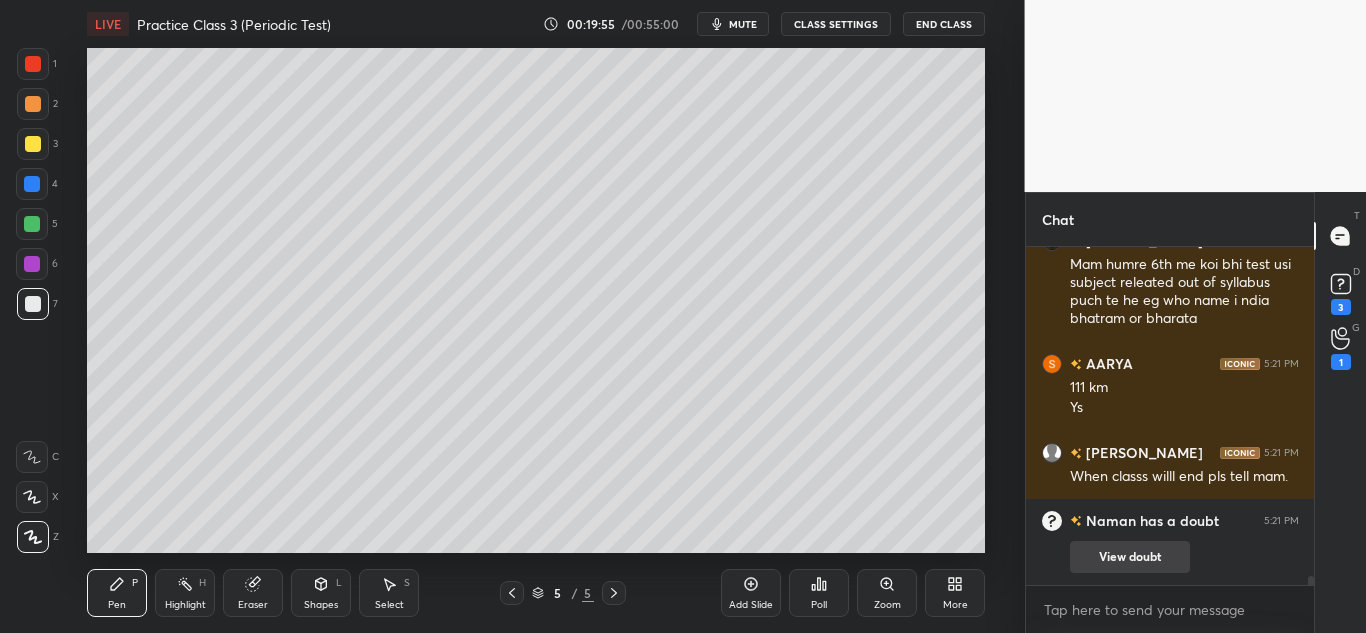 click on "View doubt" at bounding box center (1130, 557) 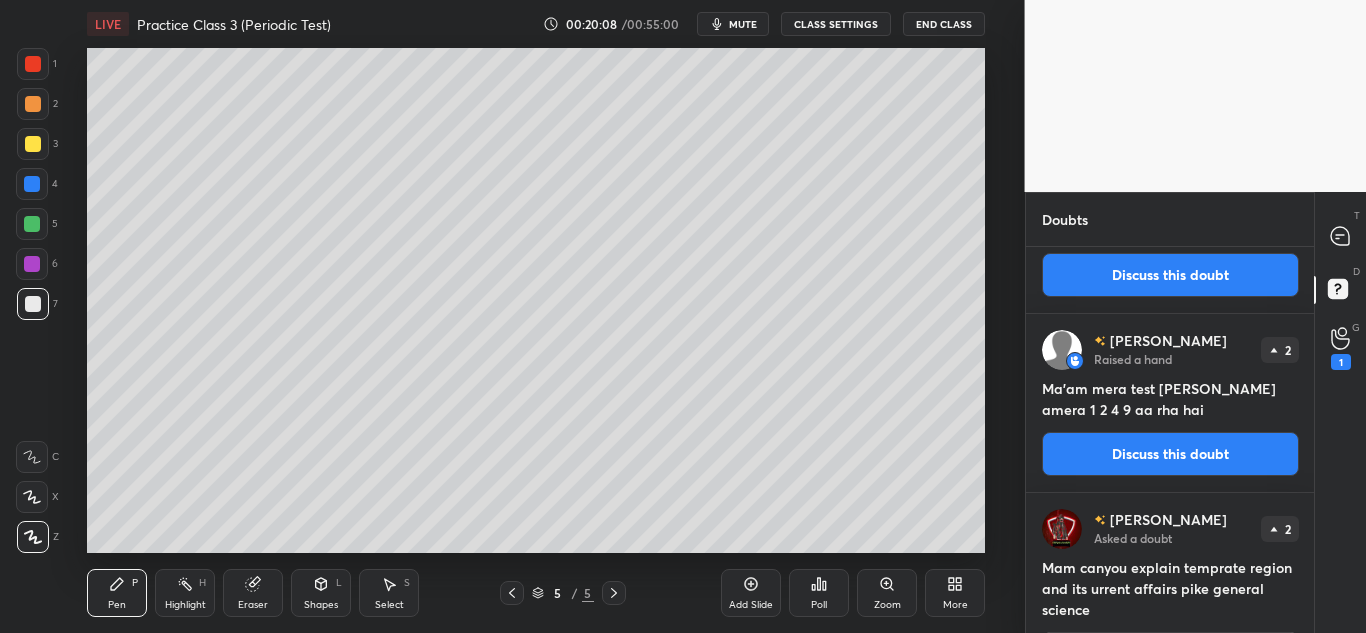 scroll, scrollTop: 0, scrollLeft: 0, axis: both 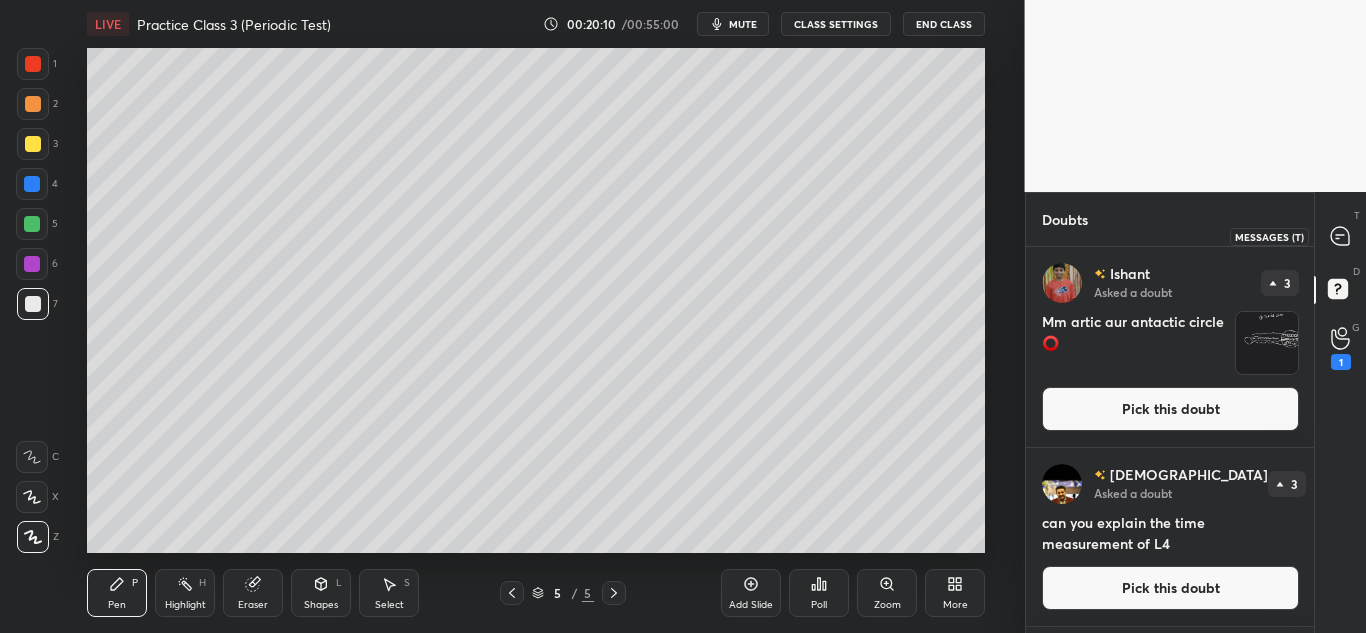 click 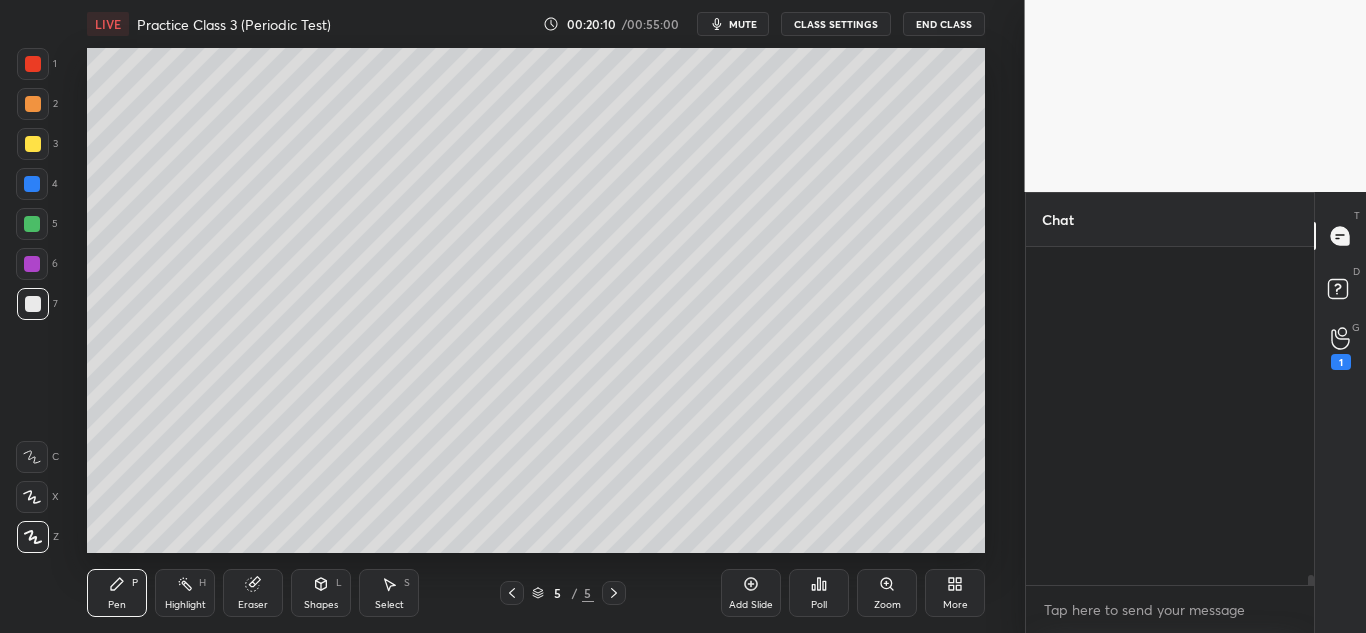 scroll, scrollTop: 12017, scrollLeft: 0, axis: vertical 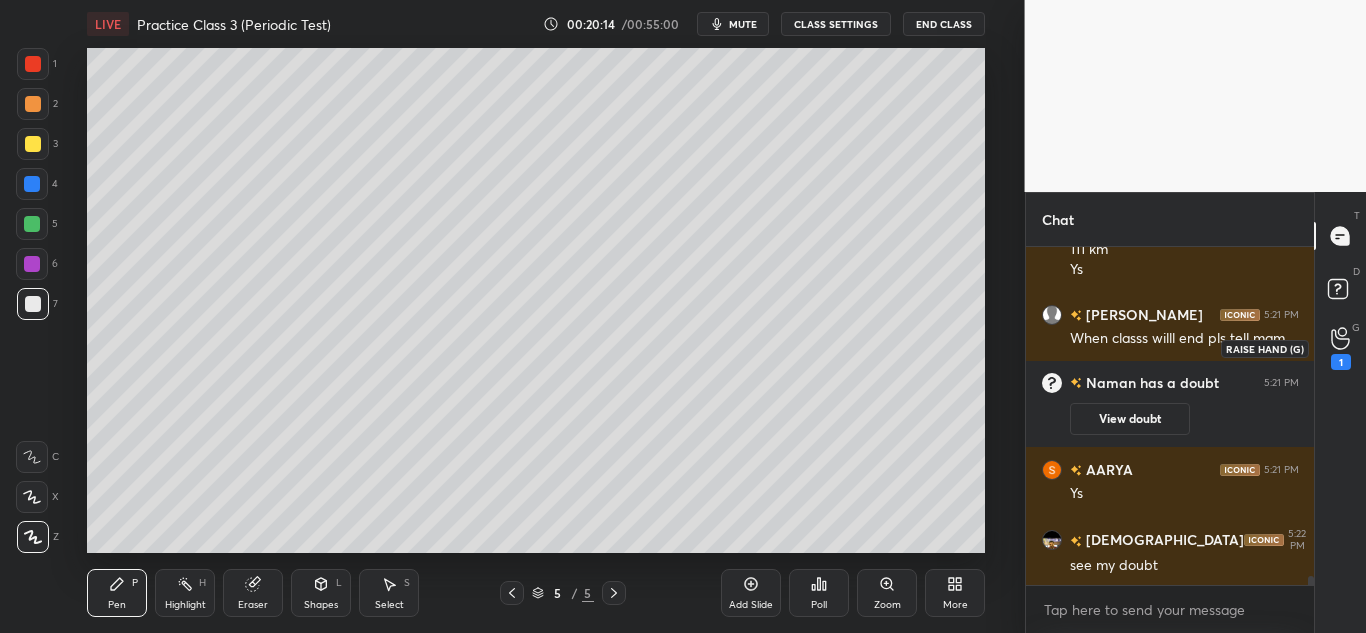 click on "1" at bounding box center (1341, 362) 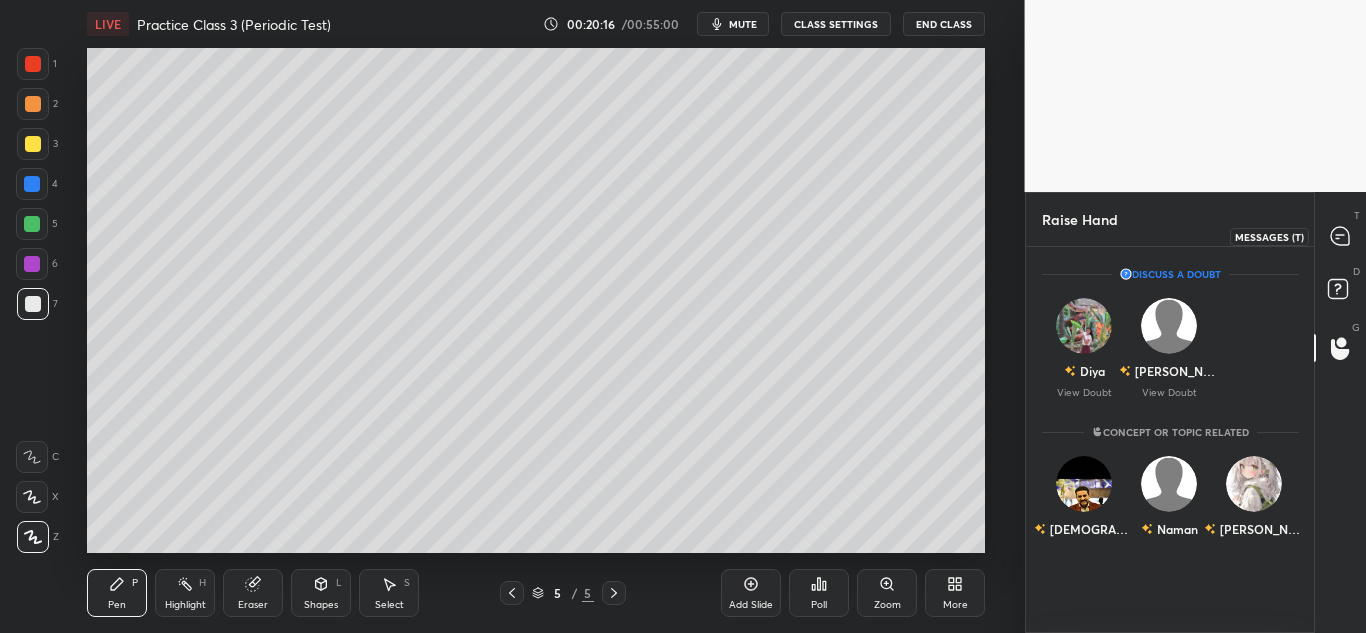click at bounding box center [1341, 236] 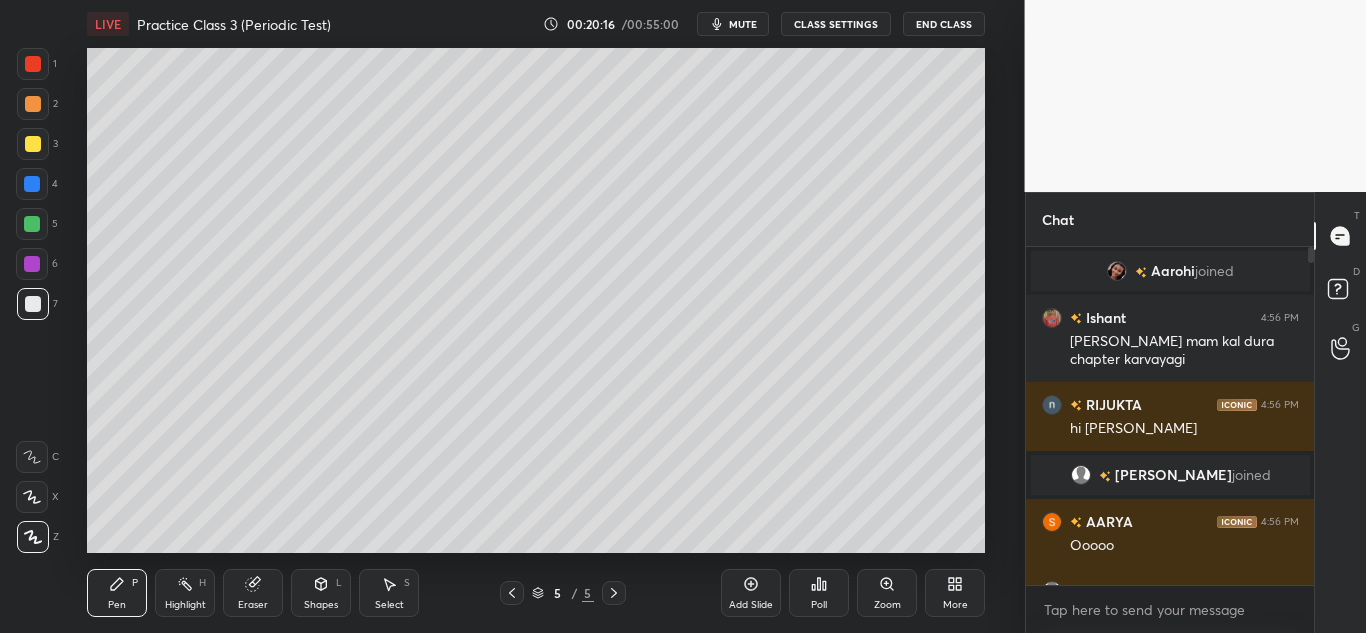 scroll, scrollTop: 12105, scrollLeft: 0, axis: vertical 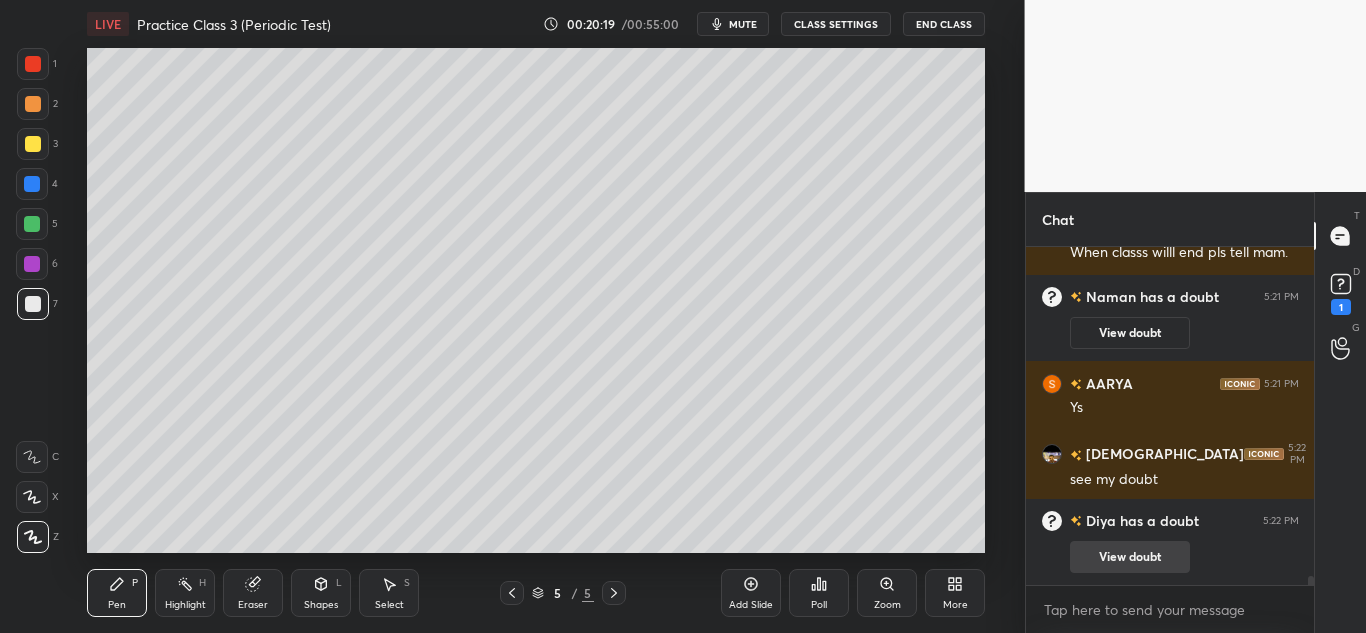 click on "View doubt" at bounding box center (1130, 557) 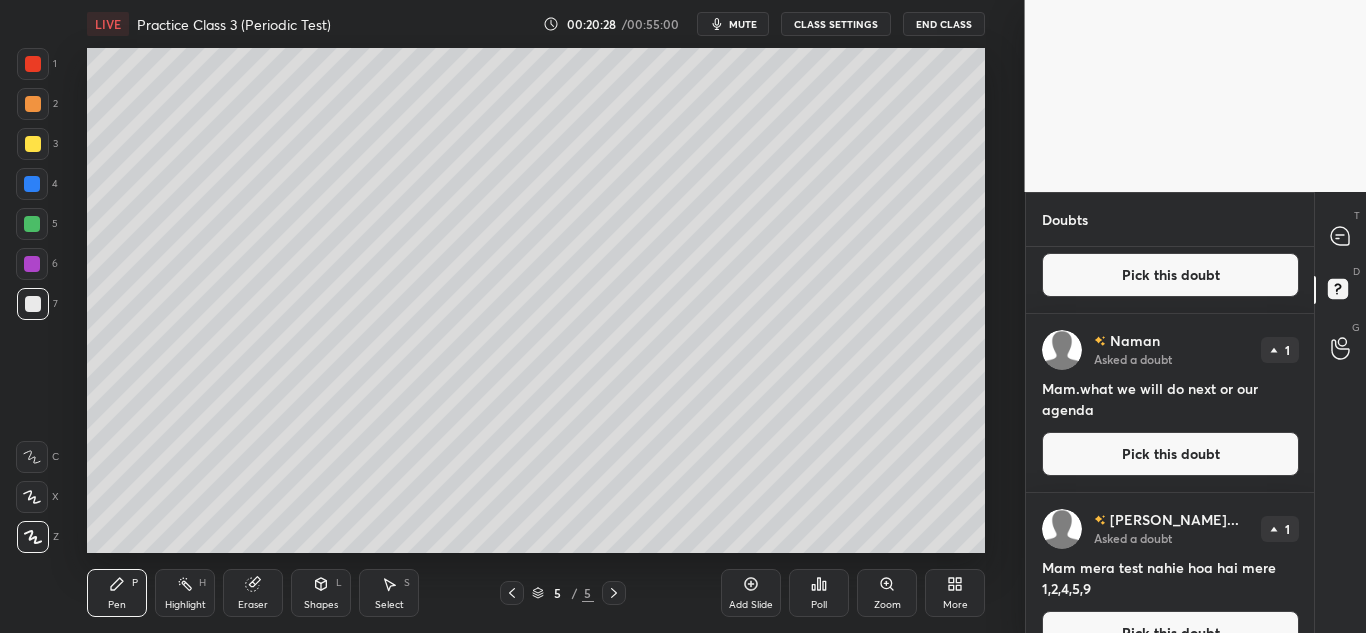scroll, scrollTop: 1405, scrollLeft: 0, axis: vertical 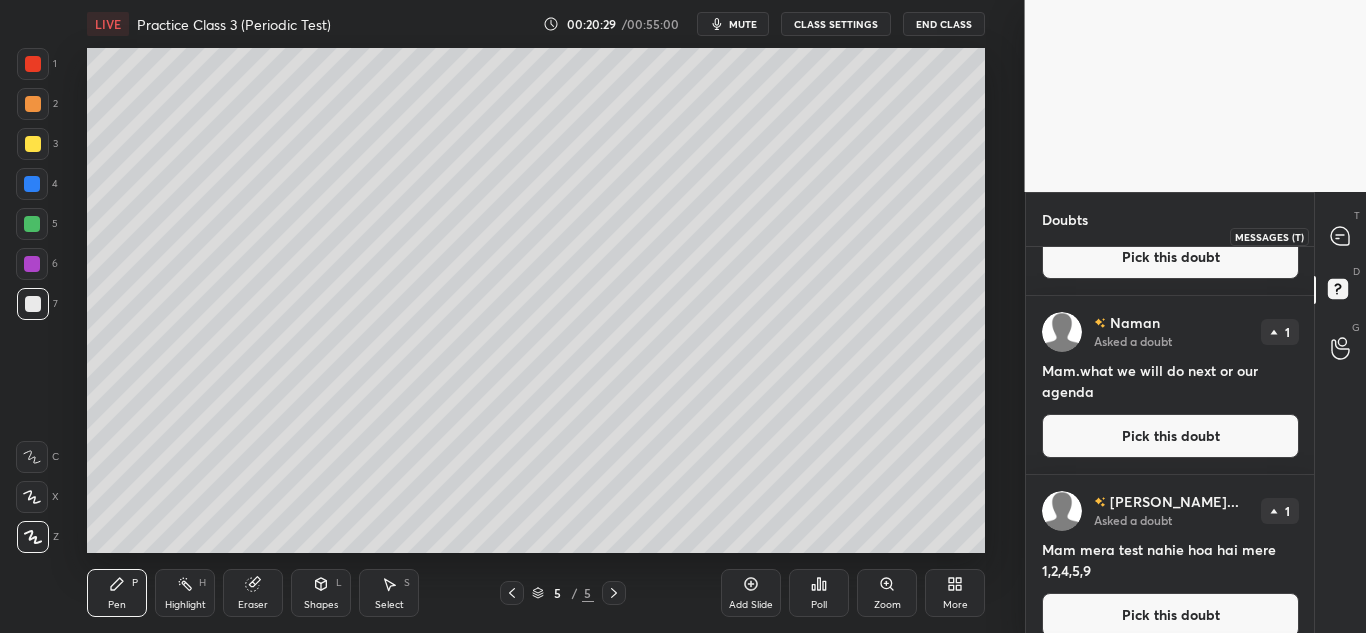 click 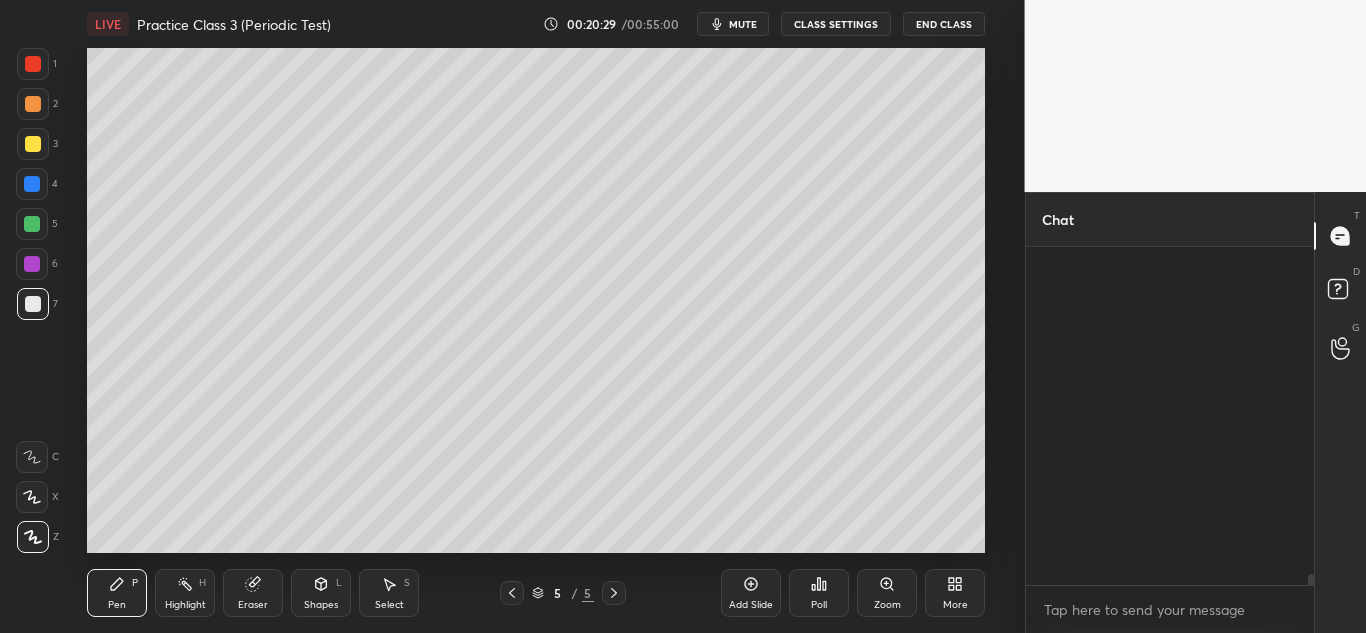scroll, scrollTop: 12046, scrollLeft: 0, axis: vertical 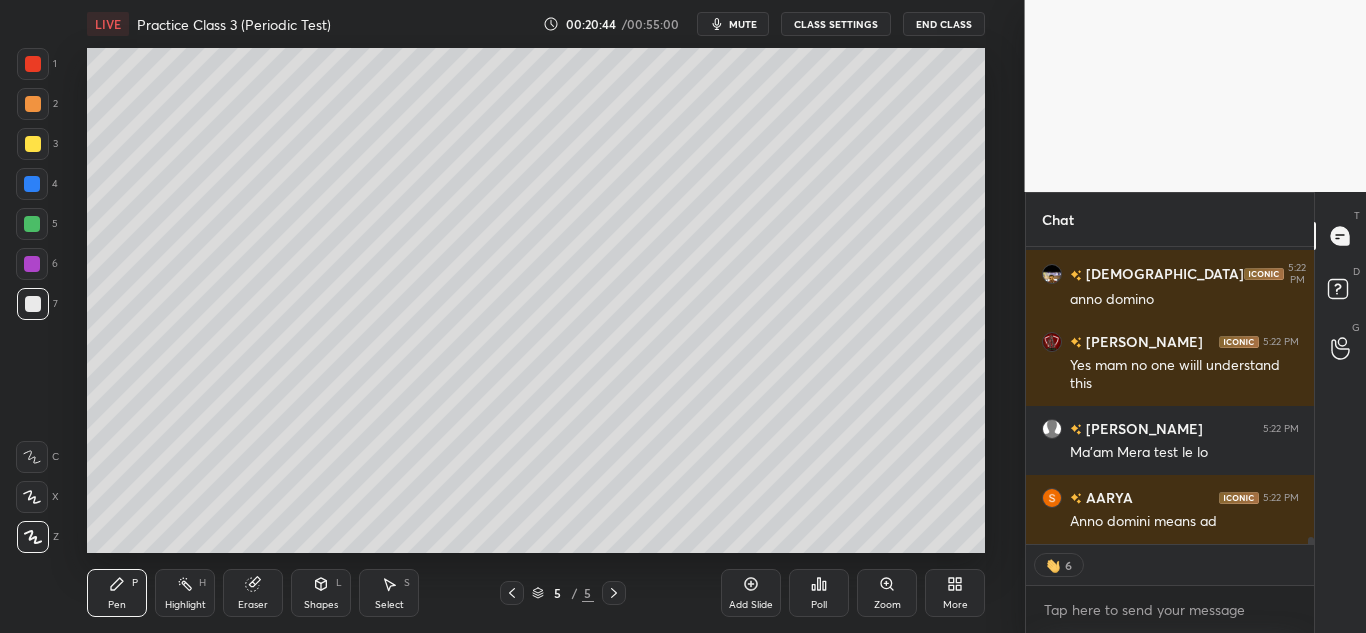 click 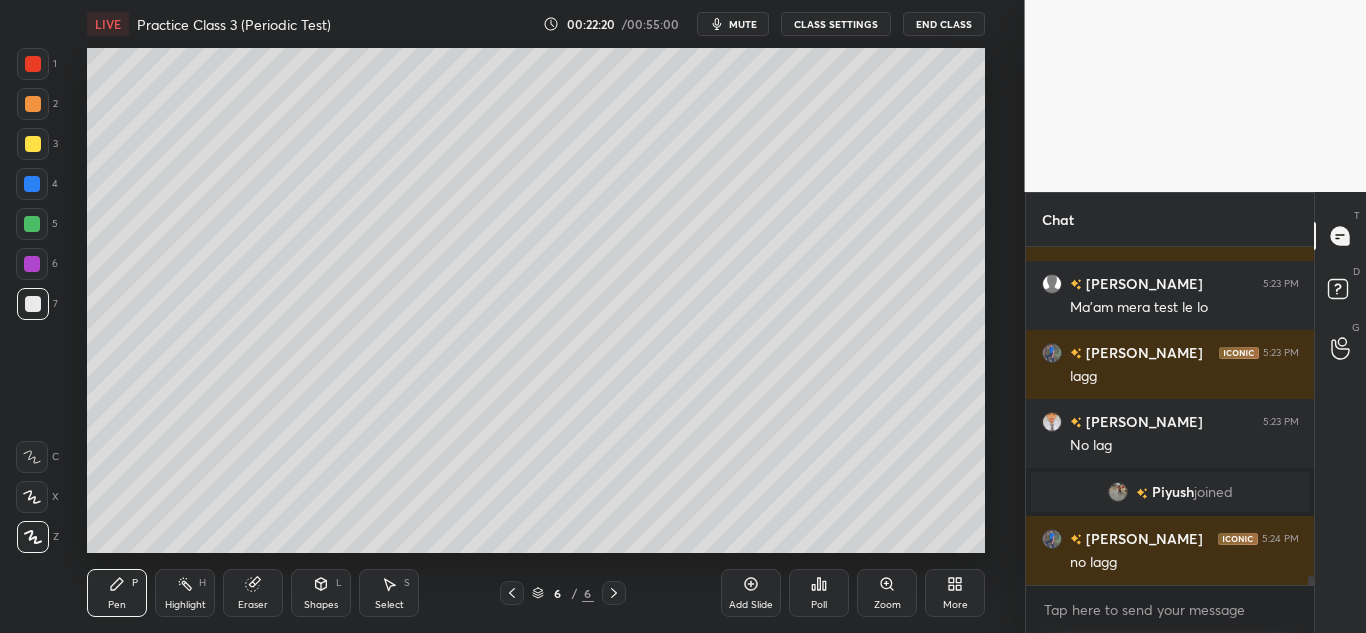 scroll, scrollTop: 12587, scrollLeft: 0, axis: vertical 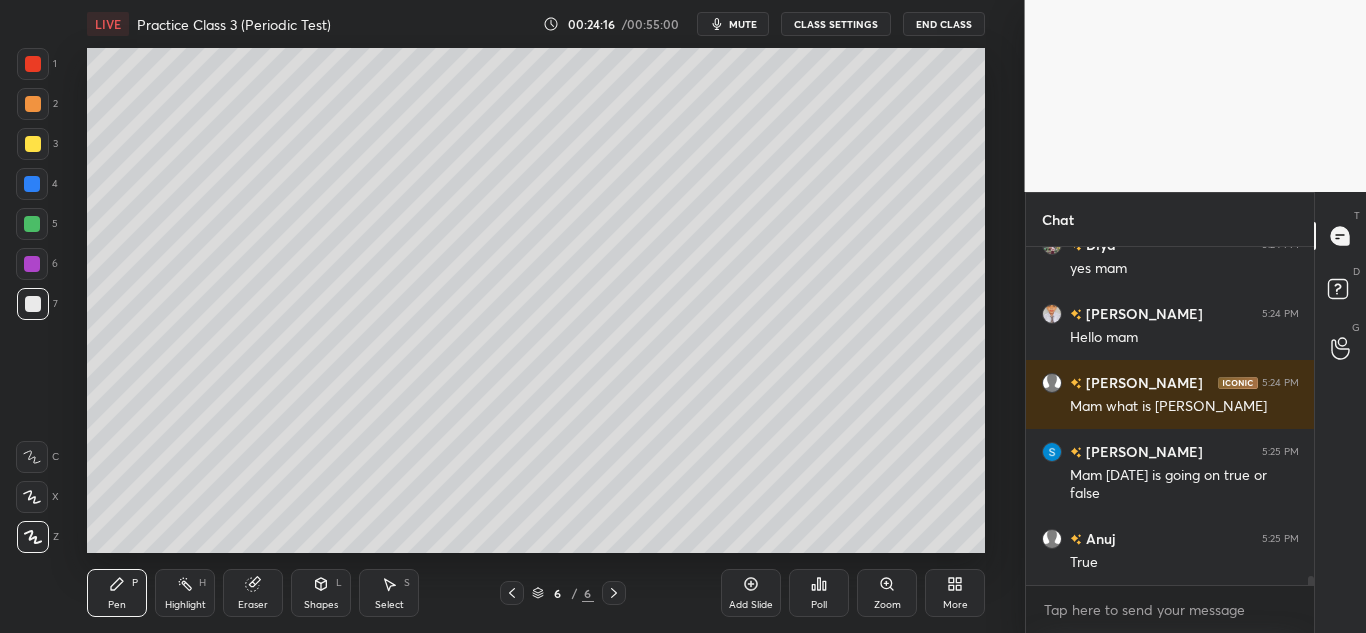 click on "Add Slide" at bounding box center [751, 593] 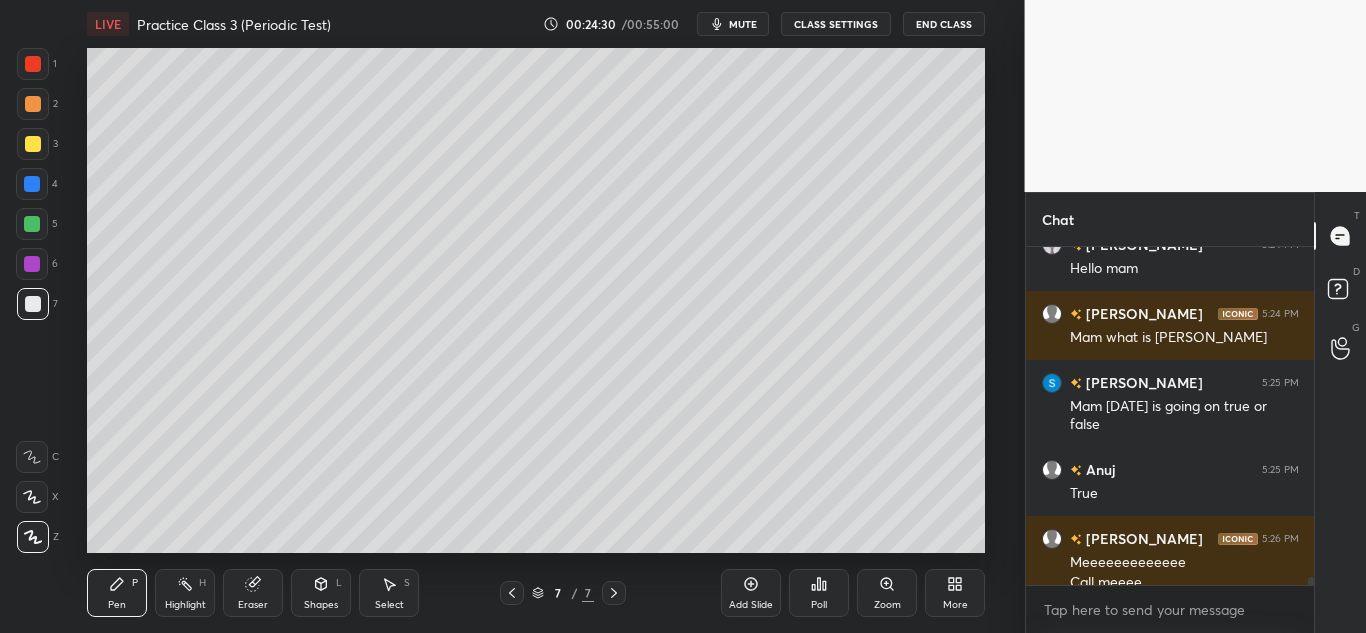 scroll, scrollTop: 13108, scrollLeft: 0, axis: vertical 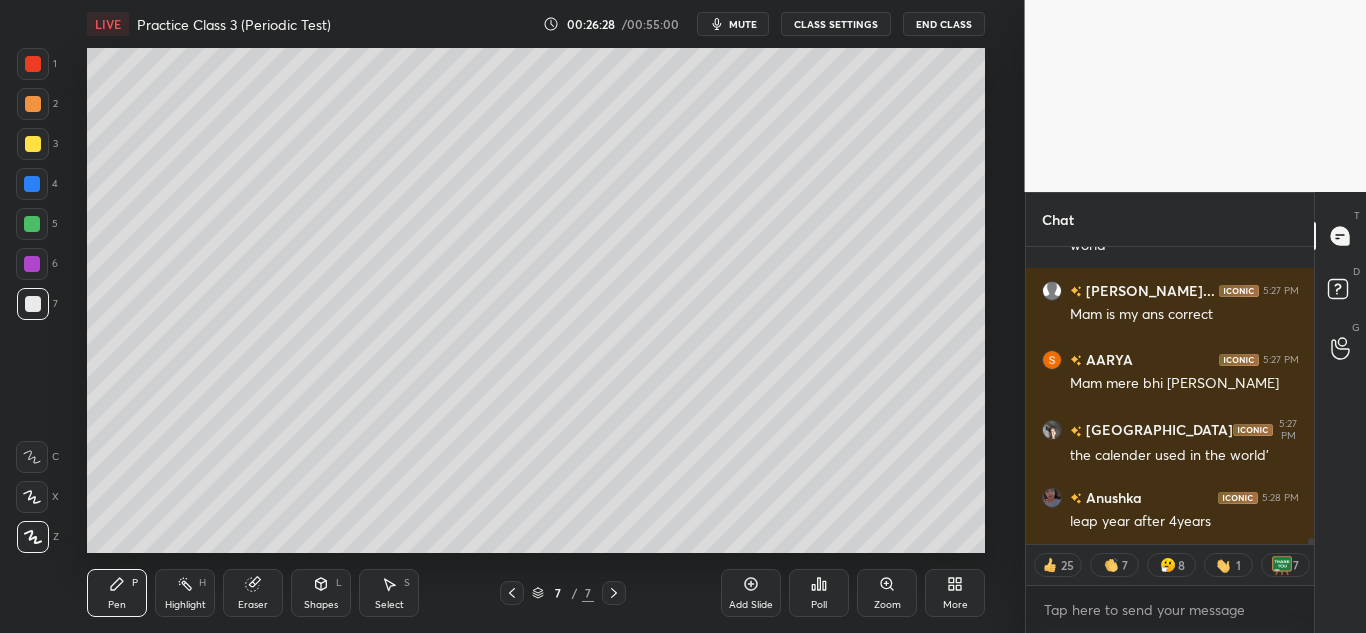 click on "Add Slide" at bounding box center [751, 593] 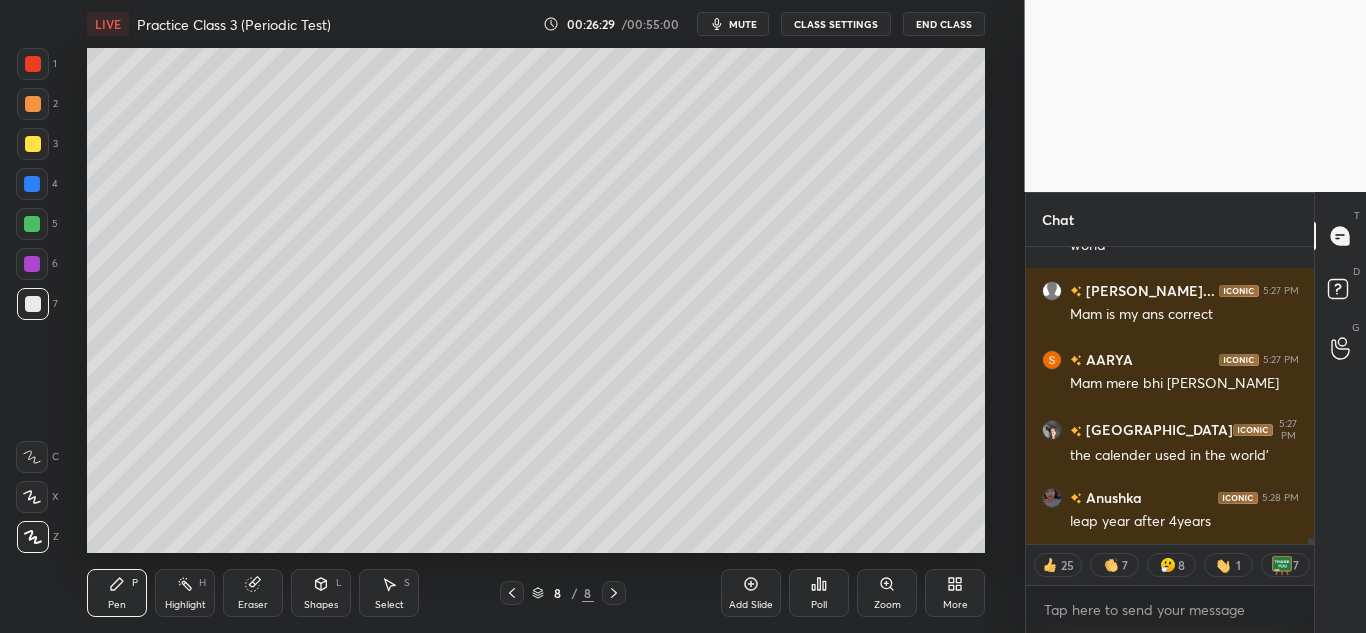 scroll, scrollTop: 7, scrollLeft: 7, axis: both 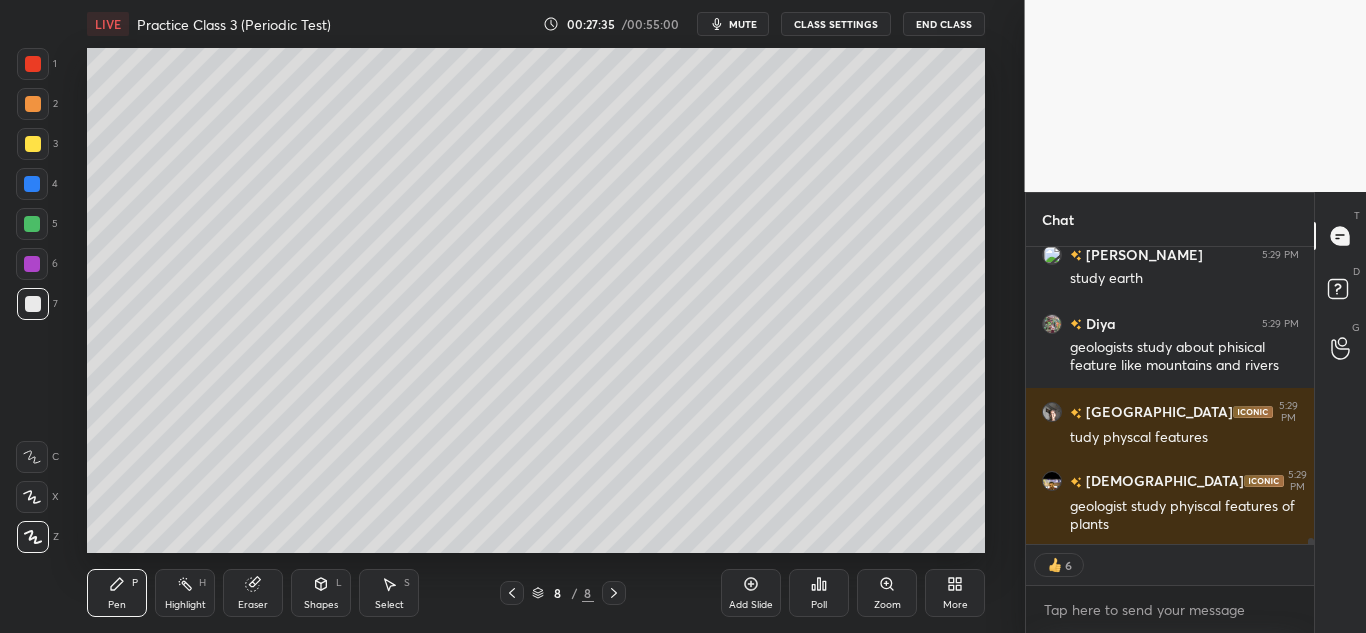 type on "x" 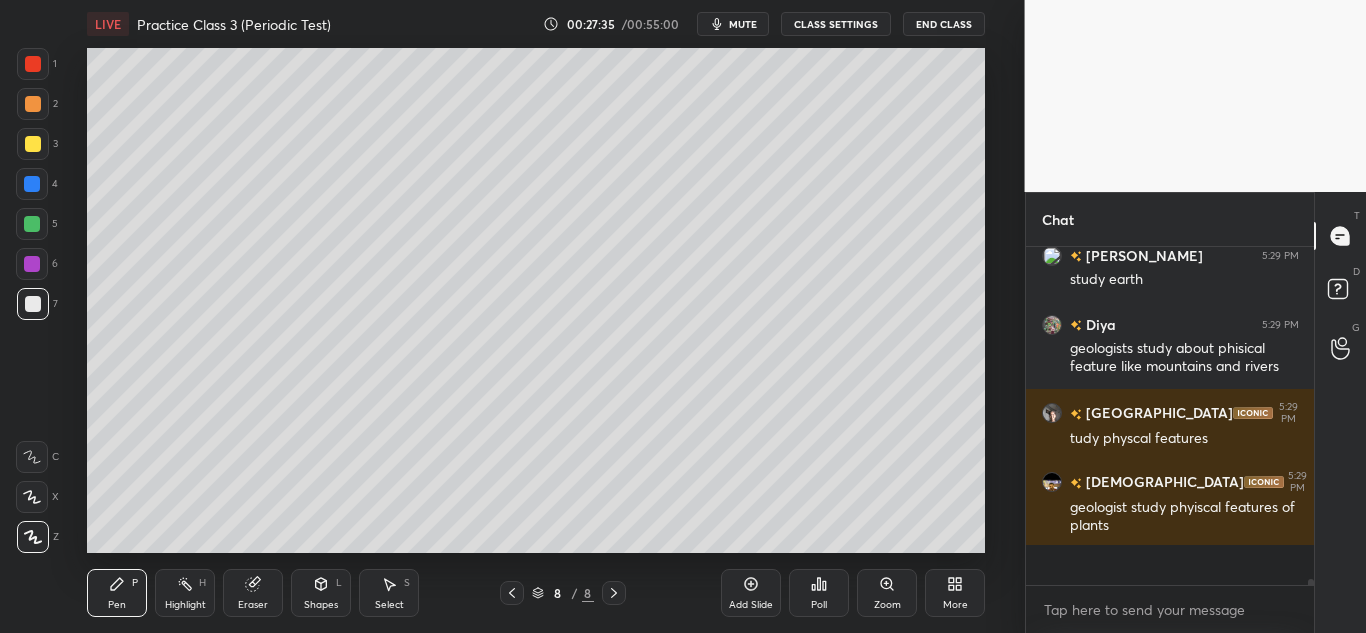 scroll, scrollTop: 7, scrollLeft: 7, axis: both 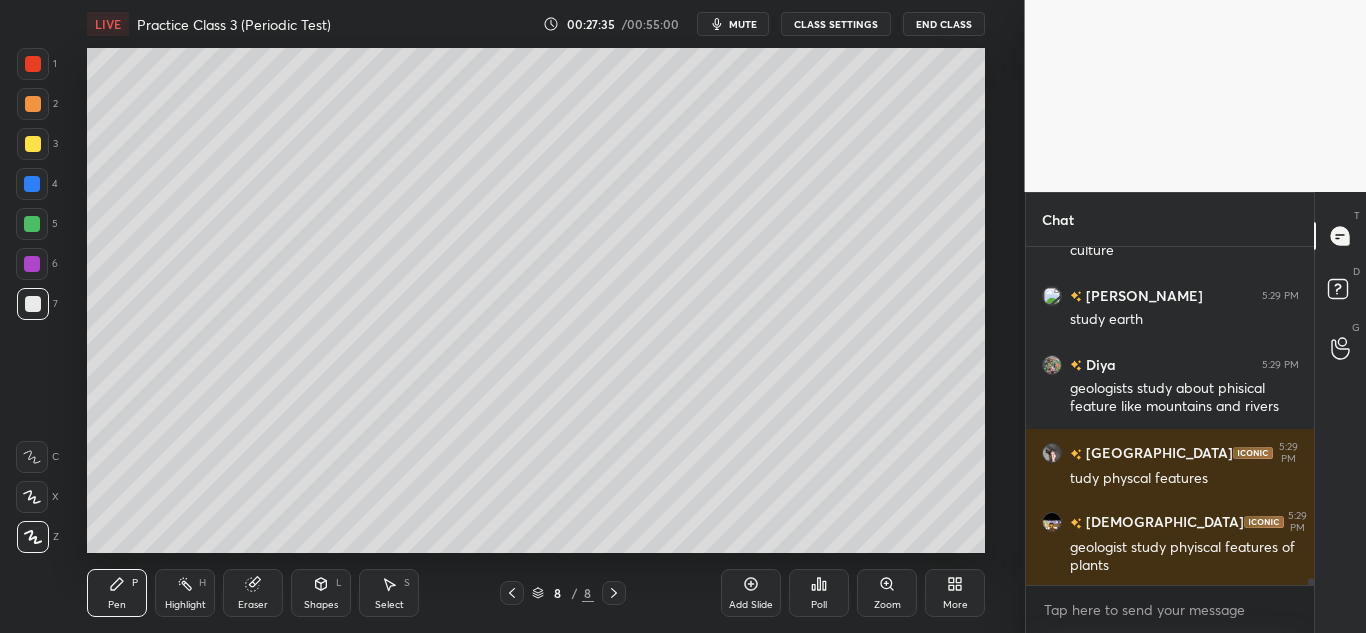 click 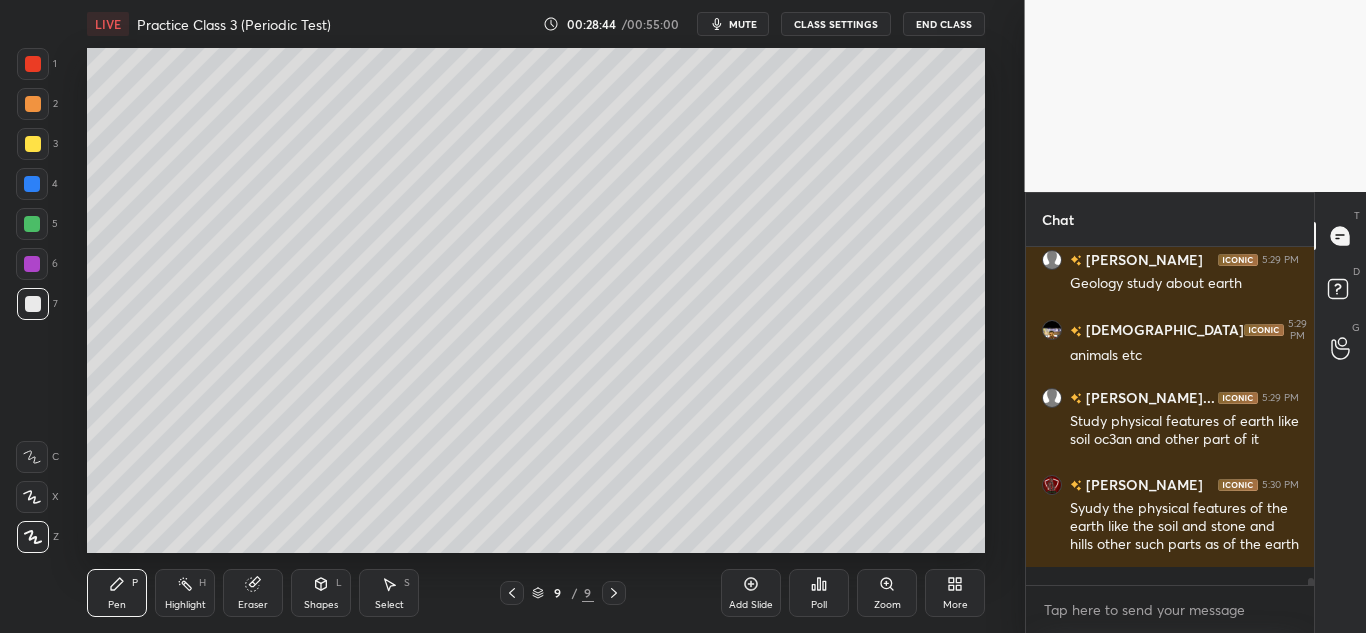 scroll, scrollTop: 15781, scrollLeft: 0, axis: vertical 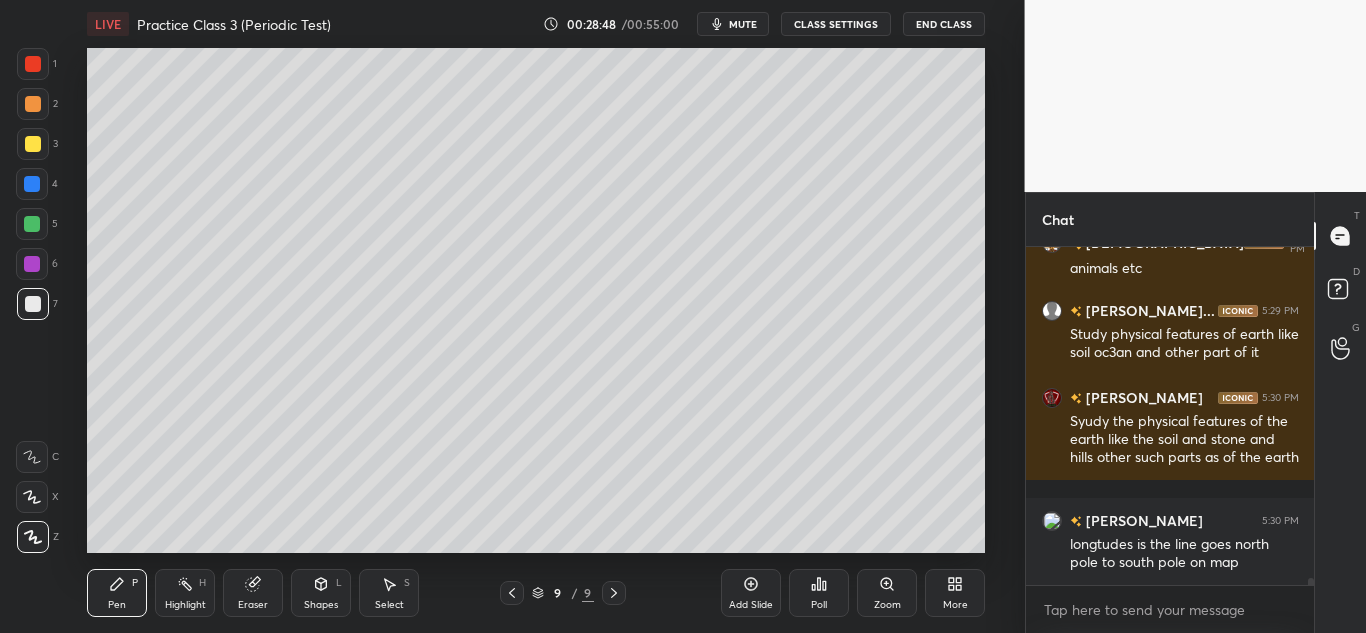 click on "CLASS SETTINGS" at bounding box center [836, 24] 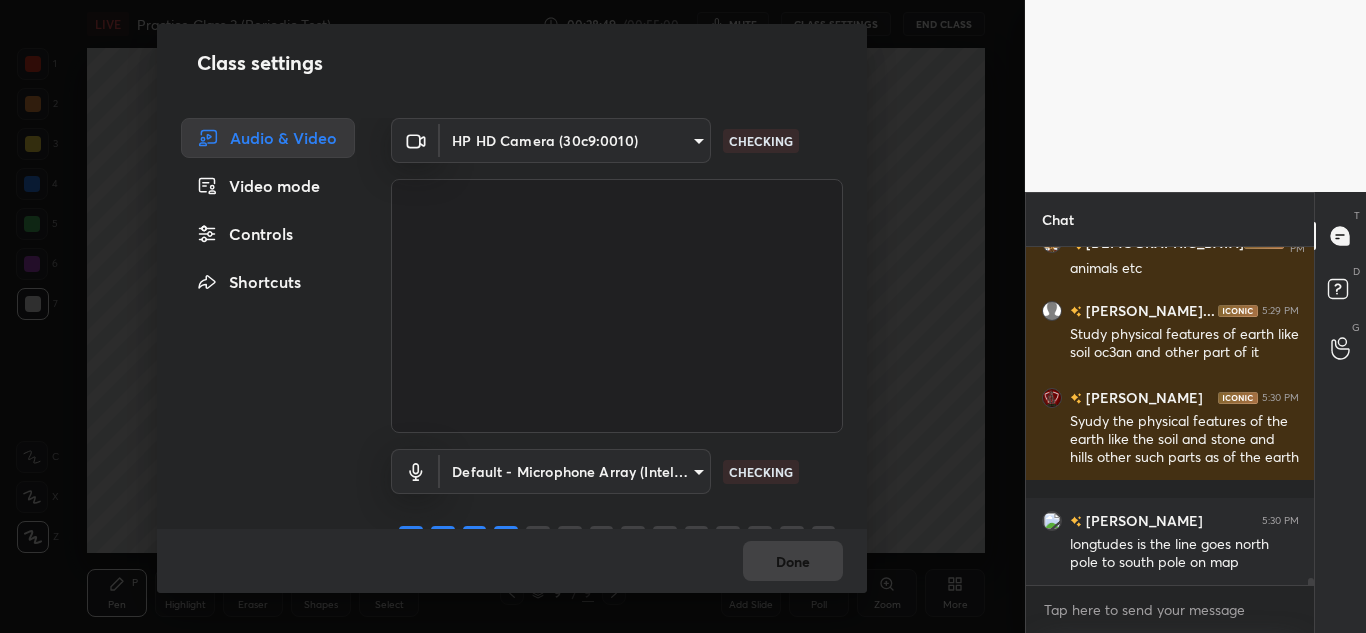 click on "Controls" at bounding box center [268, 234] 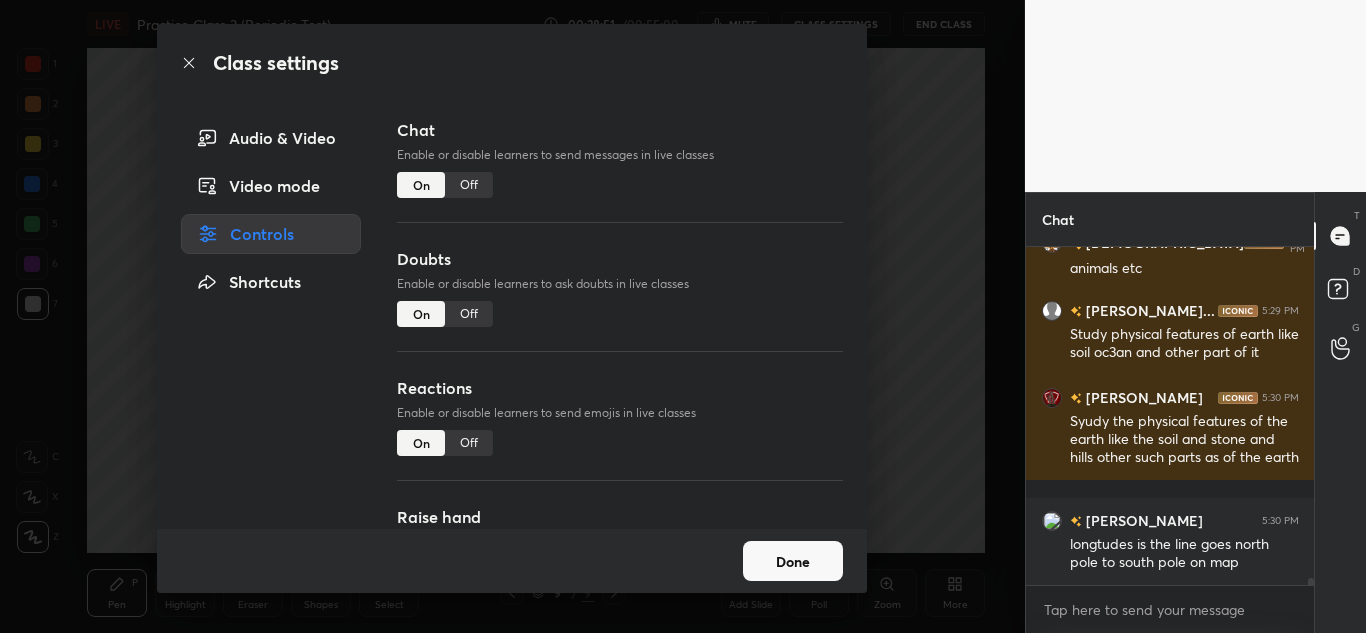 drag, startPoint x: 474, startPoint y: 157, endPoint x: 474, endPoint y: 173, distance: 16 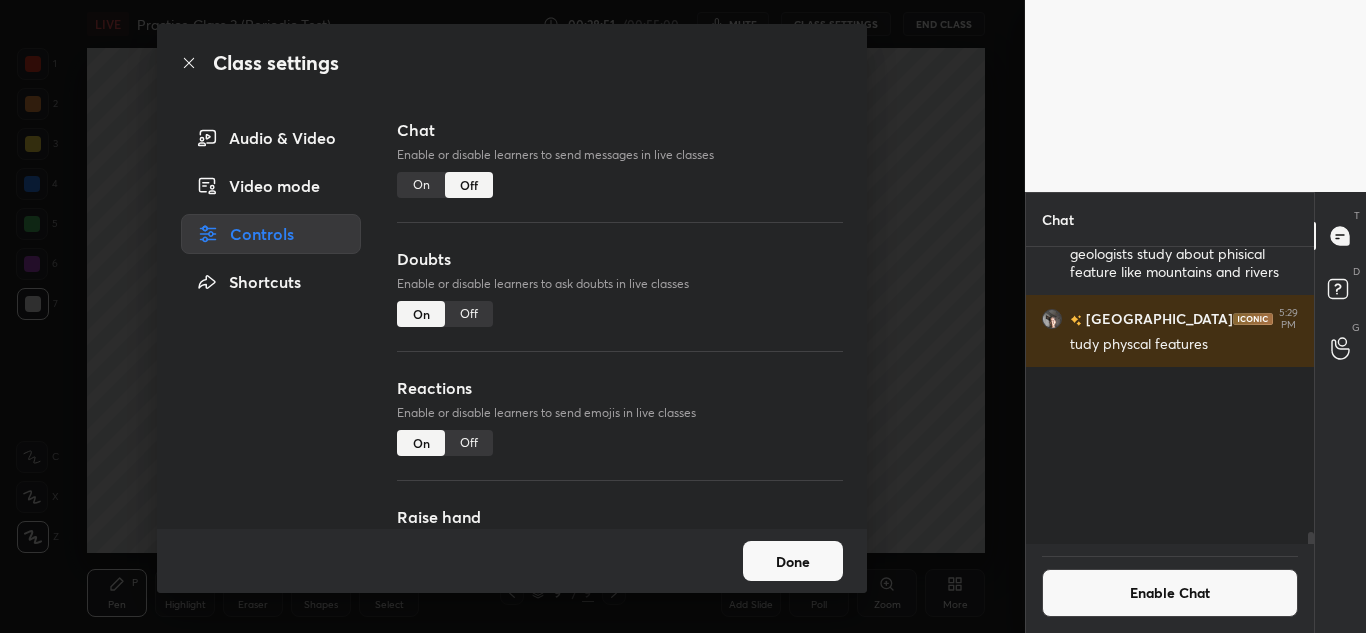 scroll, scrollTop: 14322, scrollLeft: 0, axis: vertical 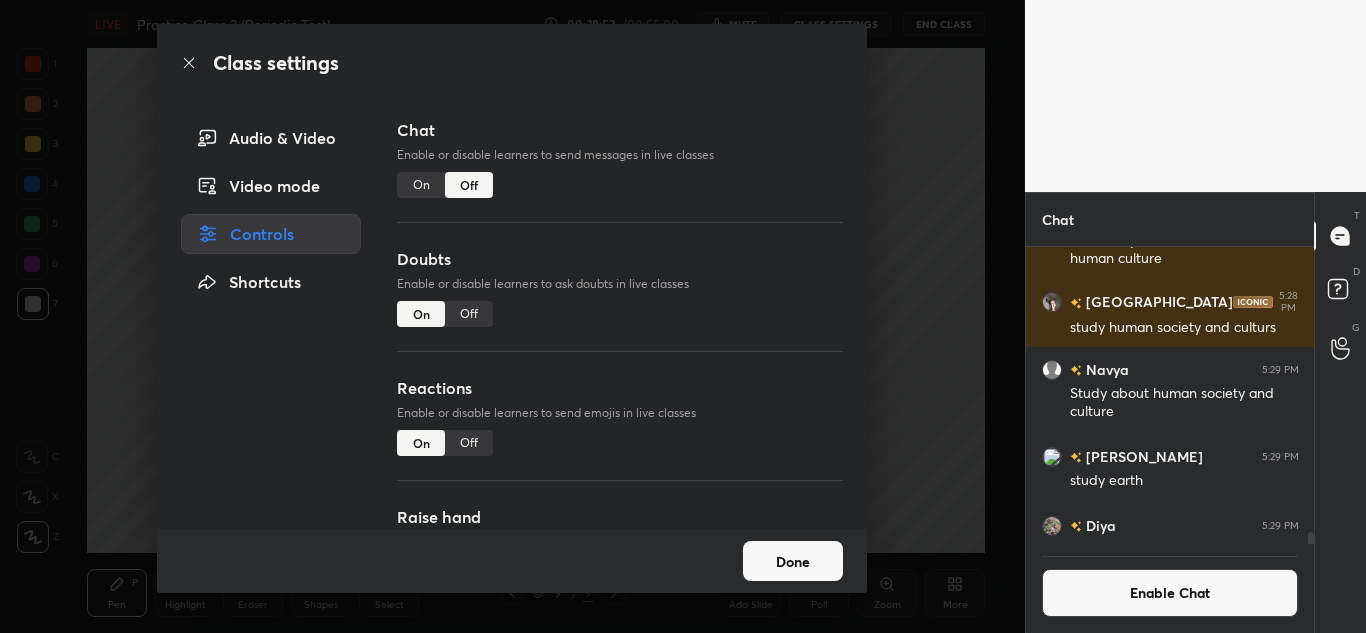 click on "Done" at bounding box center [793, 561] 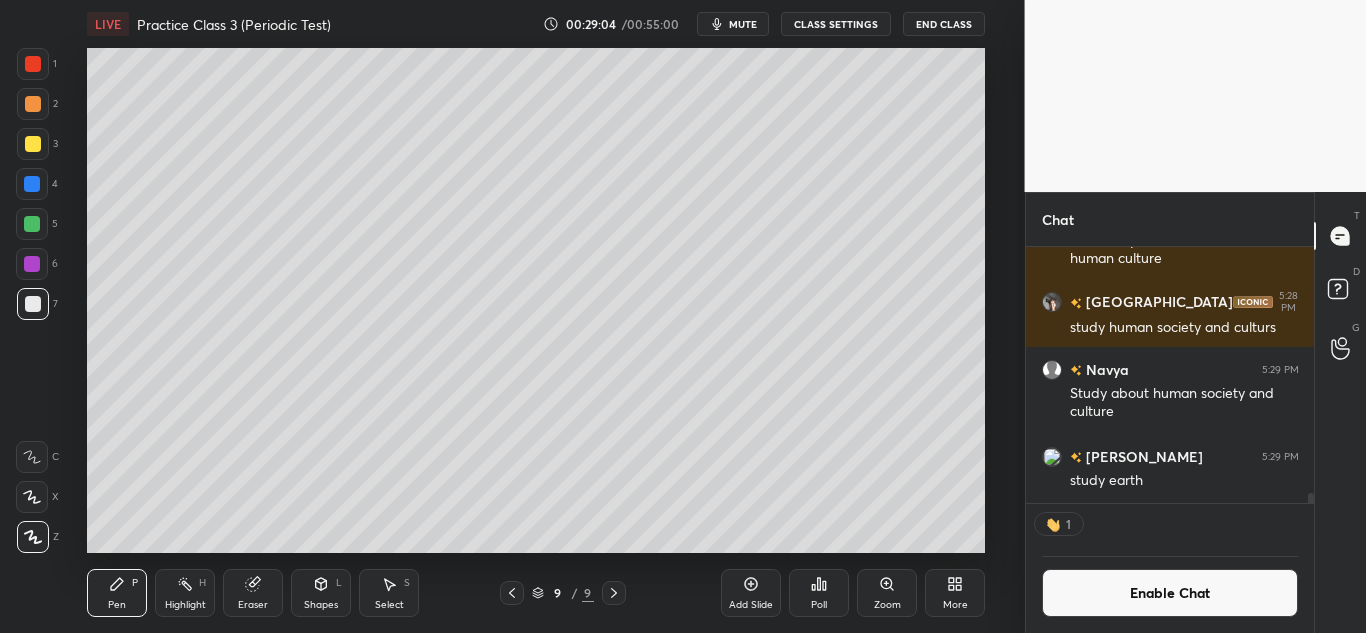 scroll, scrollTop: 250, scrollLeft: 282, axis: both 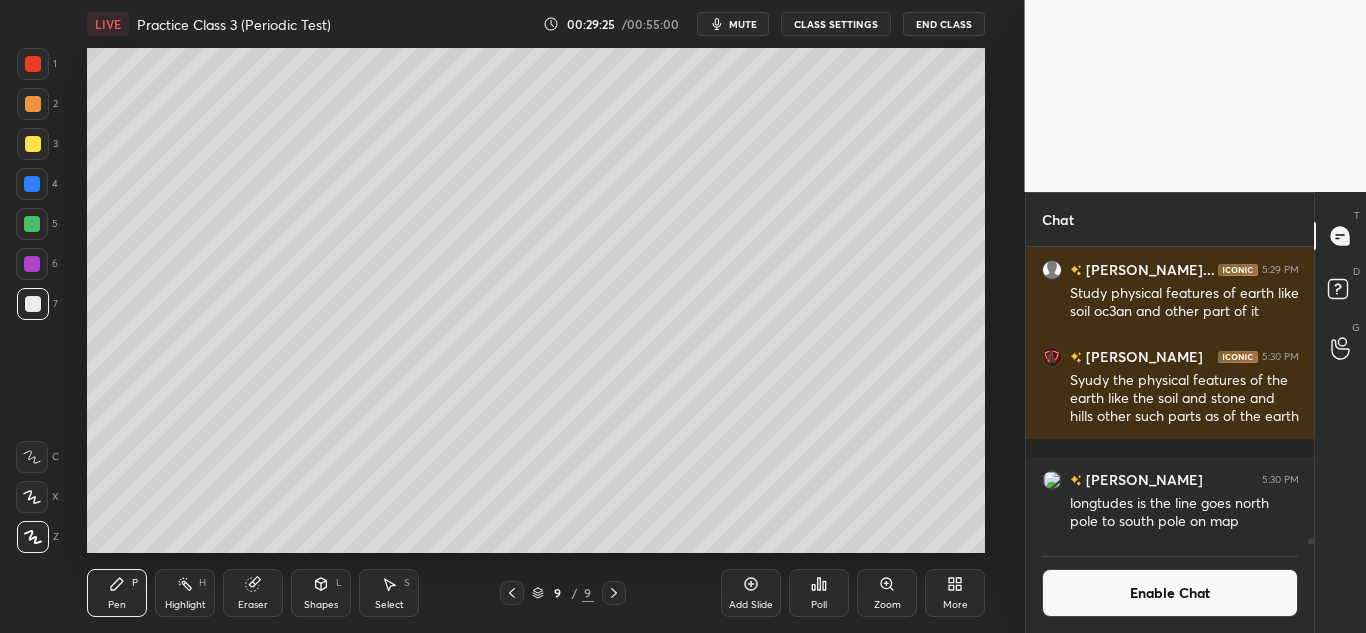 click on "mute" at bounding box center (743, 24) 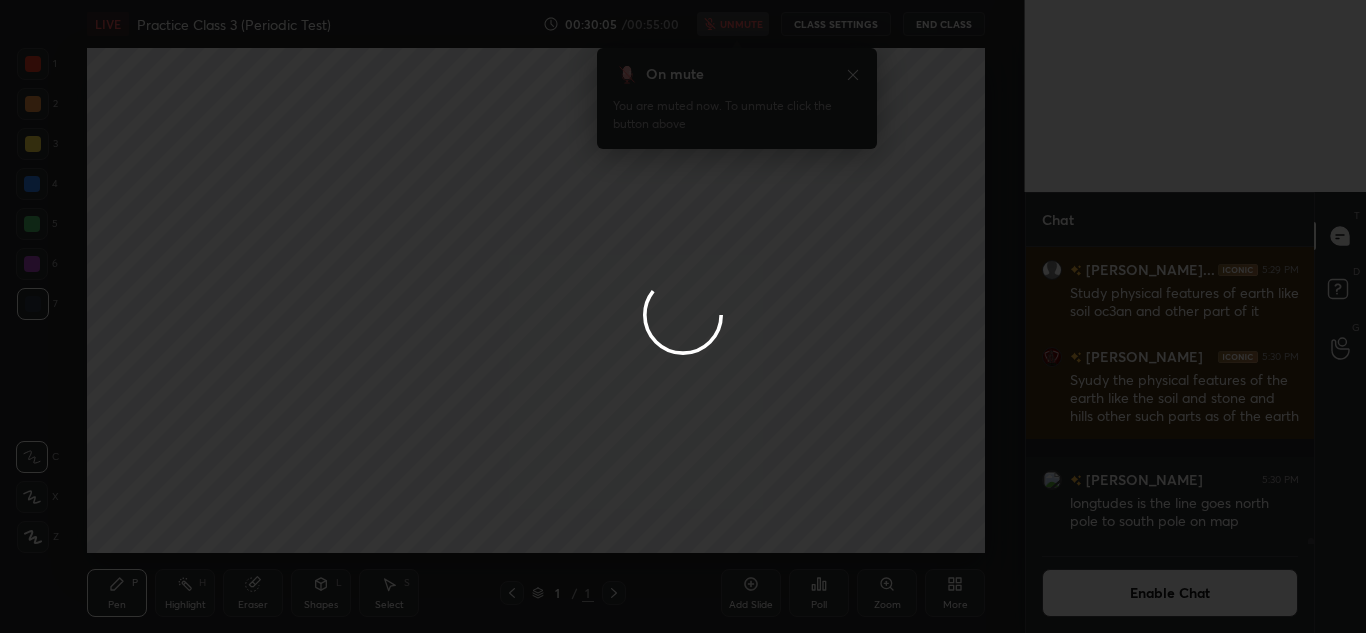 click at bounding box center (683, 316) 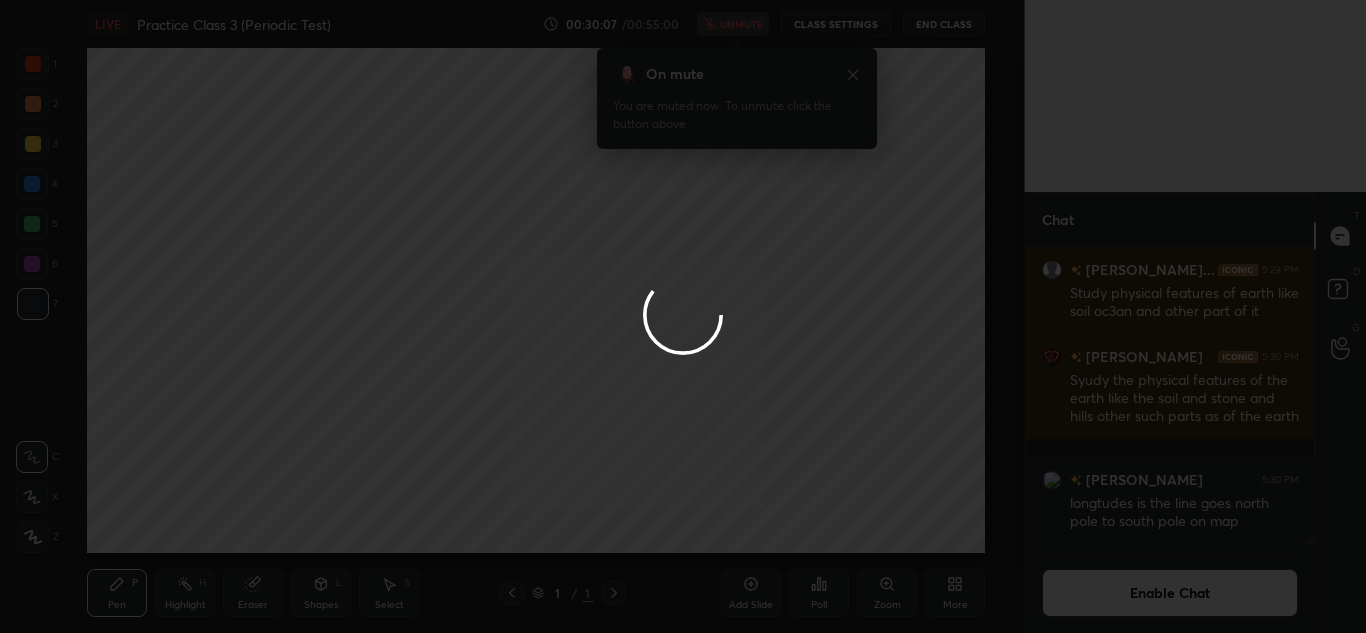 click at bounding box center (683, 316) 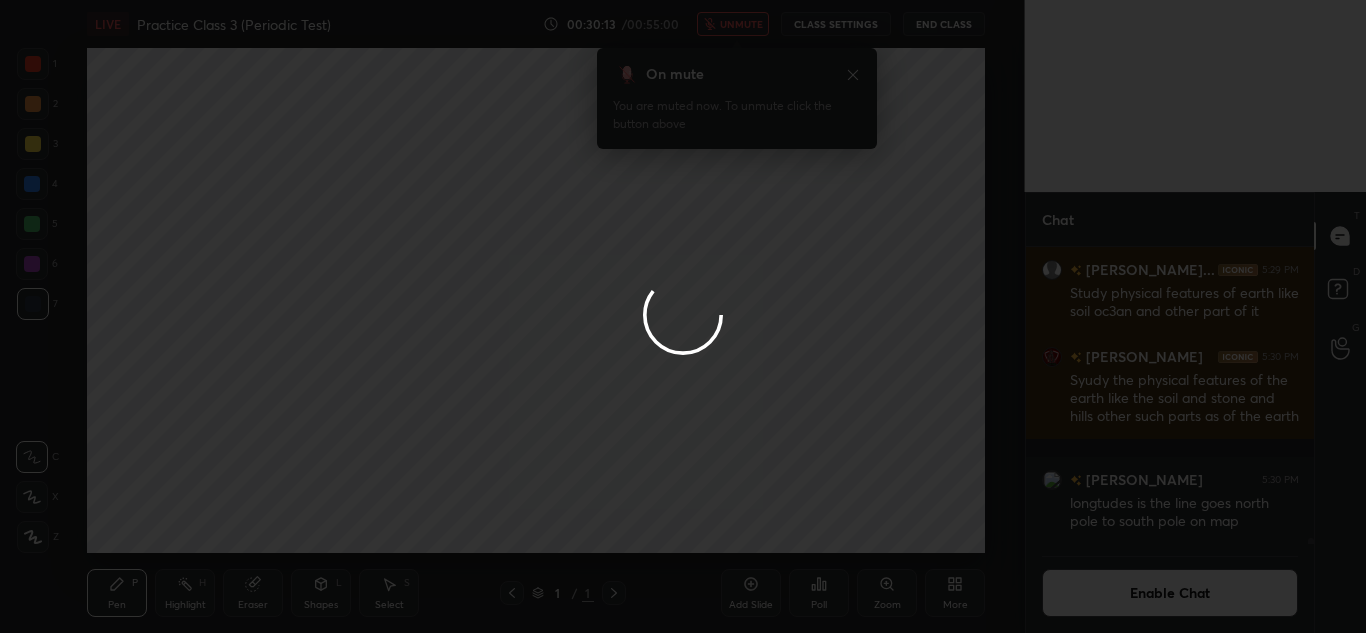 click at bounding box center [683, 316] 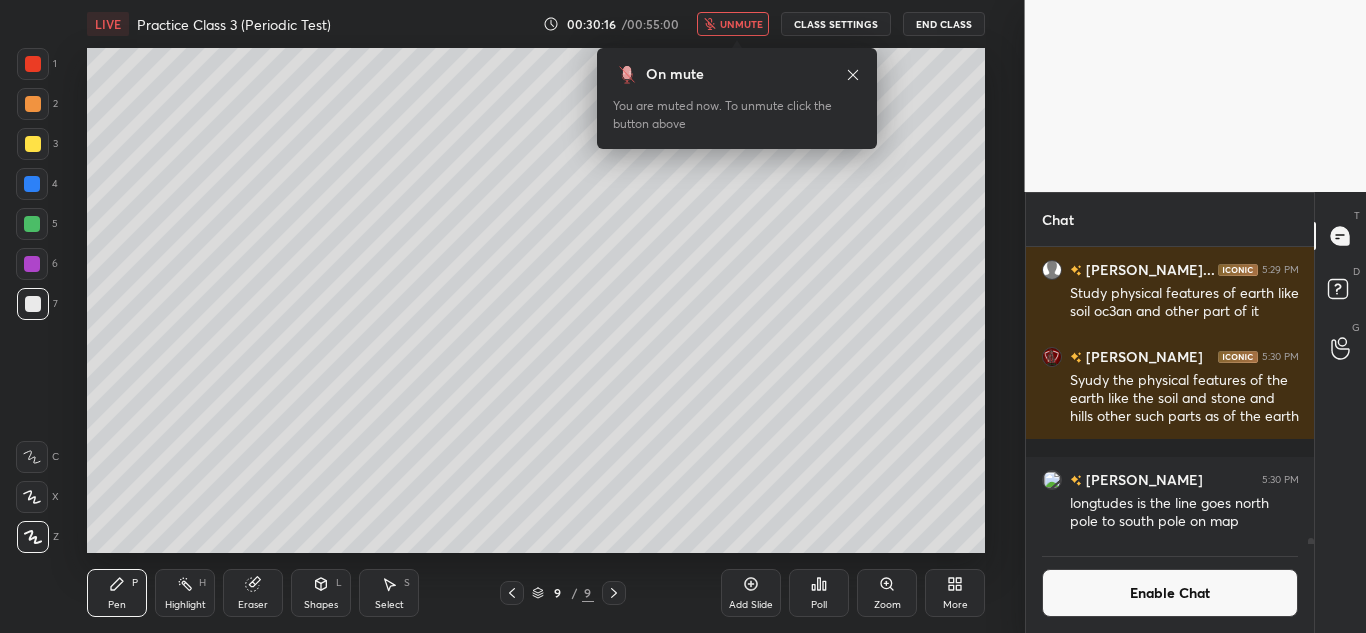 click 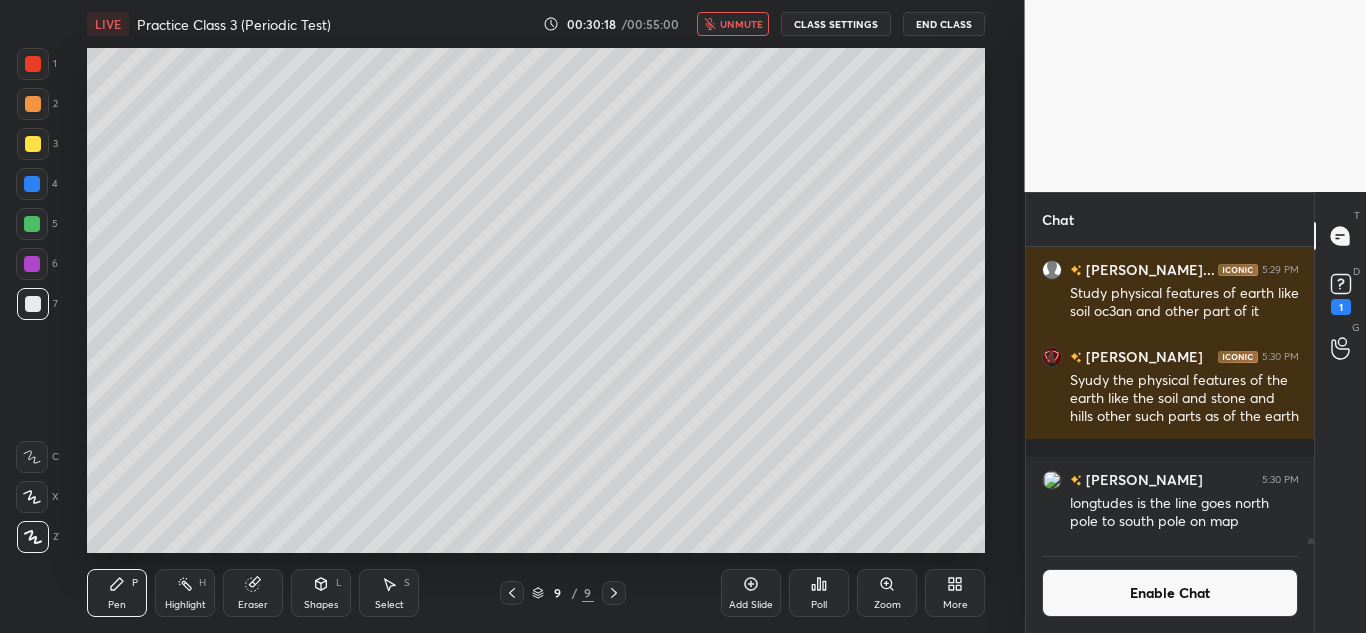 scroll, scrollTop: 15045, scrollLeft: 0, axis: vertical 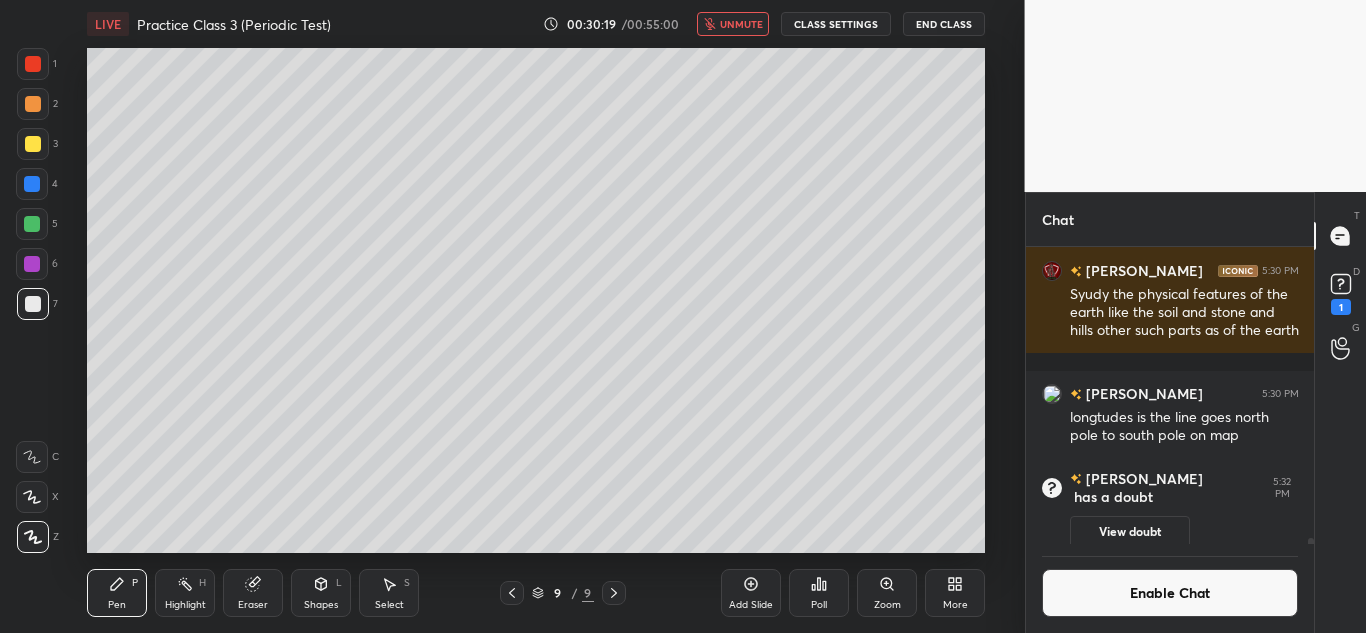click on "unmute" at bounding box center [733, 24] 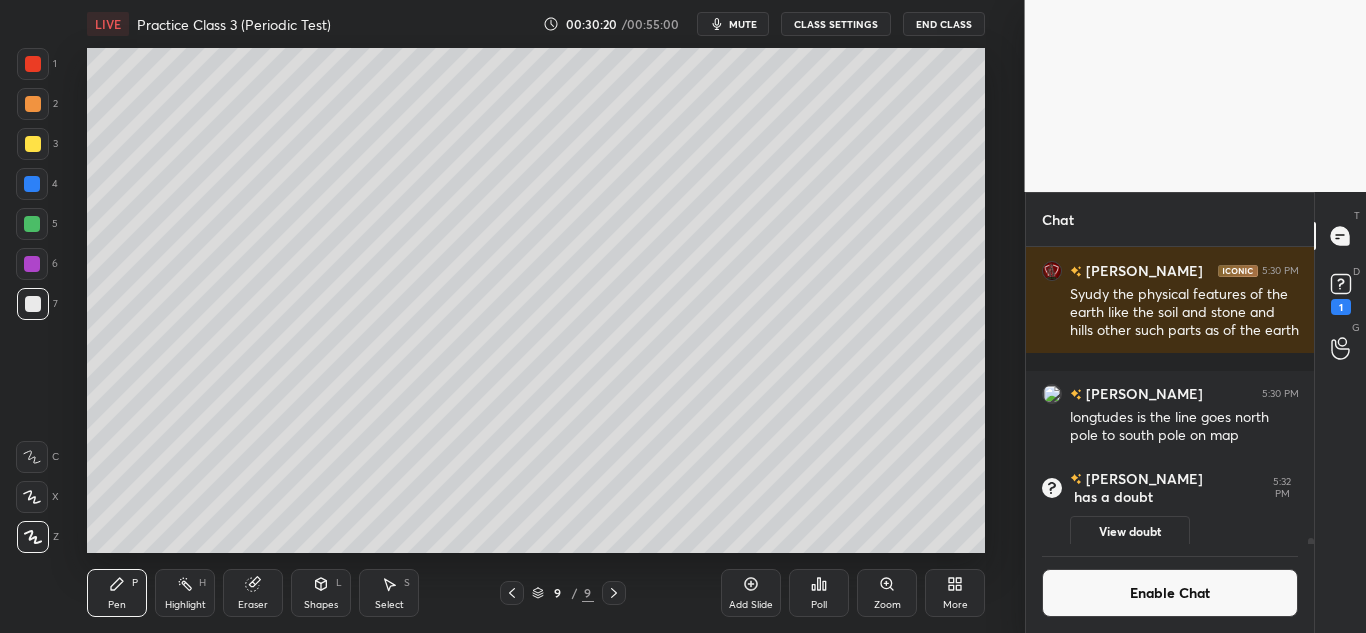 click 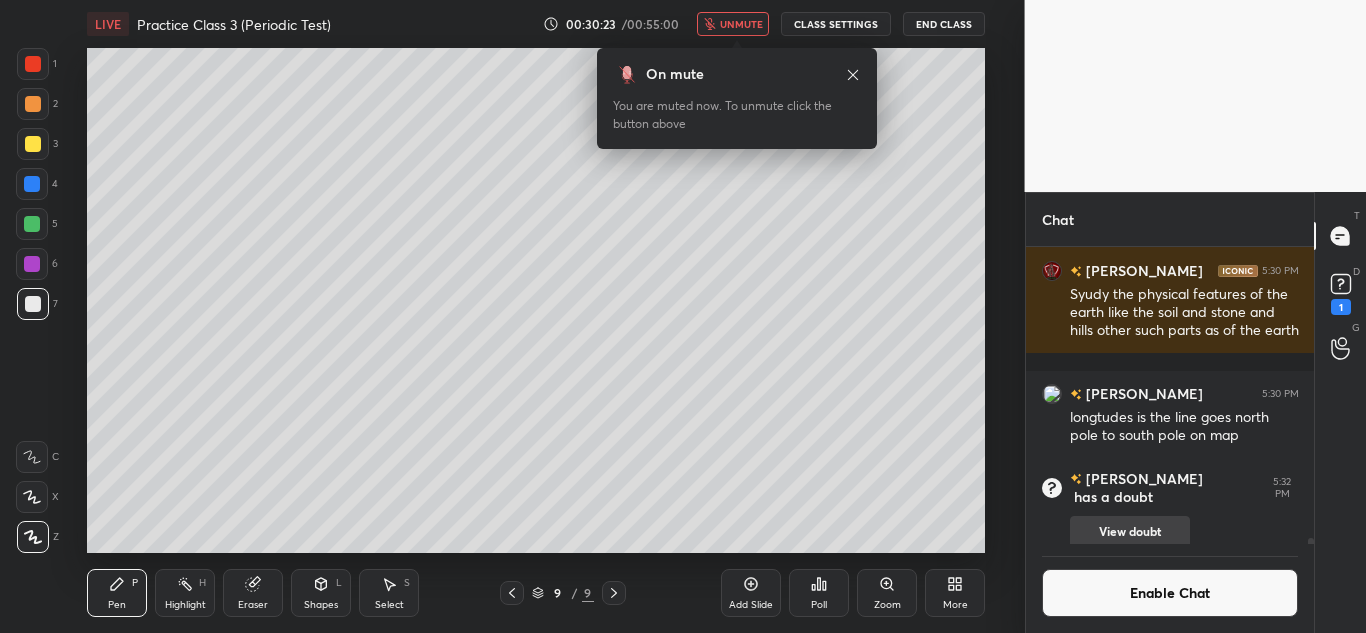 click on "View doubt" at bounding box center [1130, 532] 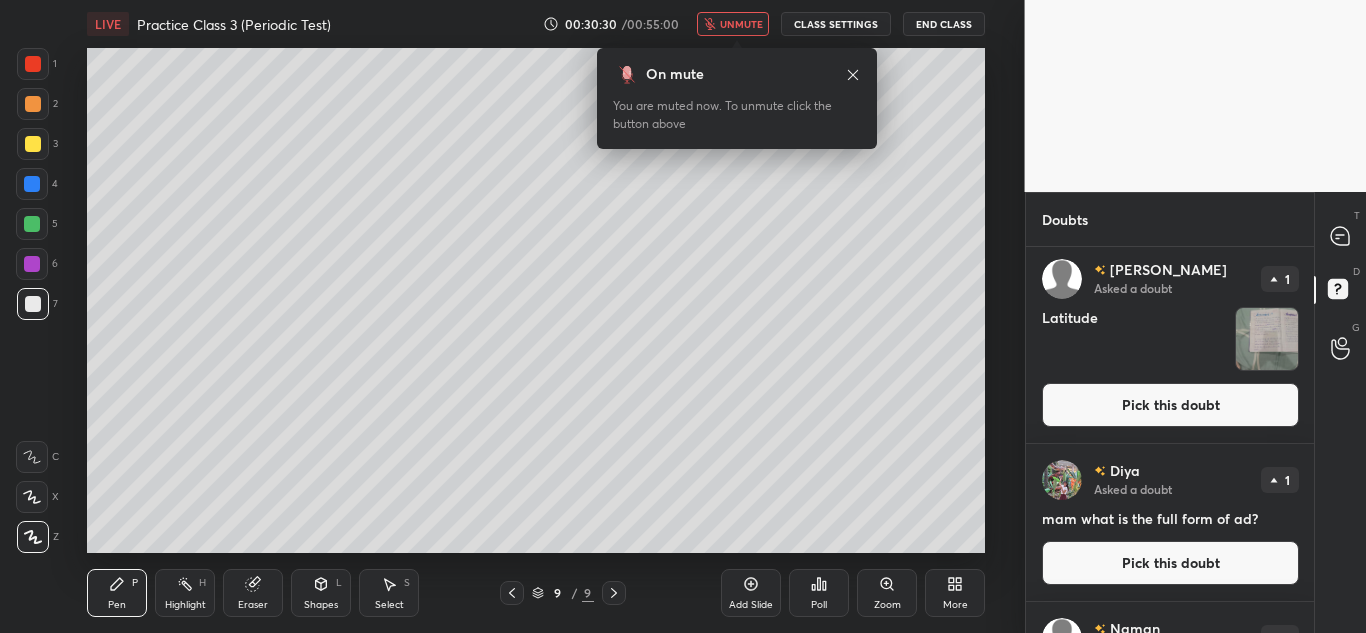 scroll, scrollTop: 1502, scrollLeft: 0, axis: vertical 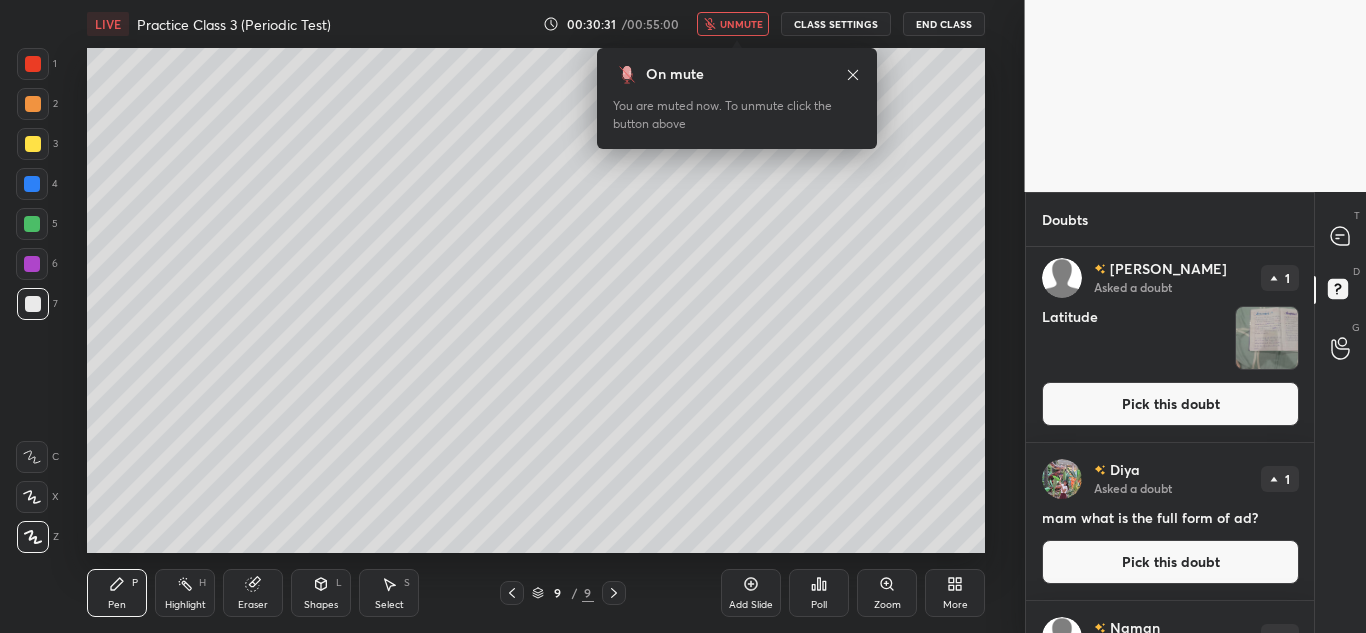 click at bounding box center [1267, 338] 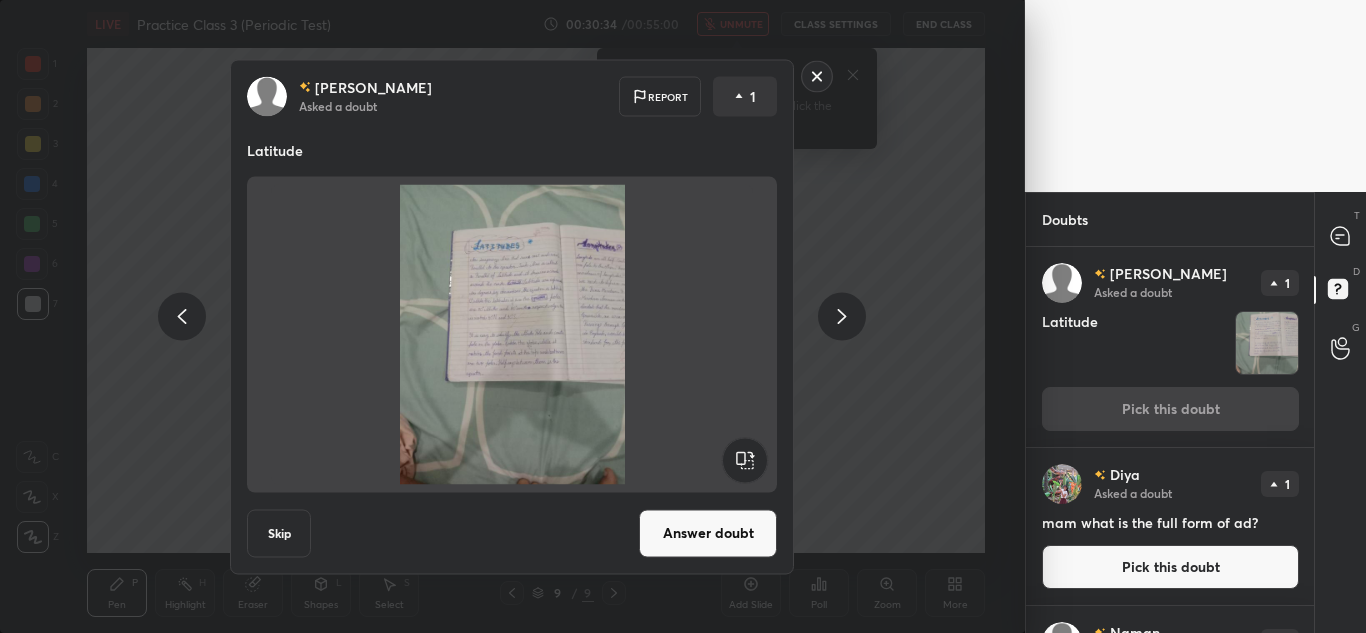 click at bounding box center [512, 334] 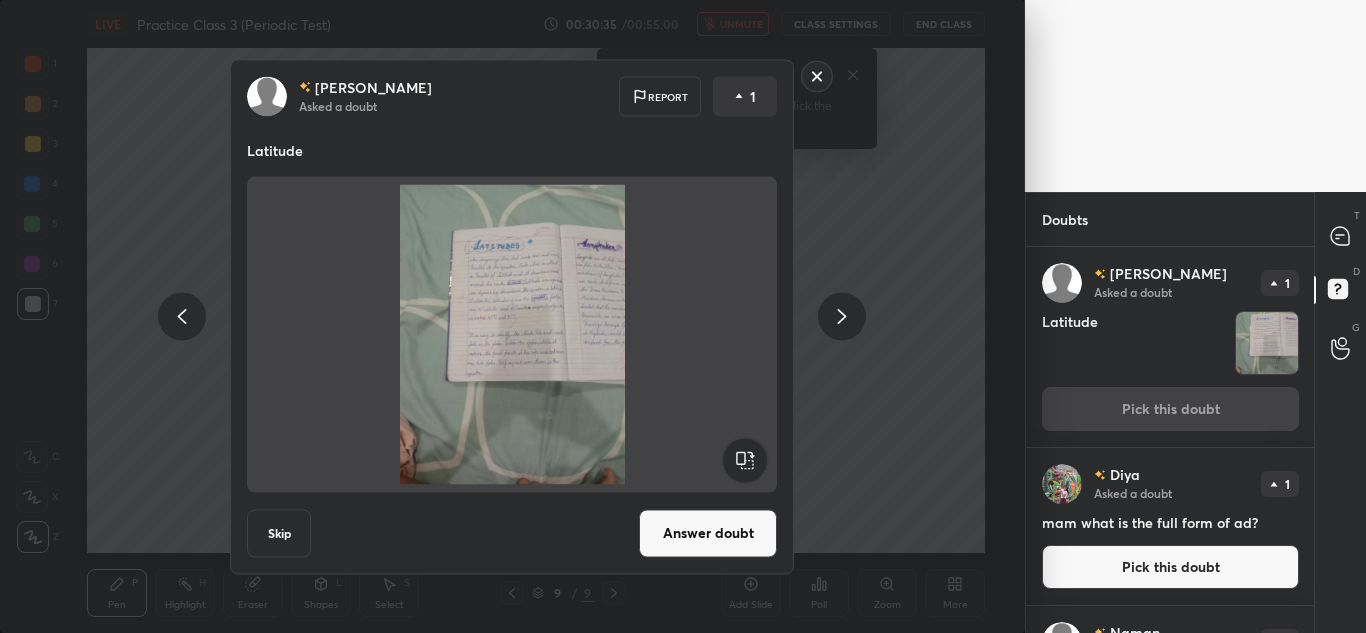 click at bounding box center (512, 334) 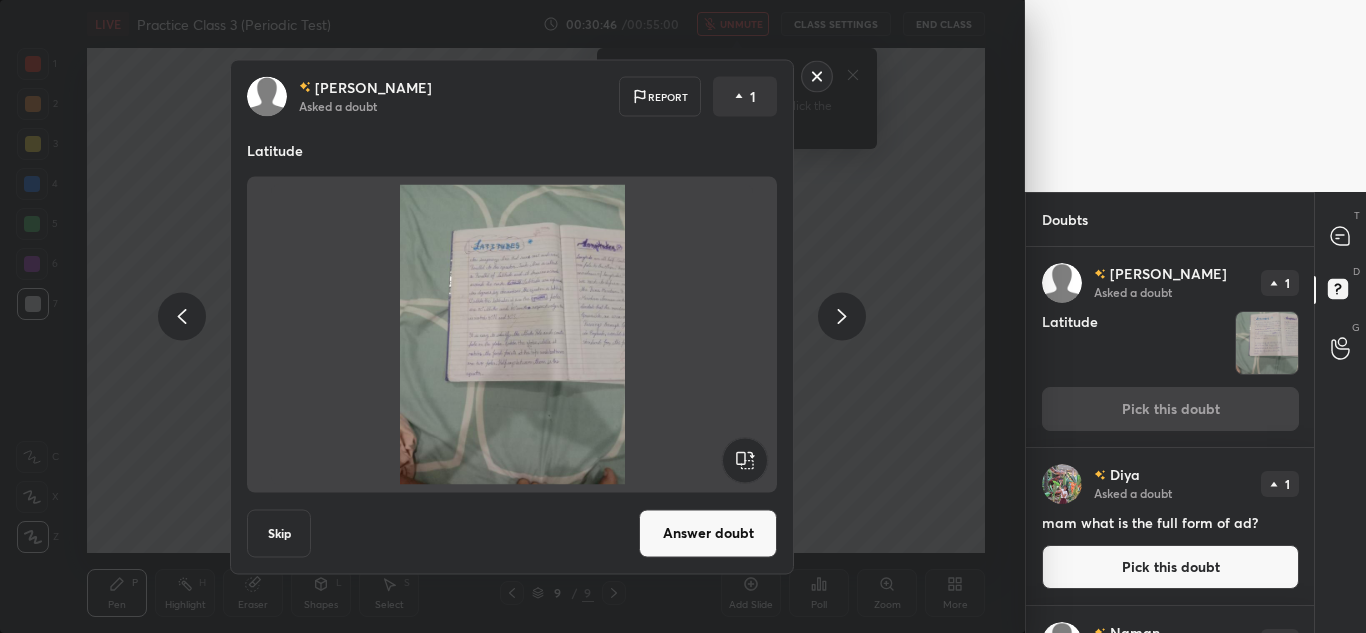 click at bounding box center (512, 334) 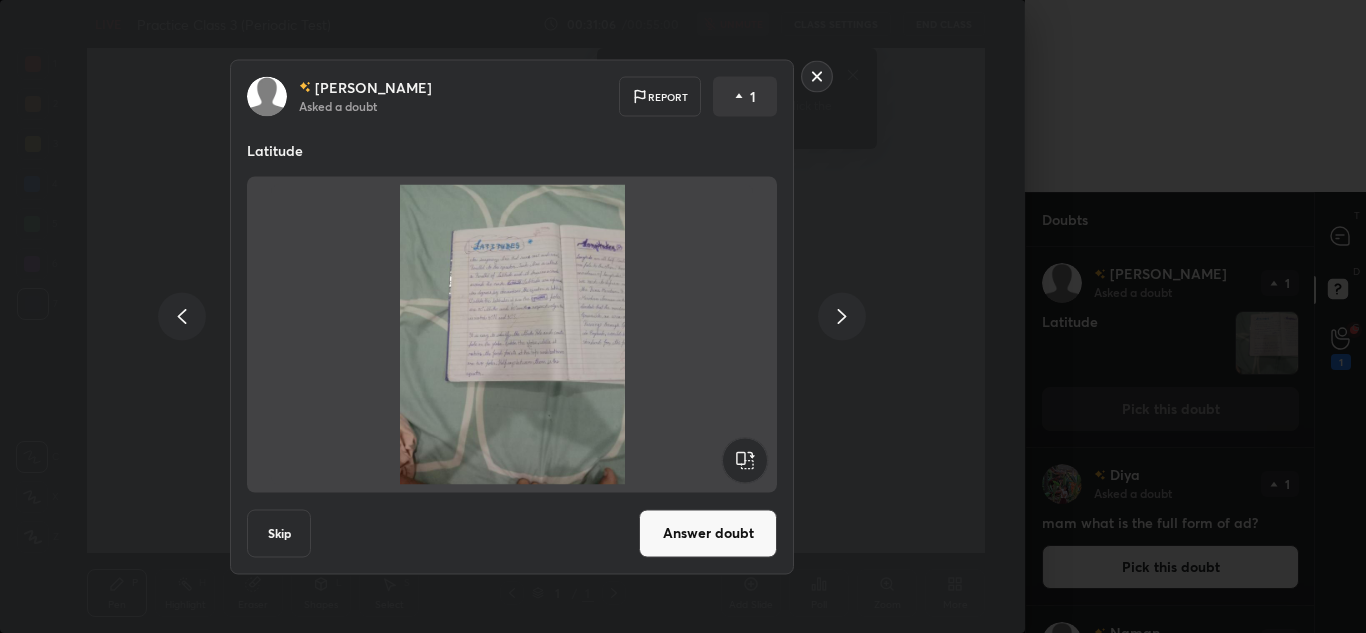 click on "Skip" at bounding box center (279, 533) 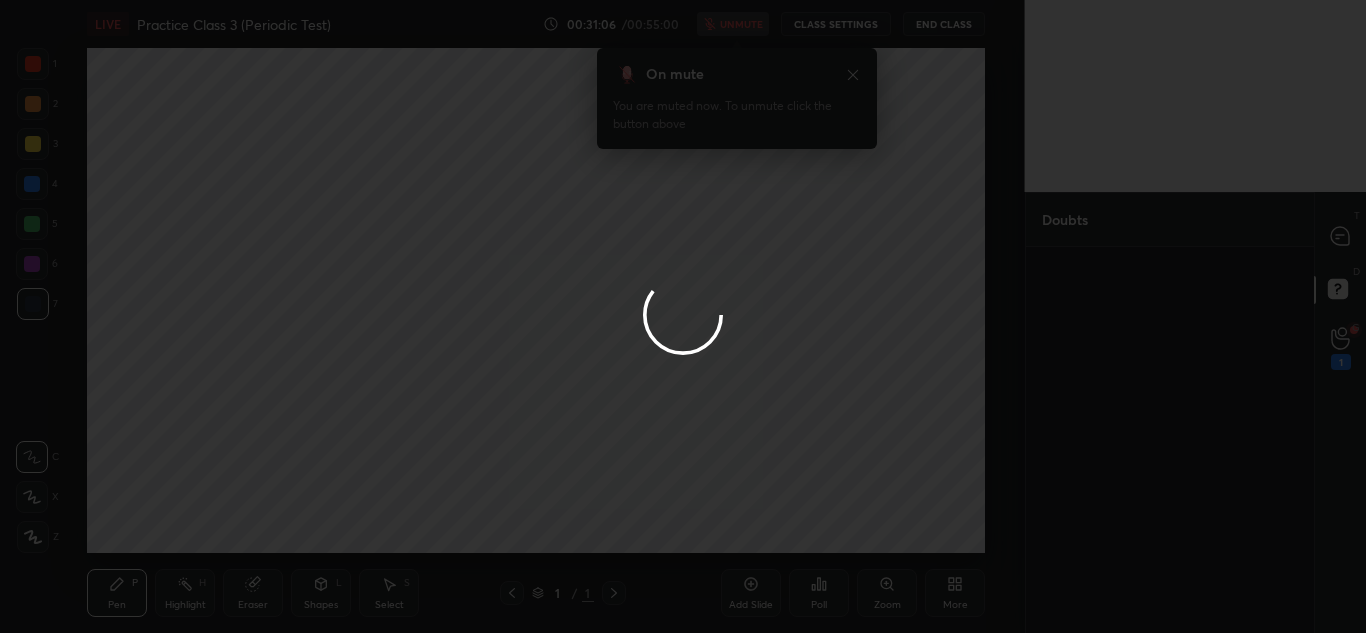 scroll, scrollTop: 0, scrollLeft: 0, axis: both 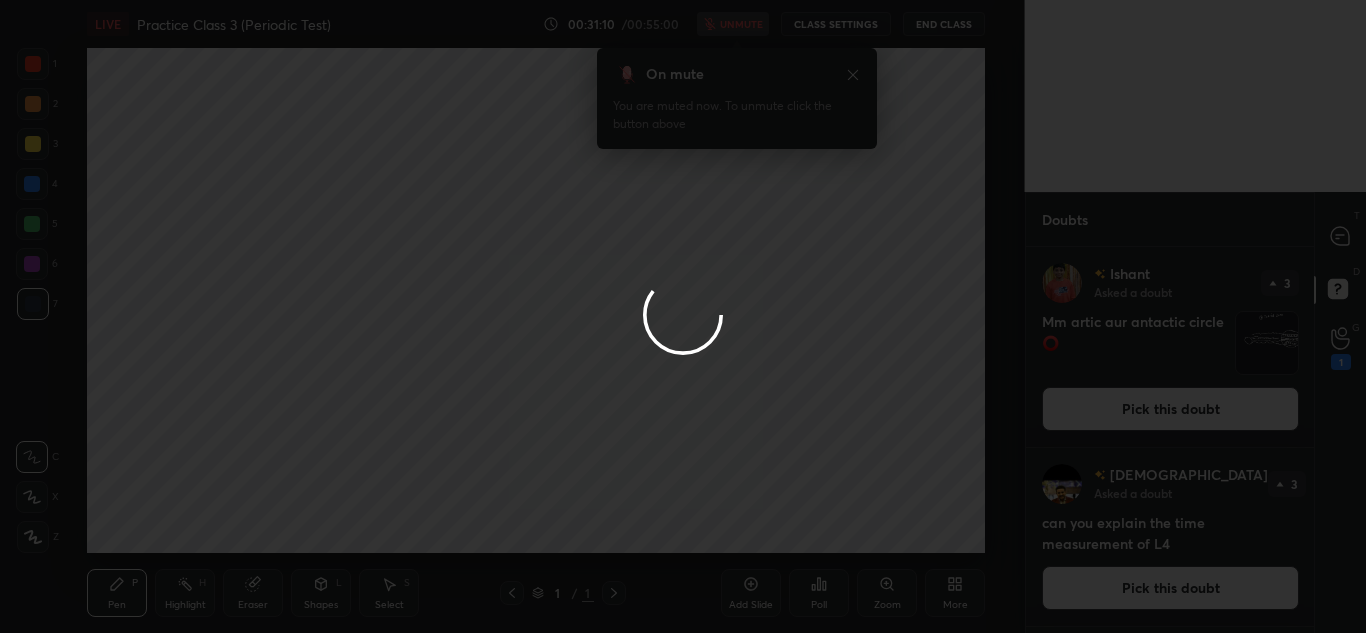 click at bounding box center (683, 316) 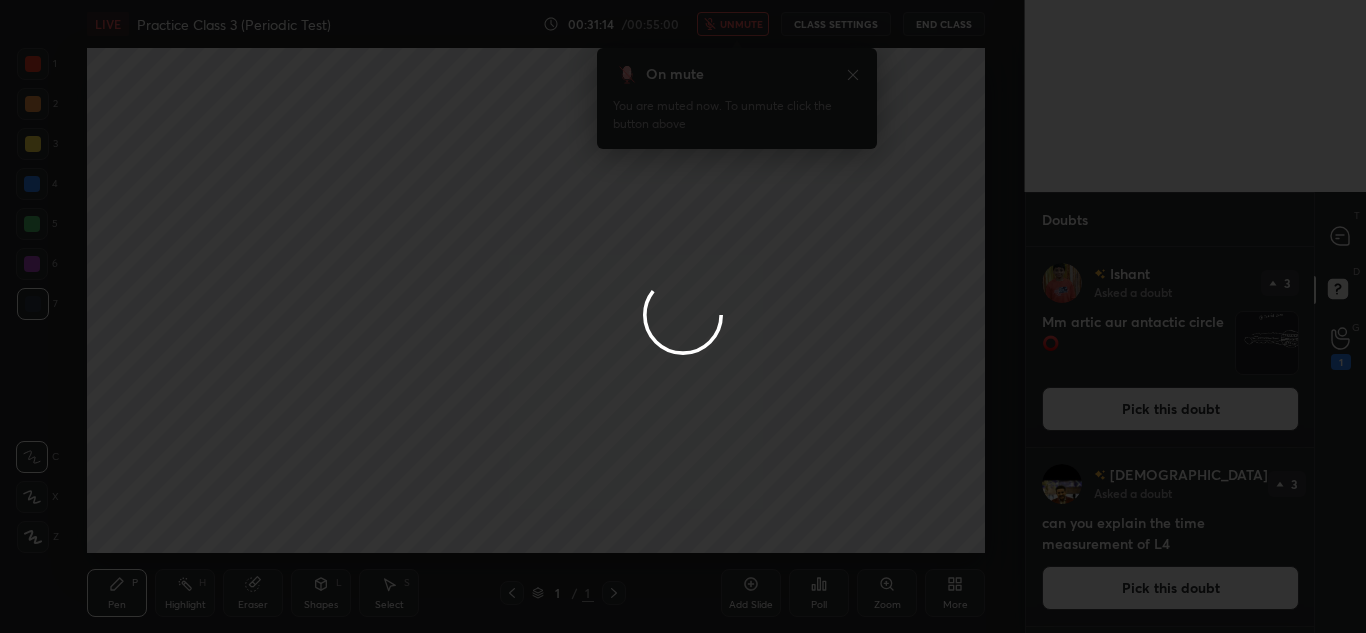 click at bounding box center [683, 316] 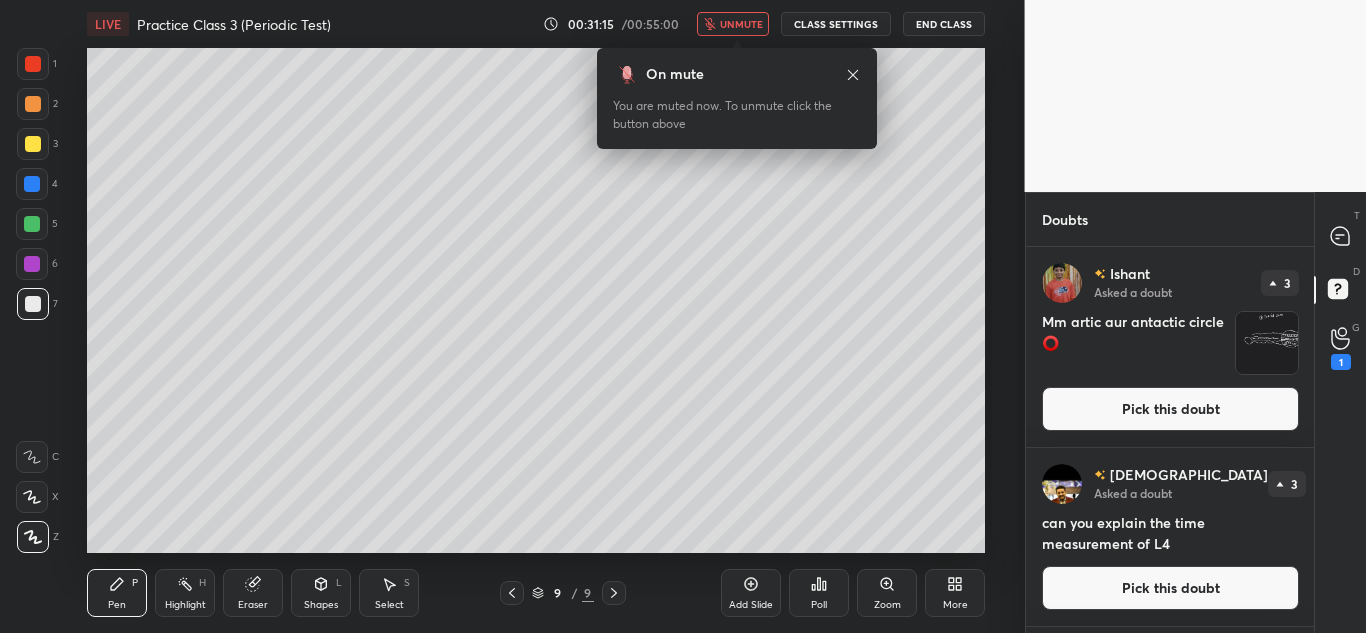 click 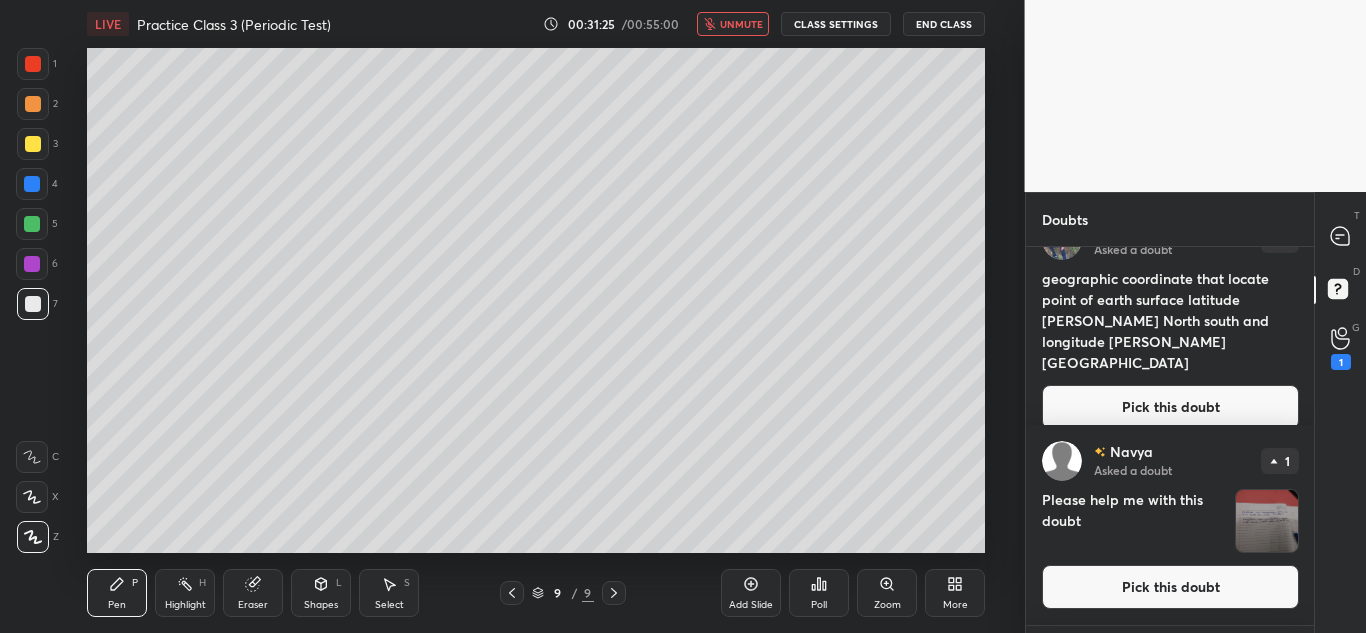 scroll, scrollTop: 1390, scrollLeft: 0, axis: vertical 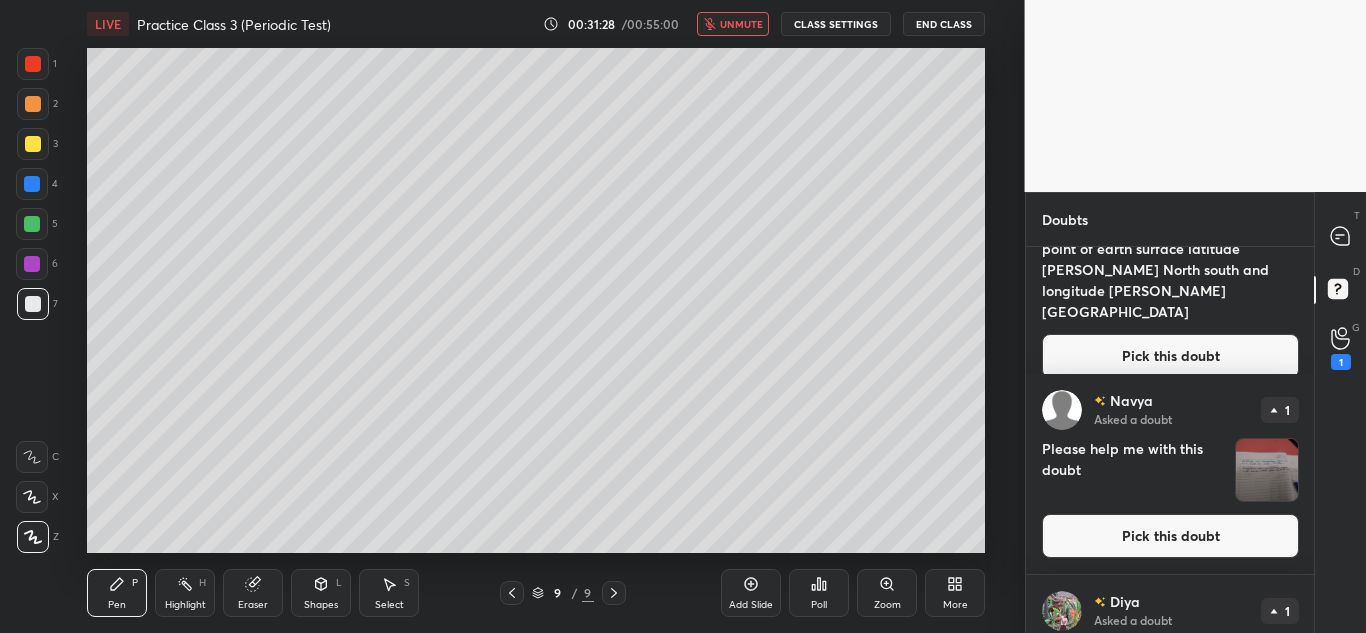 click at bounding box center [1267, 470] 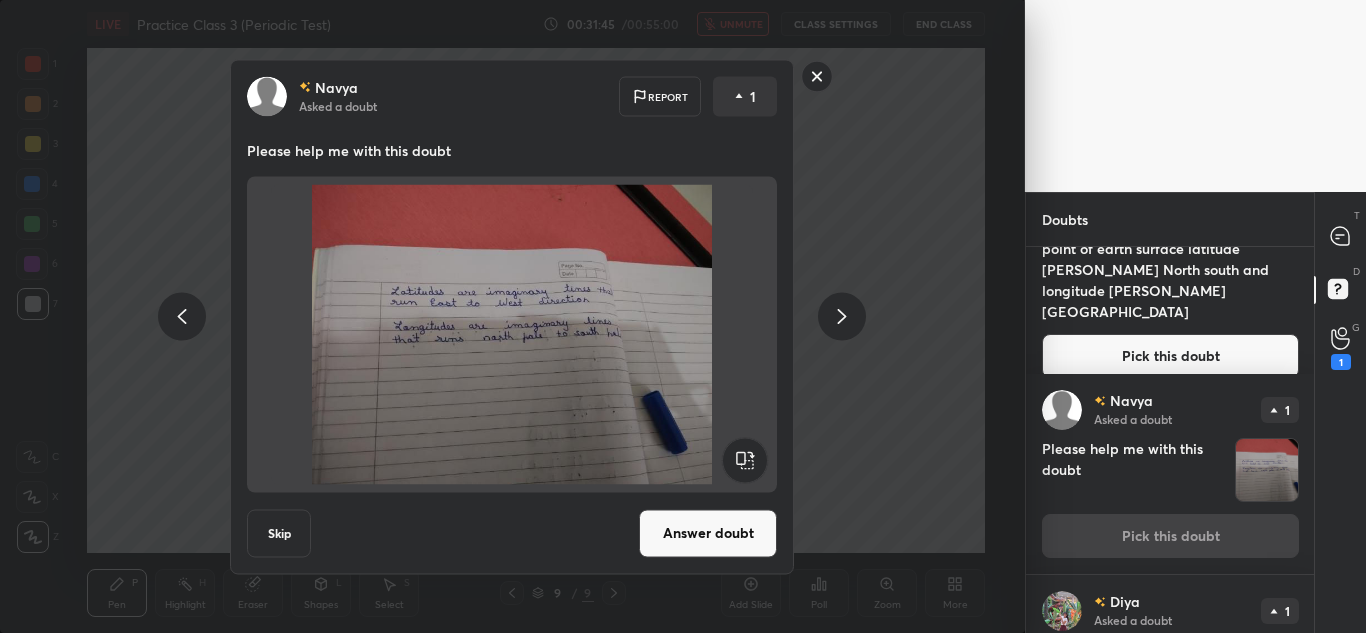 click 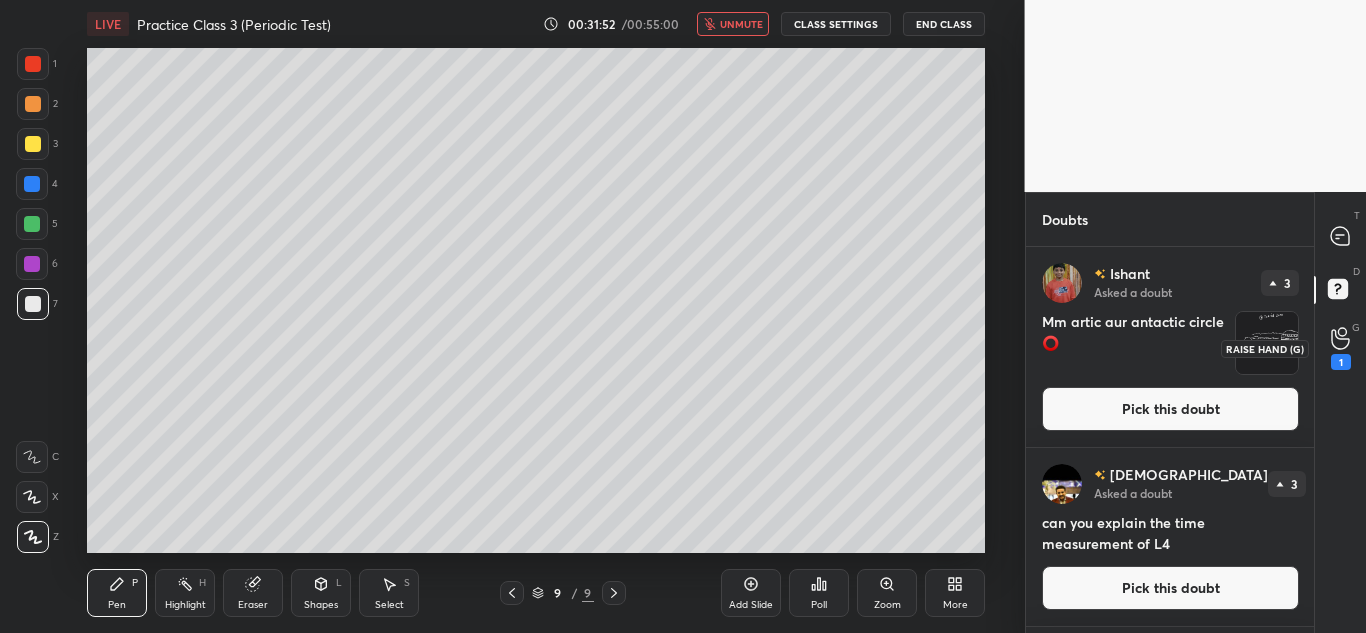 scroll, scrollTop: 1, scrollLeft: 0, axis: vertical 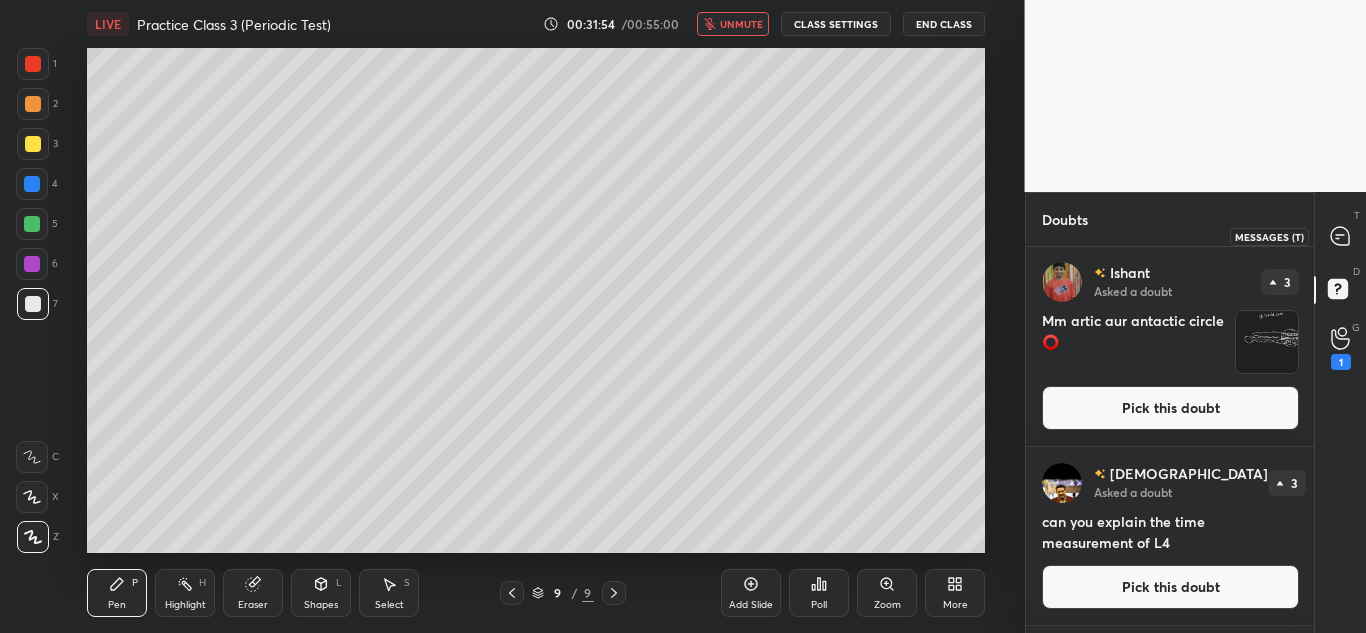 click 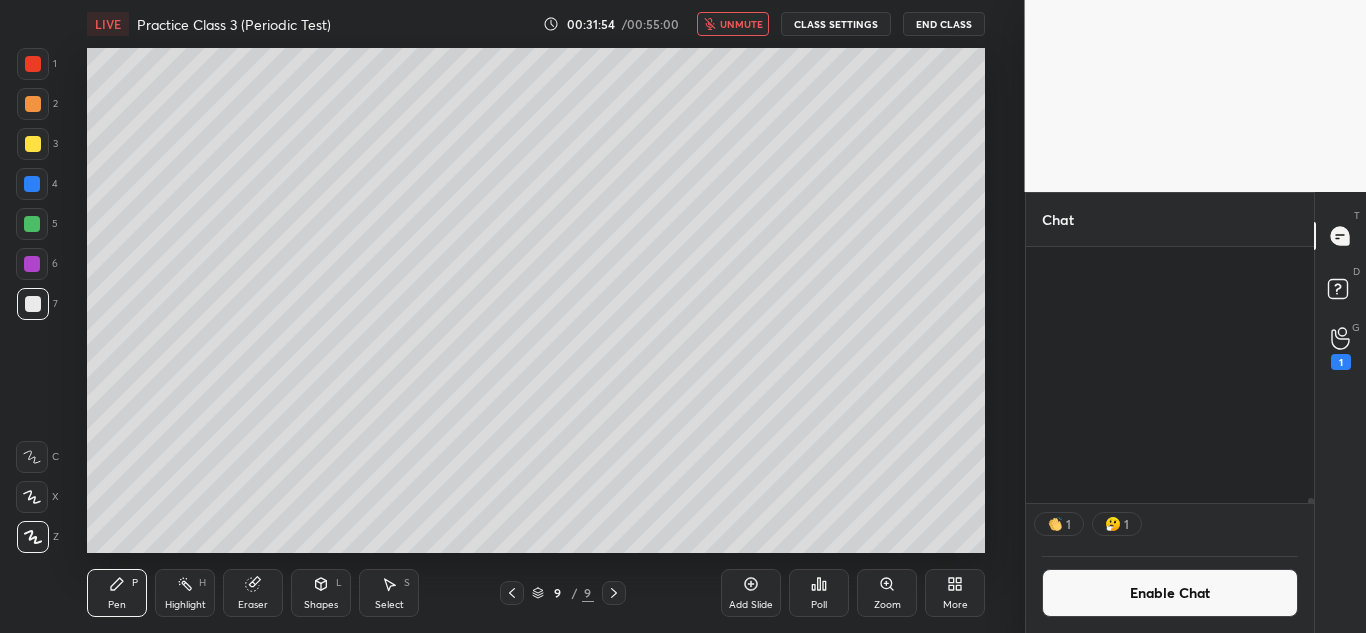 scroll, scrollTop: 15059, scrollLeft: 0, axis: vertical 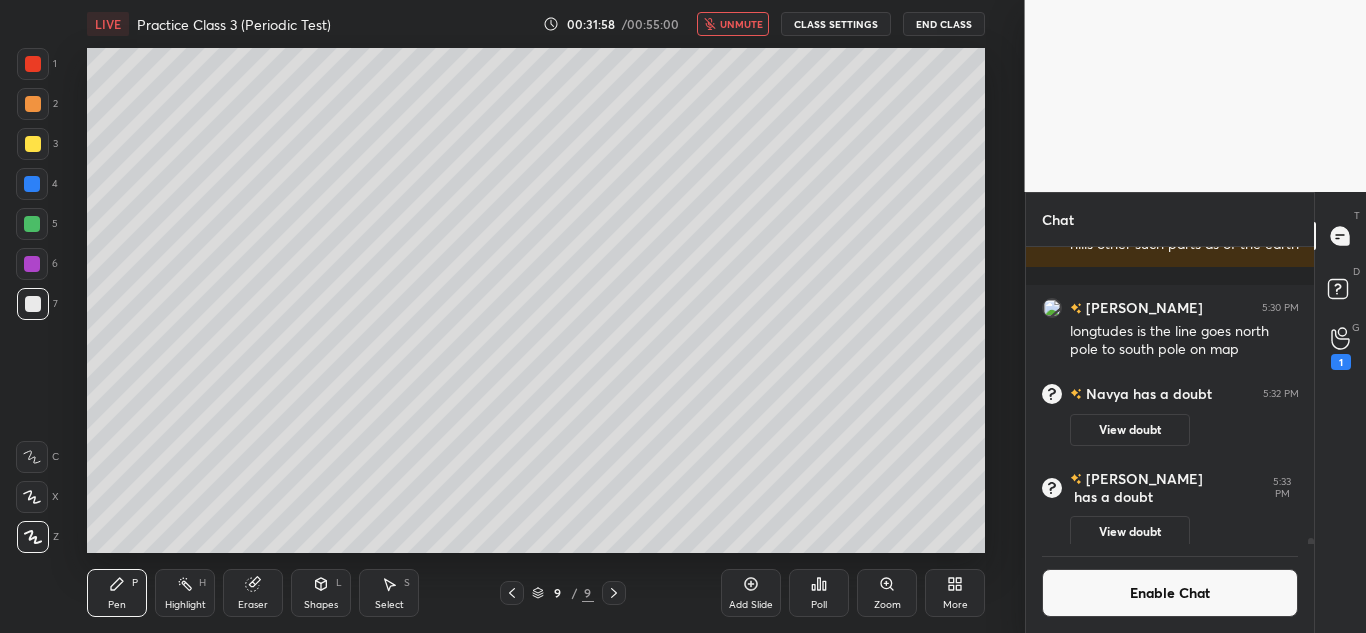 click on "[PERSON_NAME]" at bounding box center (1142, 479) 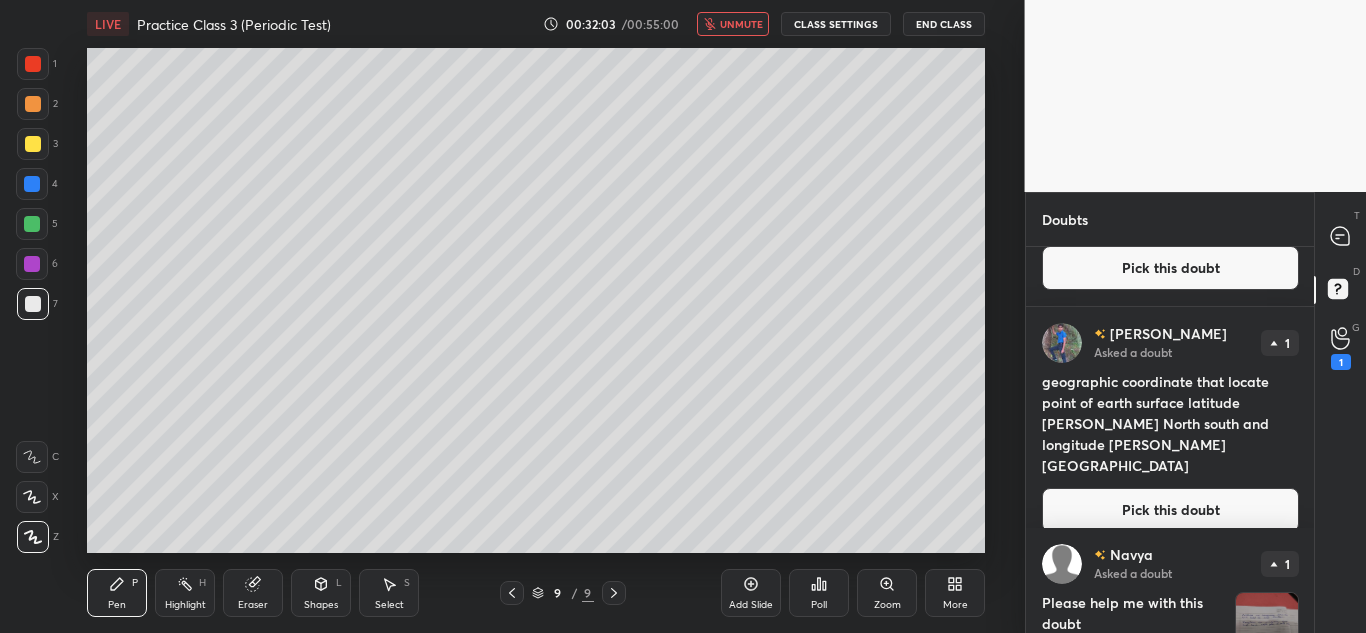 scroll, scrollTop: 1213, scrollLeft: 0, axis: vertical 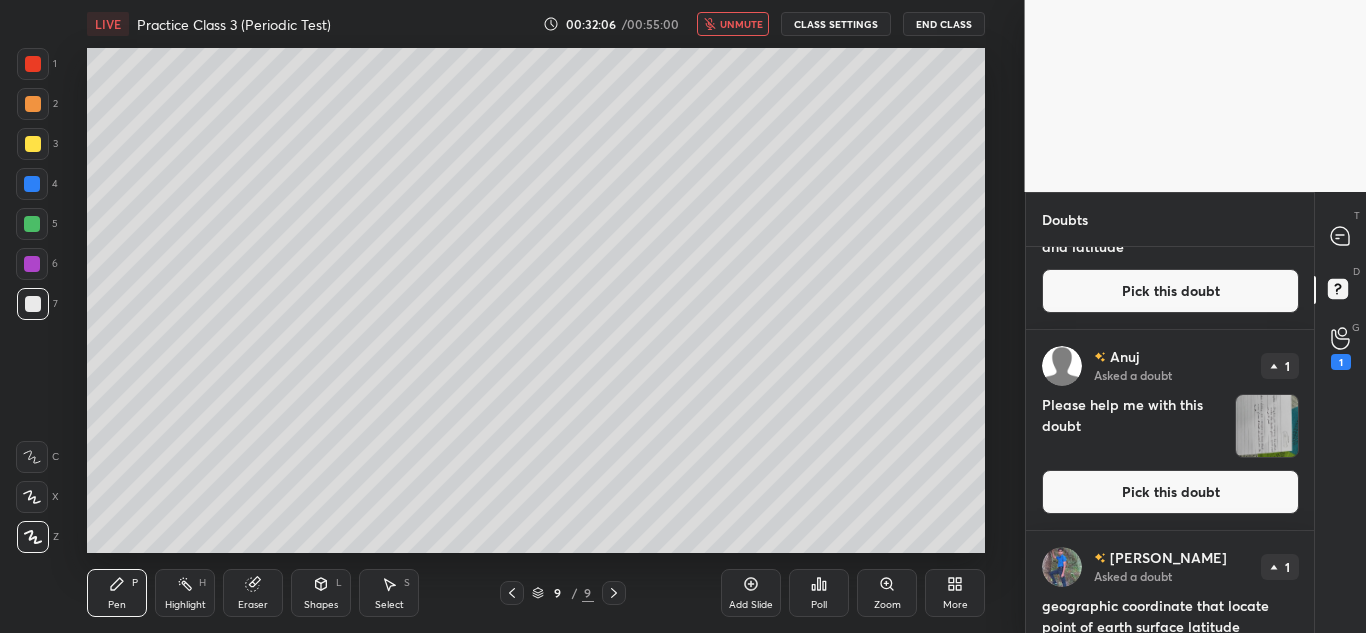 click at bounding box center (1267, 426) 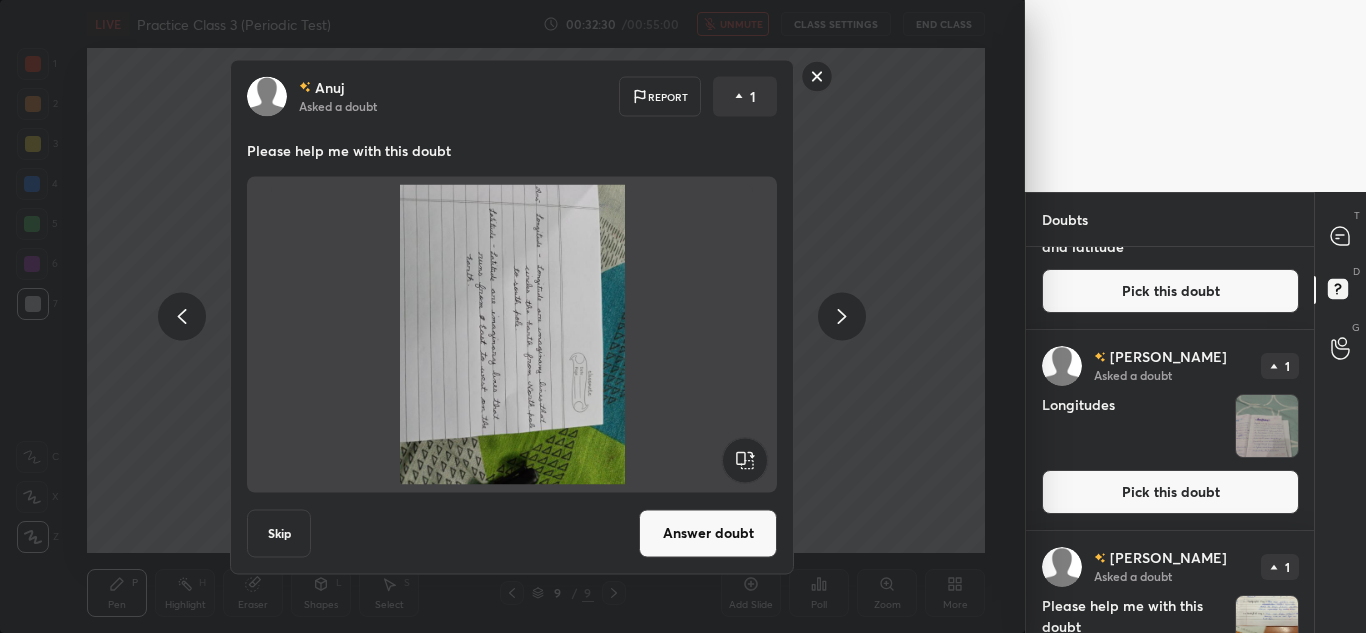 click on "Skip" at bounding box center [279, 533] 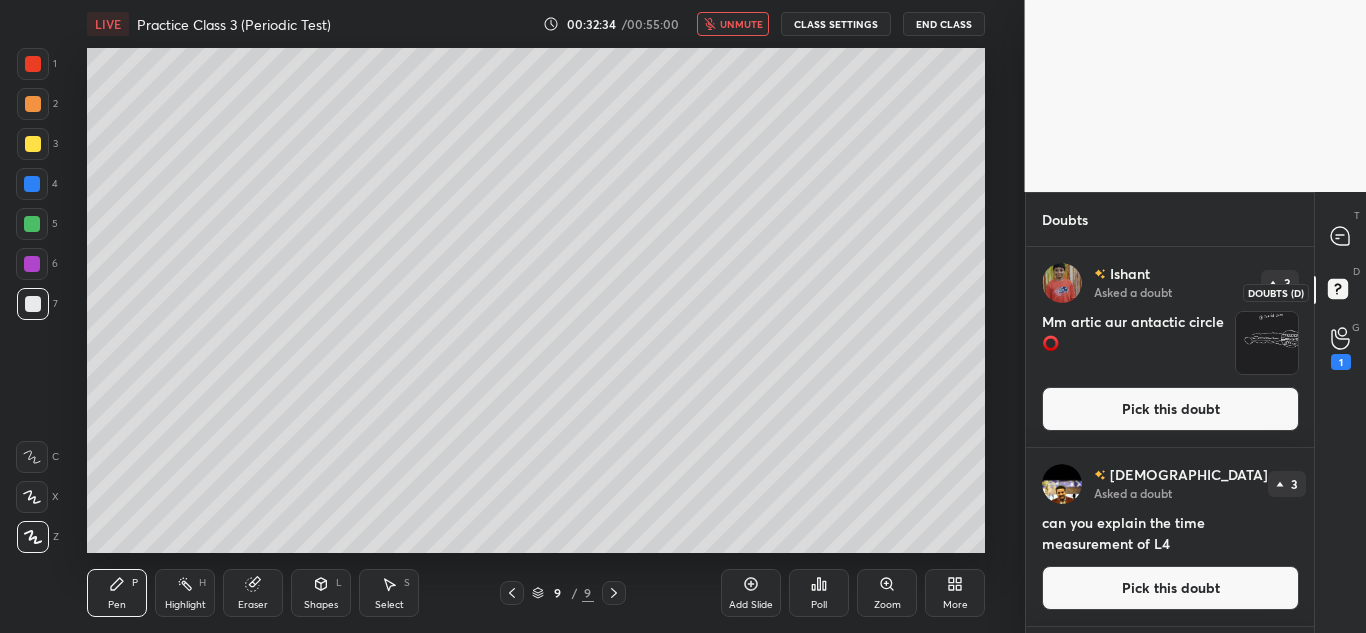 click 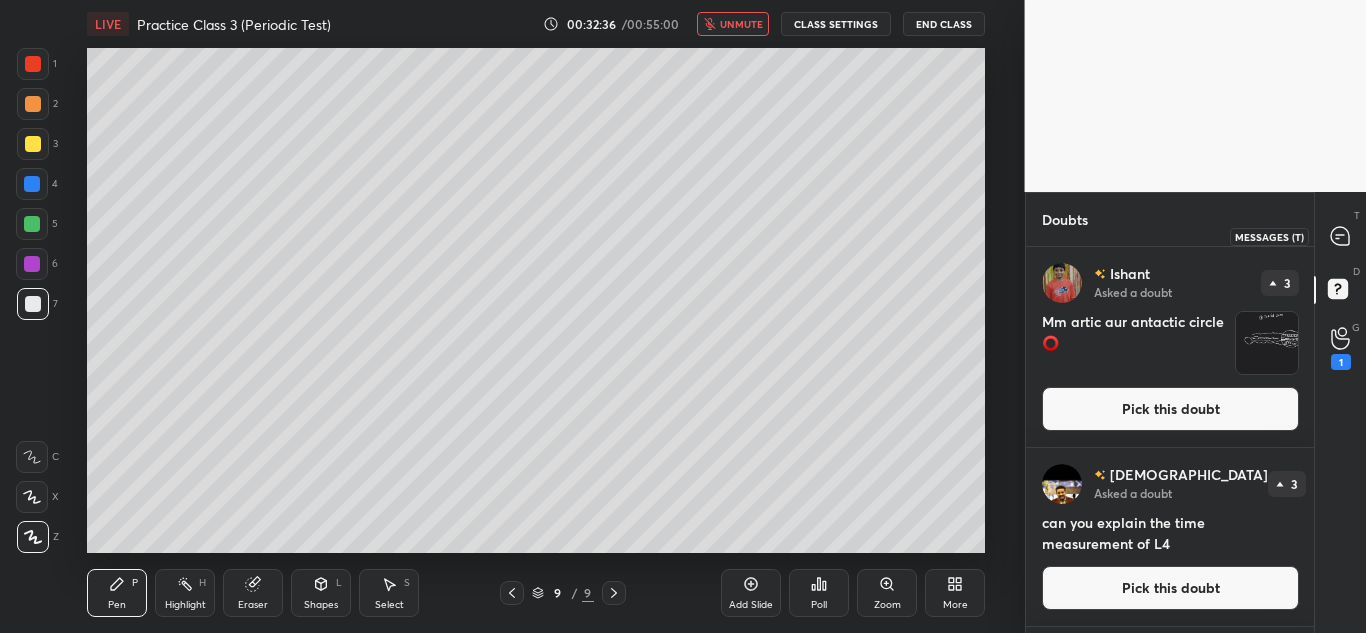 click 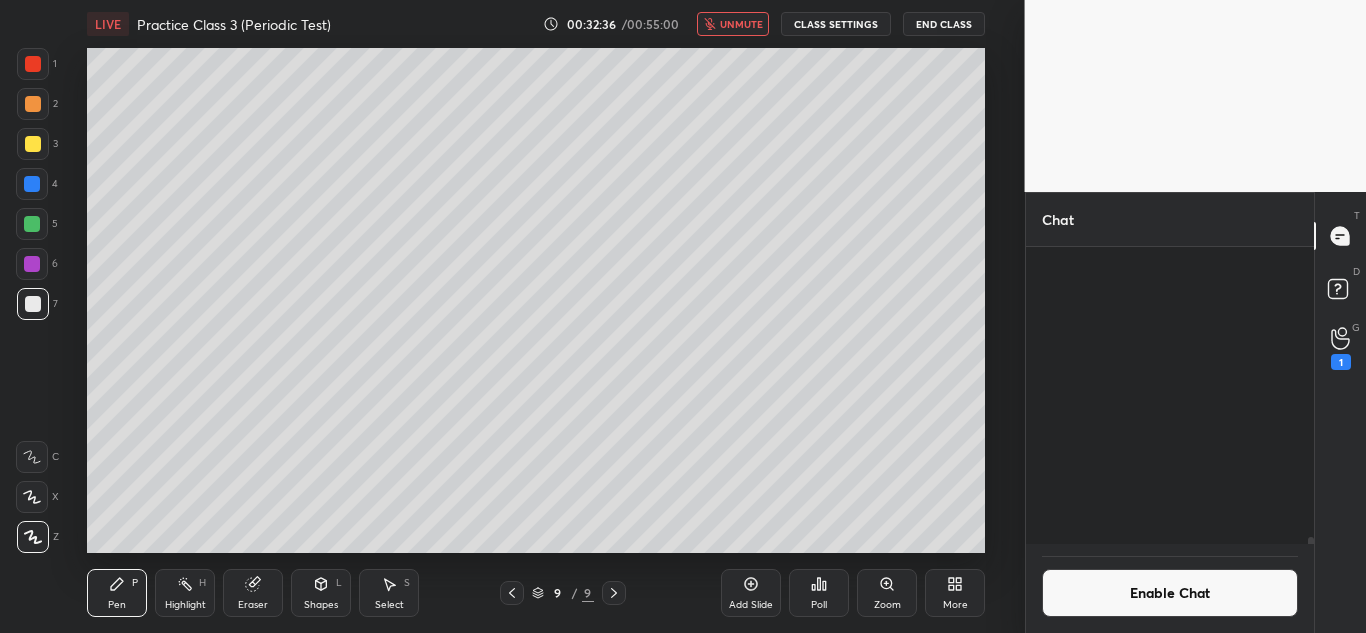 scroll, scrollTop: 15190, scrollLeft: 0, axis: vertical 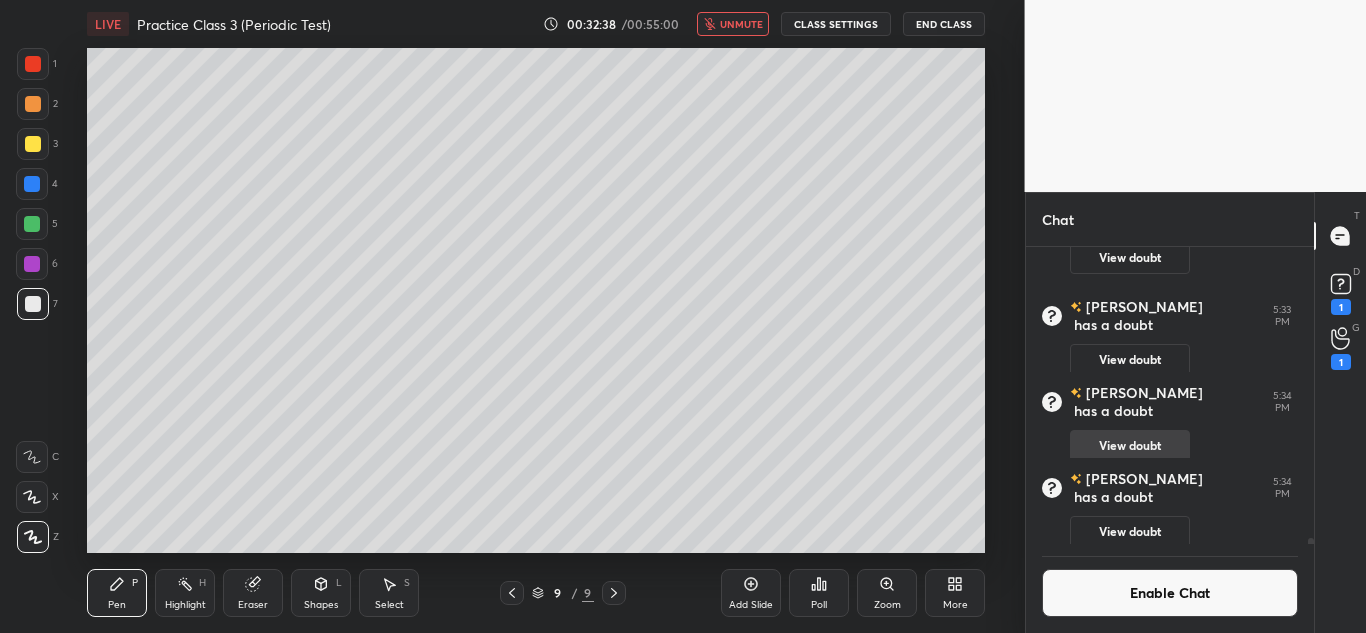 click on "View doubt" at bounding box center [1130, 446] 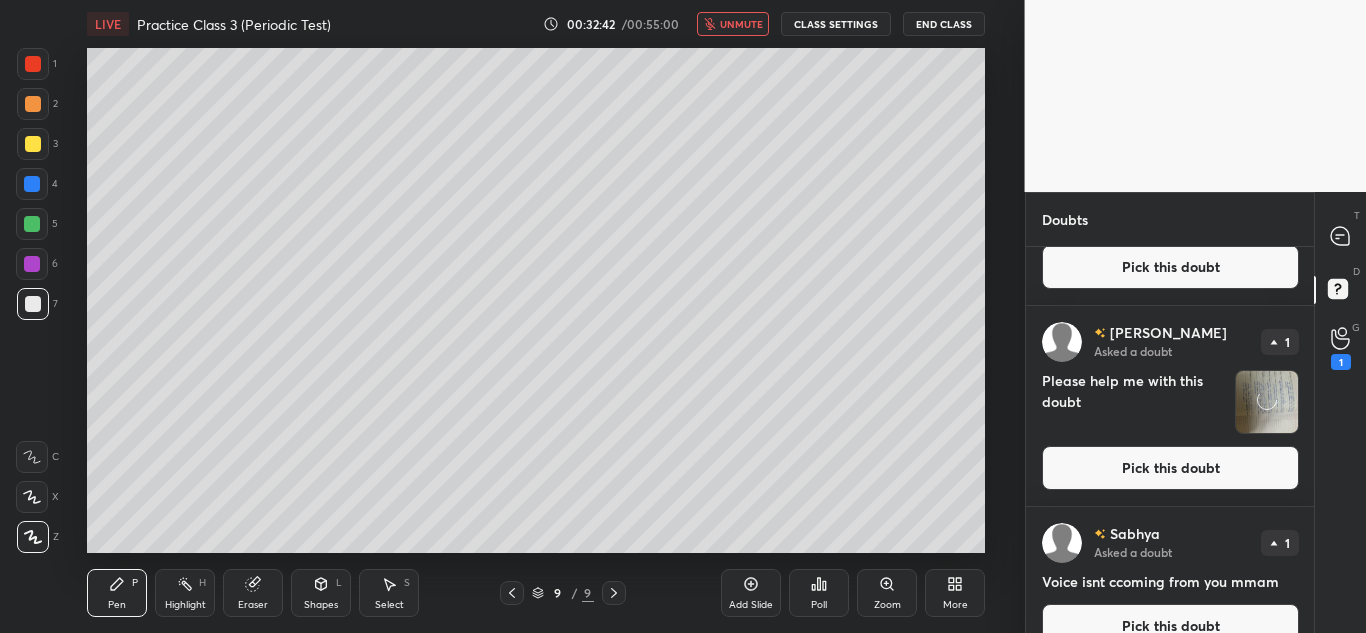 scroll, scrollTop: 1236, scrollLeft: 0, axis: vertical 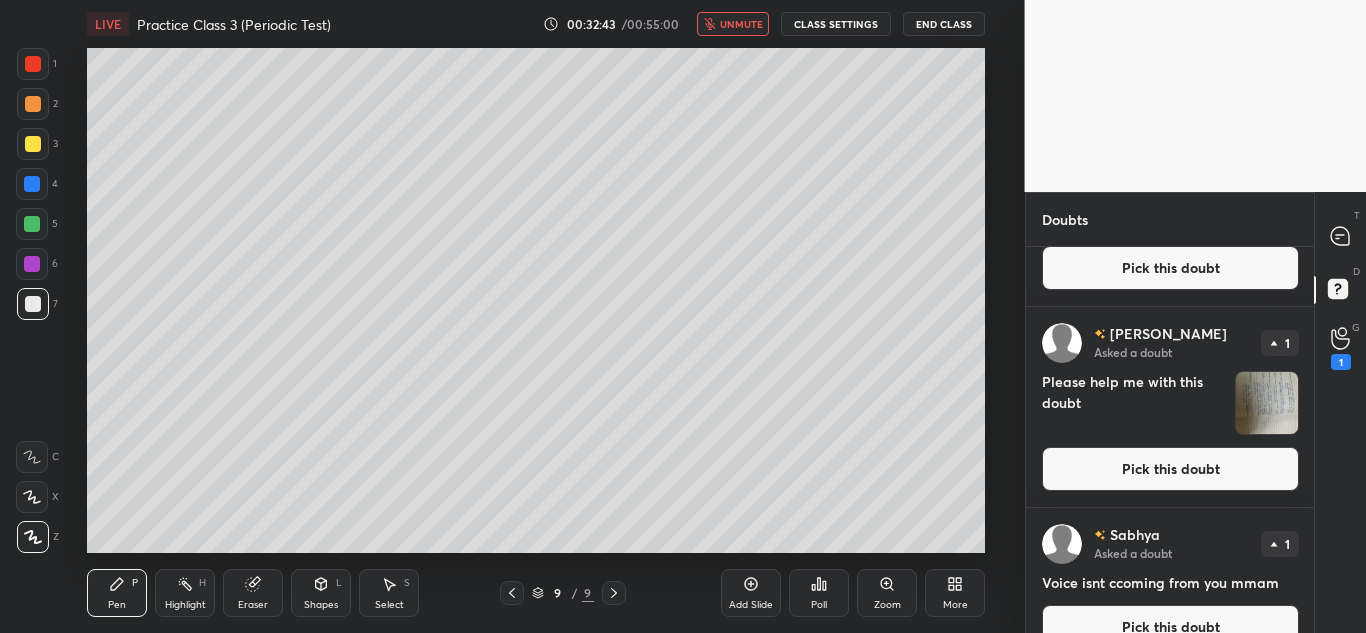 click at bounding box center (1267, 403) 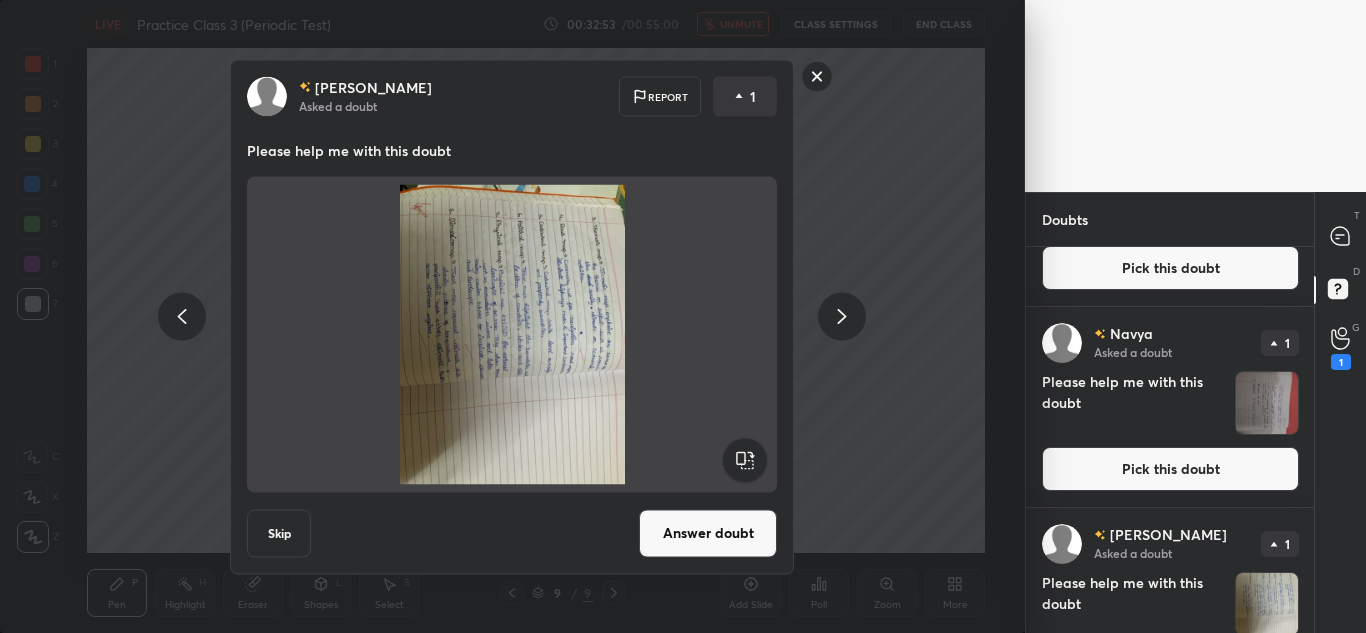 click on "Skip" at bounding box center [279, 533] 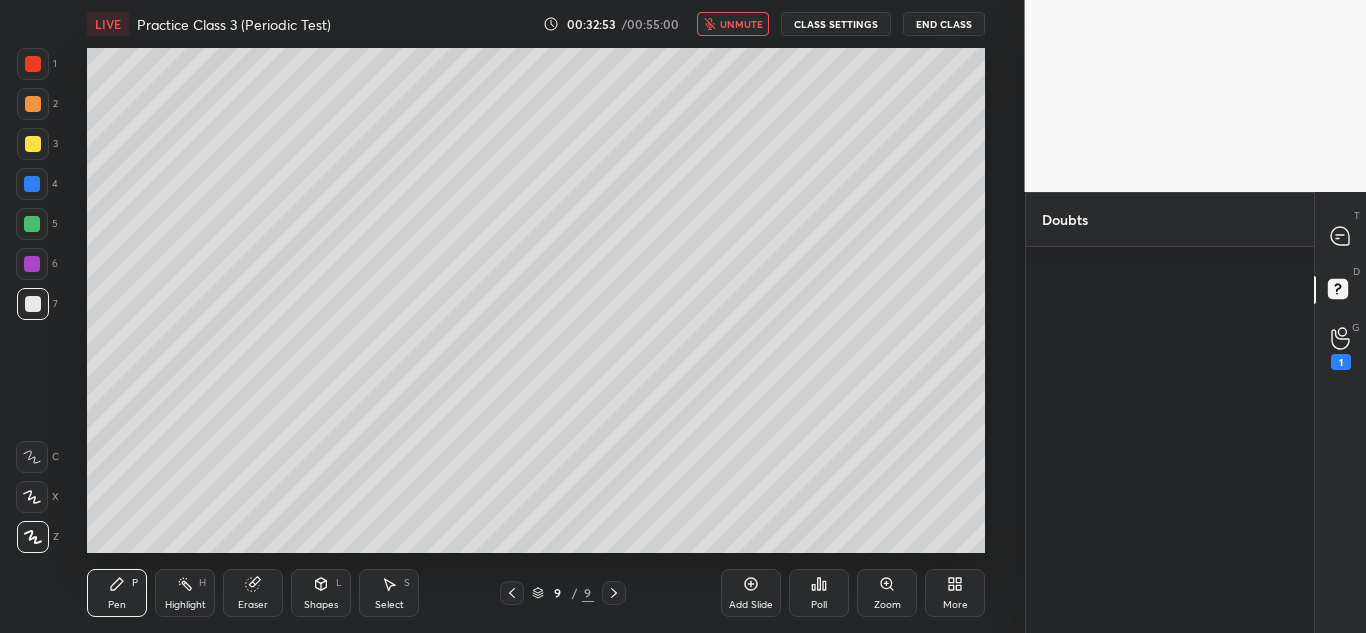scroll, scrollTop: 0, scrollLeft: 0, axis: both 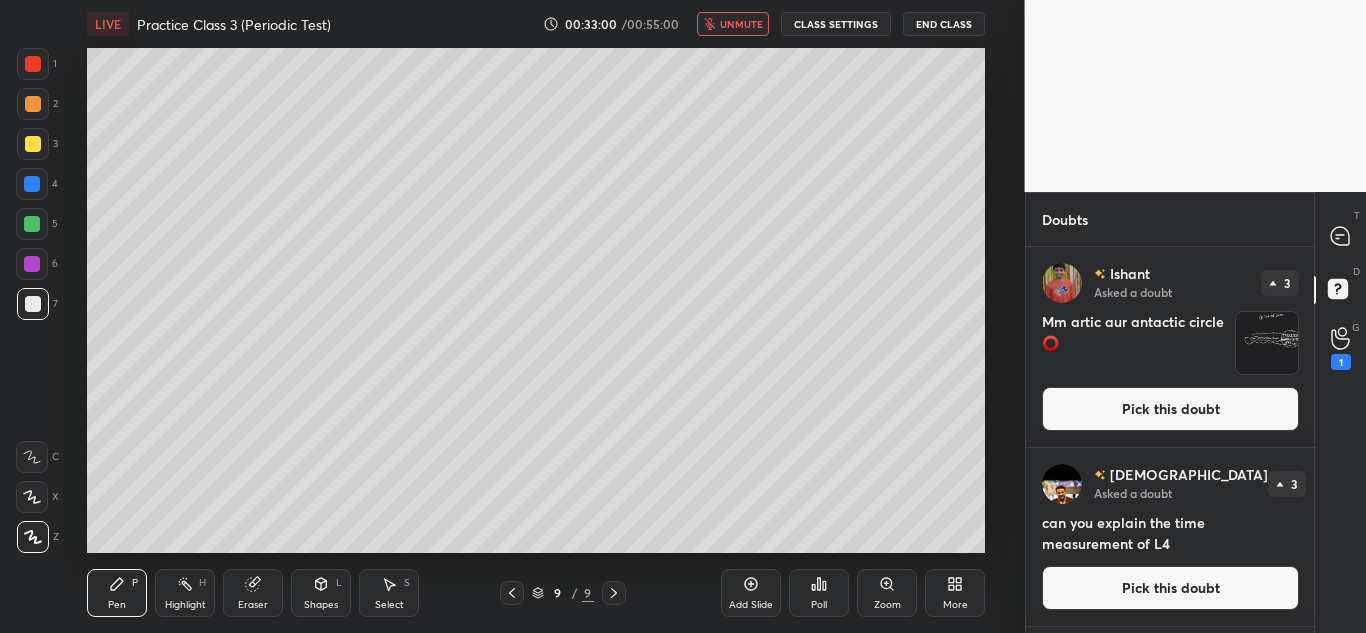click on "unmute" at bounding box center [733, 24] 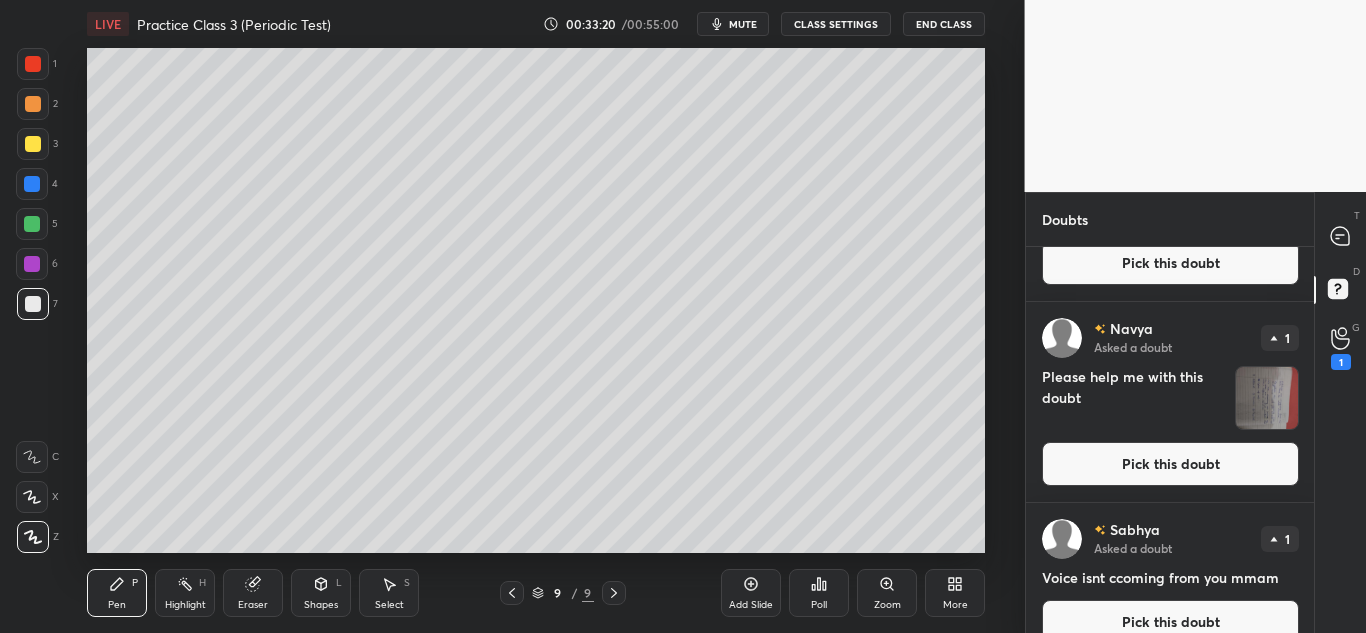 scroll, scrollTop: 1451, scrollLeft: 0, axis: vertical 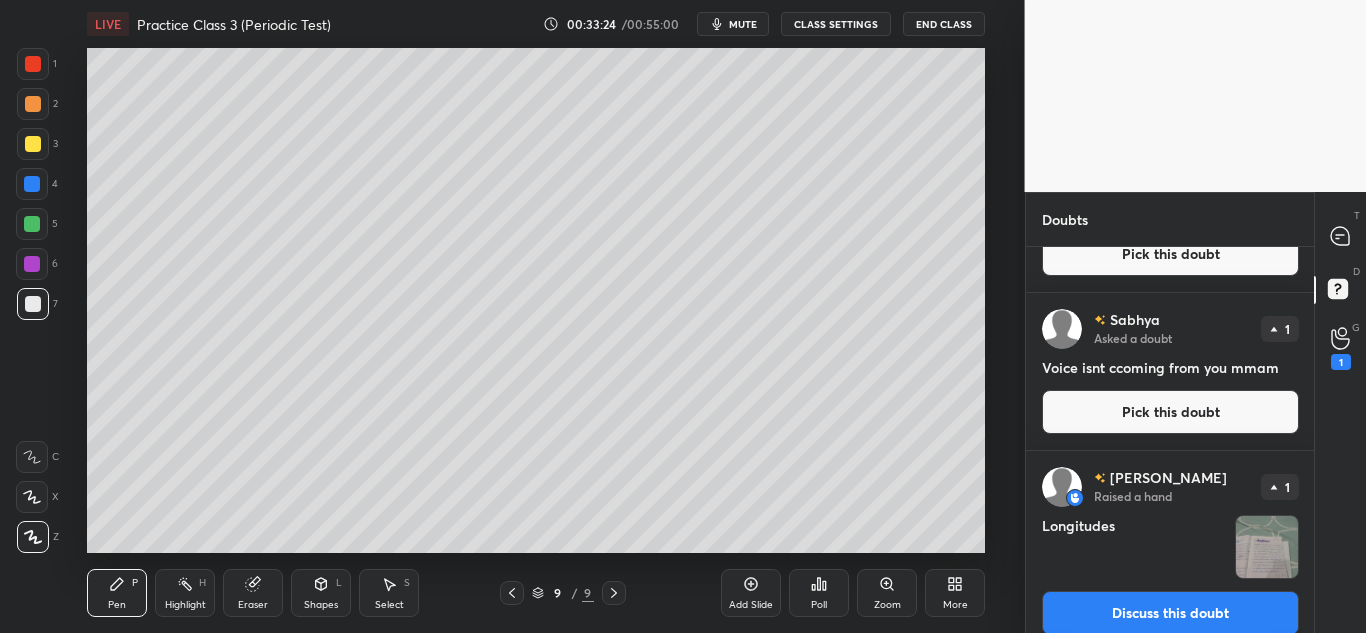 click at bounding box center [1267, 547] 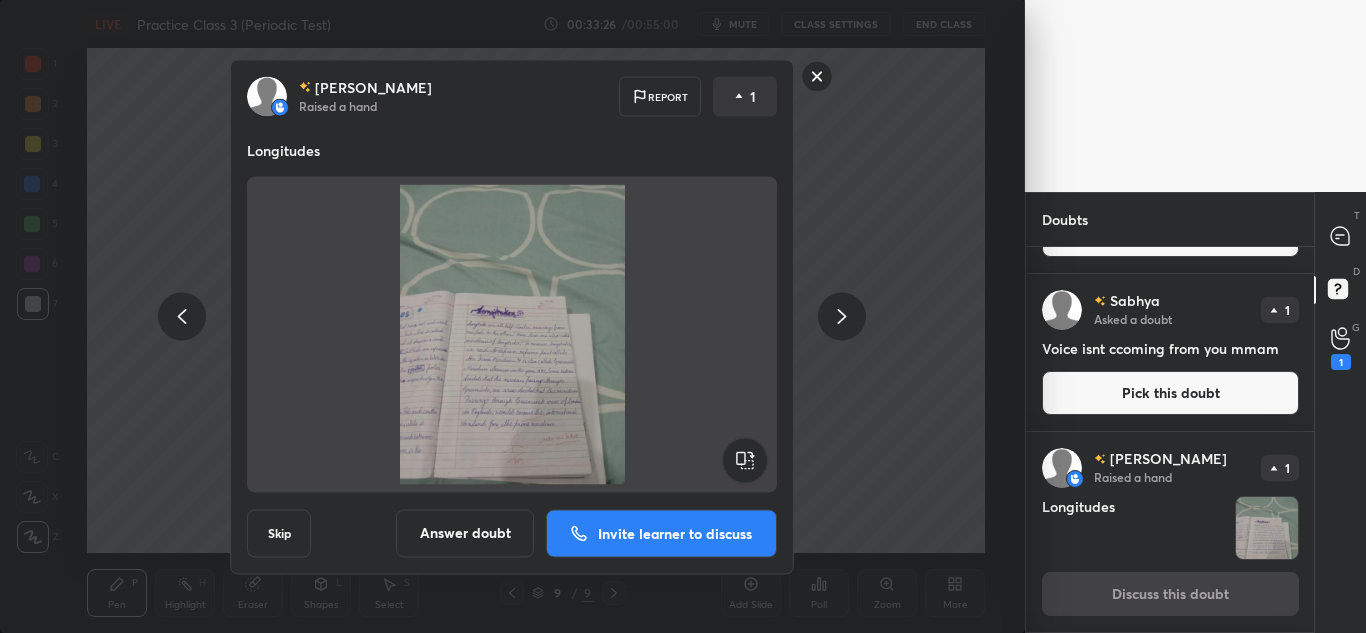 click 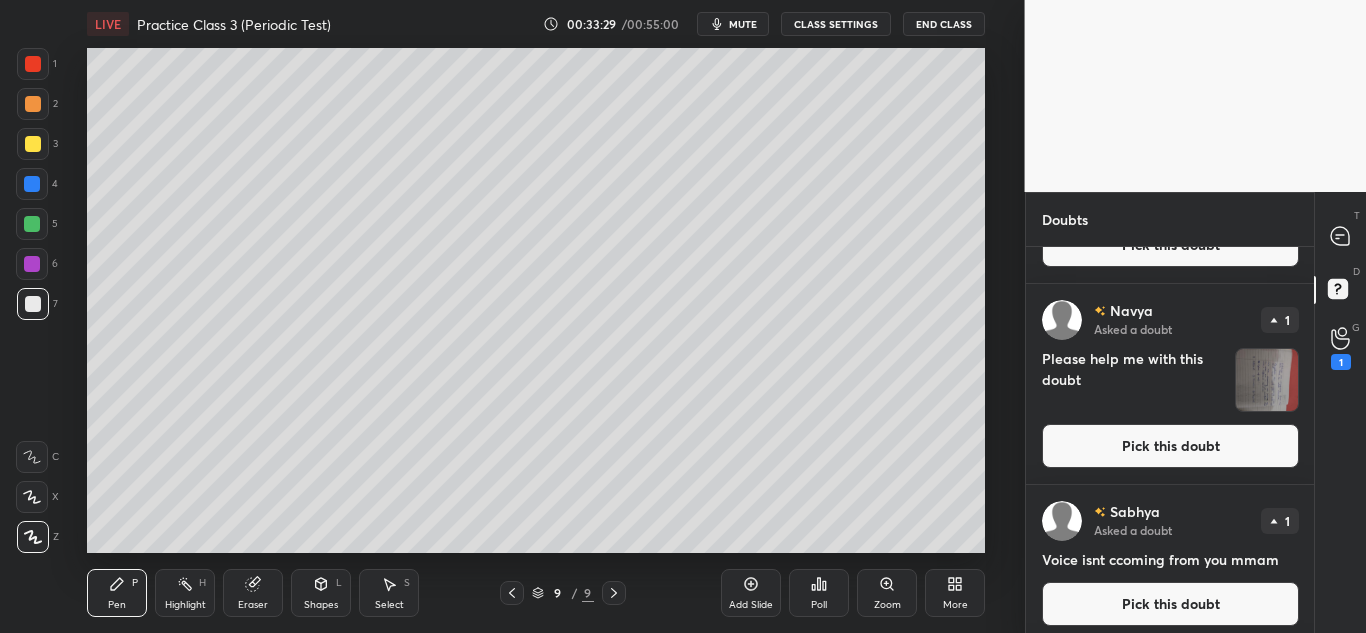 scroll, scrollTop: 1273, scrollLeft: 0, axis: vertical 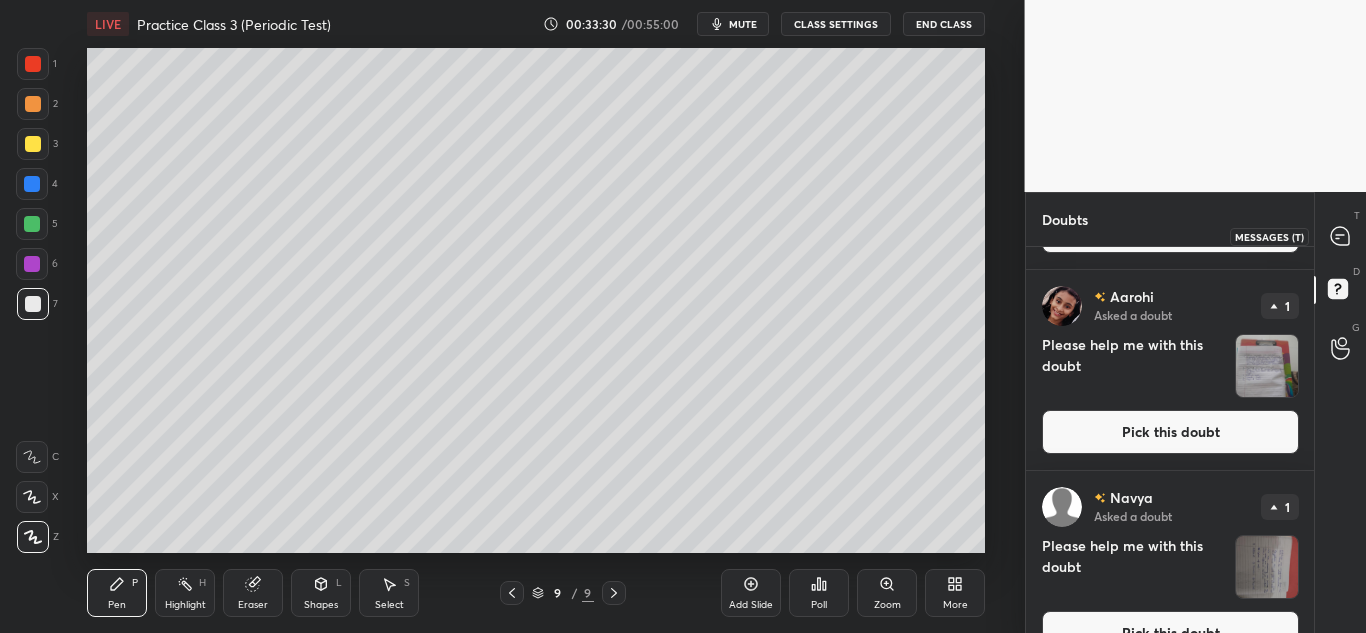 click 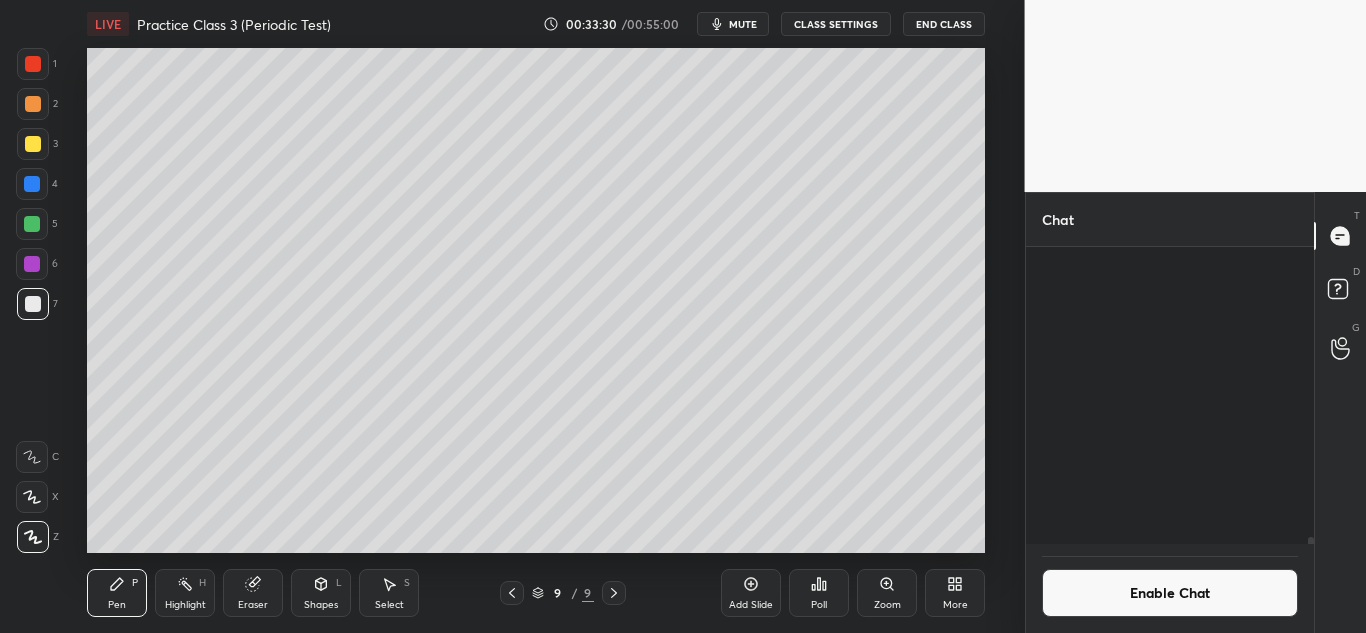 scroll, scrollTop: 15362, scrollLeft: 0, axis: vertical 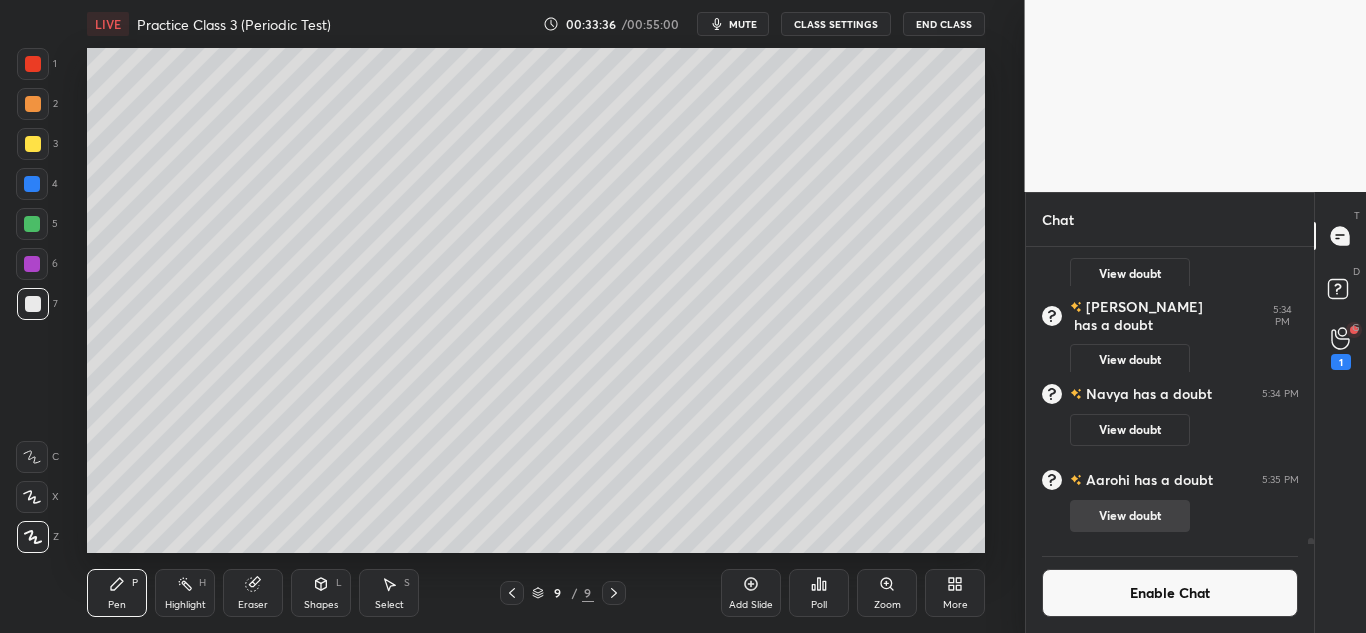 click on "View doubt" at bounding box center [1130, 516] 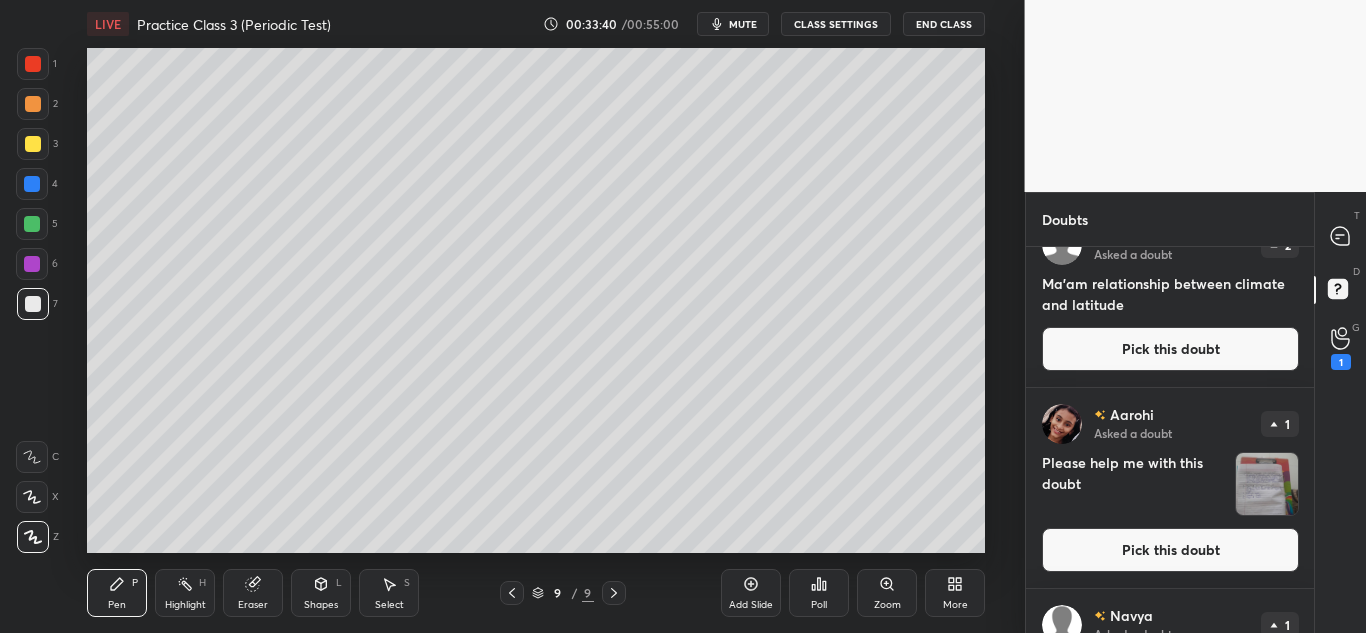 scroll, scrollTop: 1182, scrollLeft: 0, axis: vertical 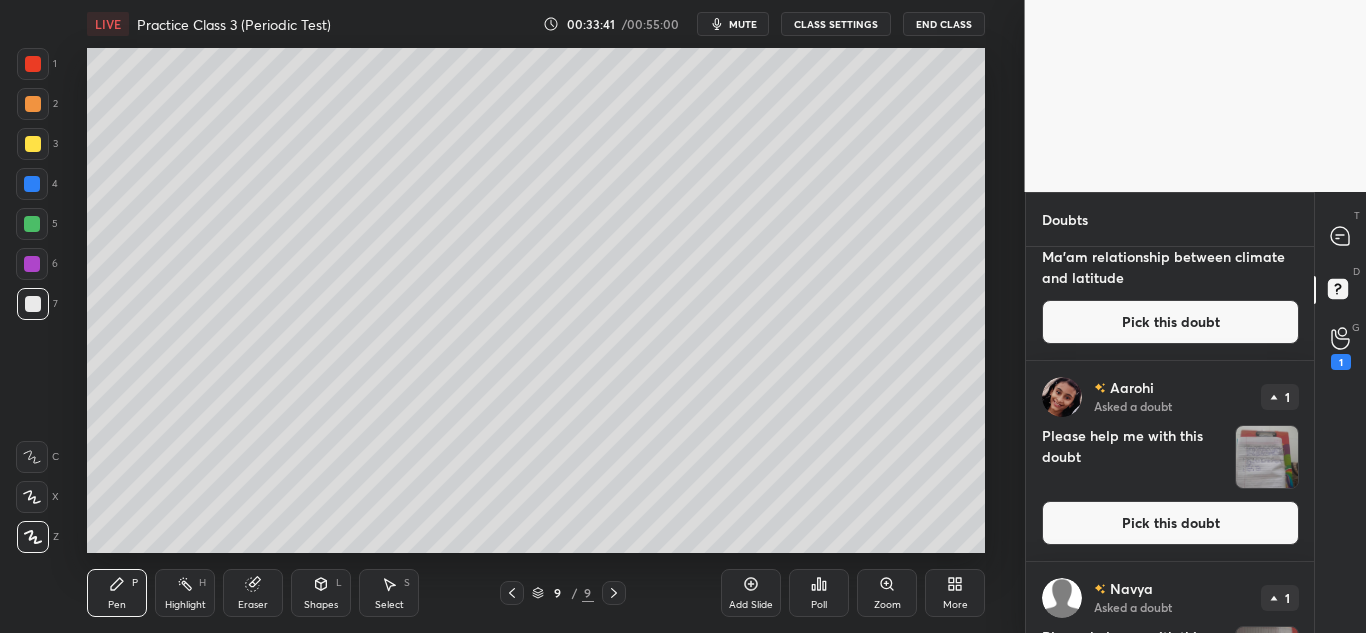 click at bounding box center [1267, 457] 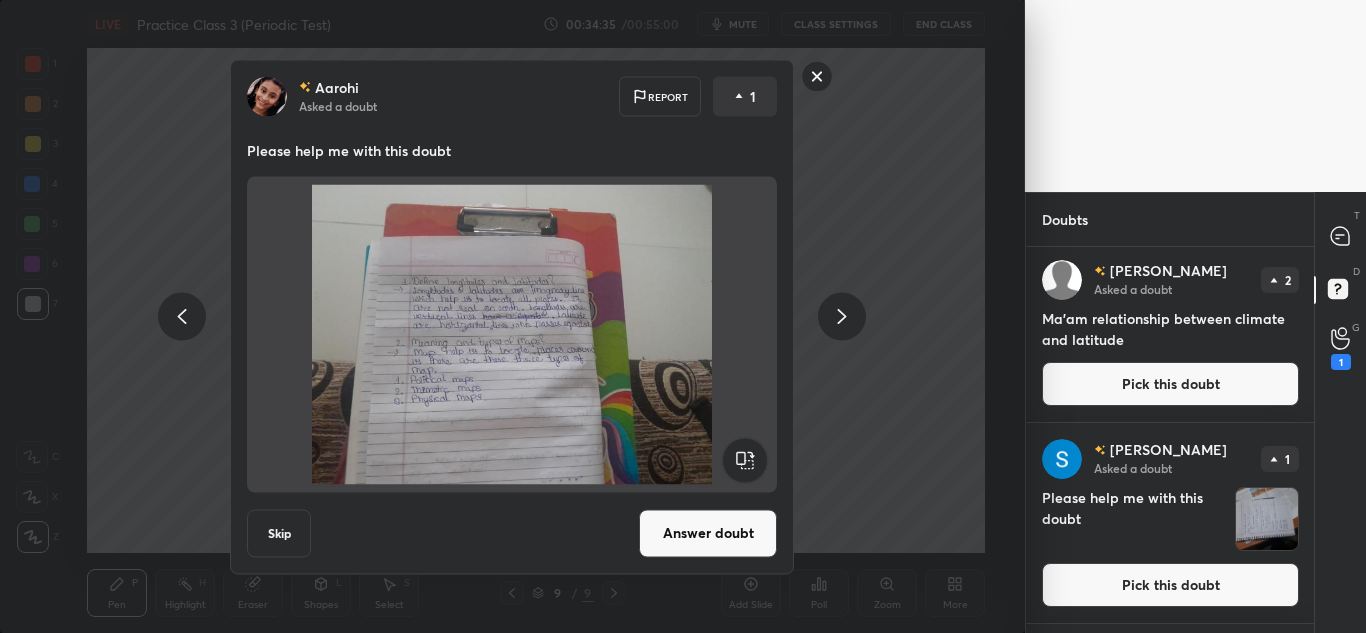 click at bounding box center (1267, 519) 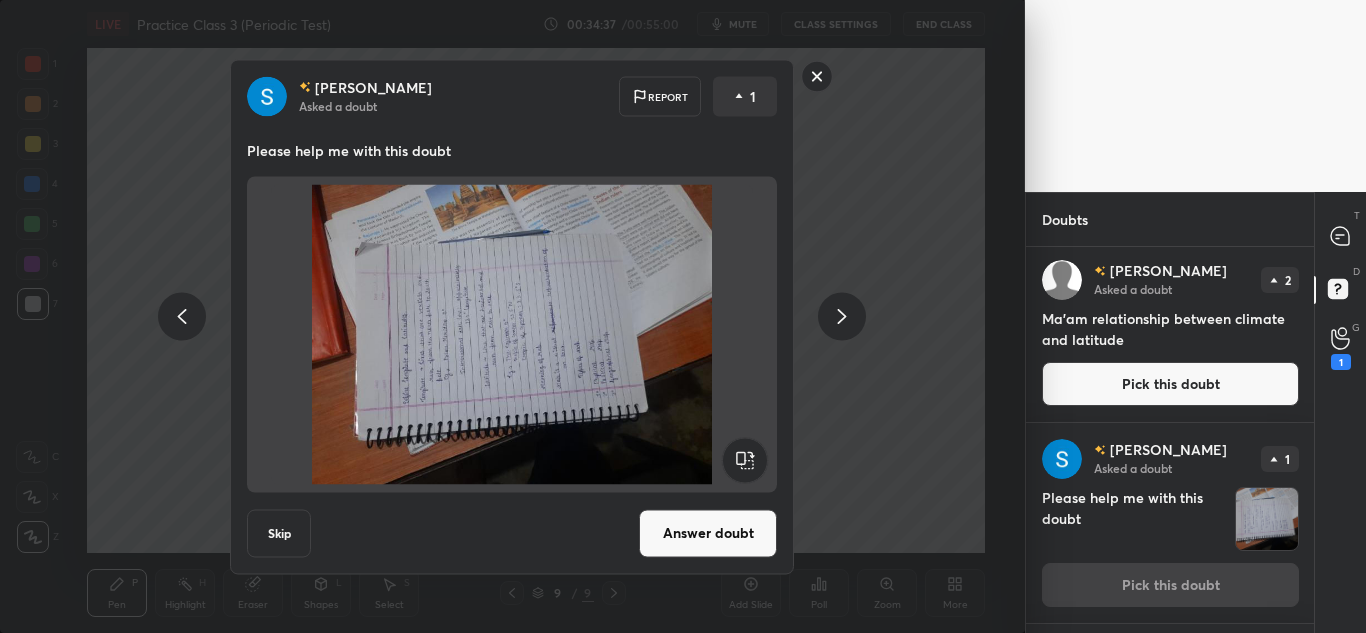 click at bounding box center [512, 334] 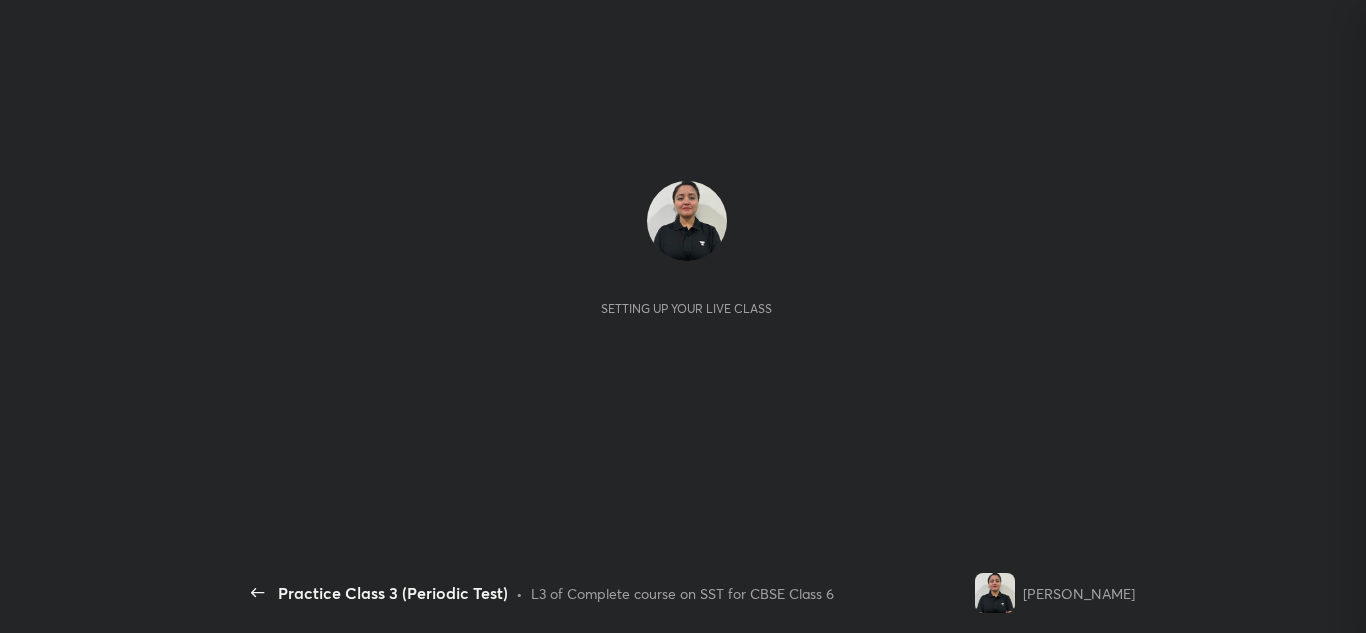 scroll, scrollTop: 0, scrollLeft: 0, axis: both 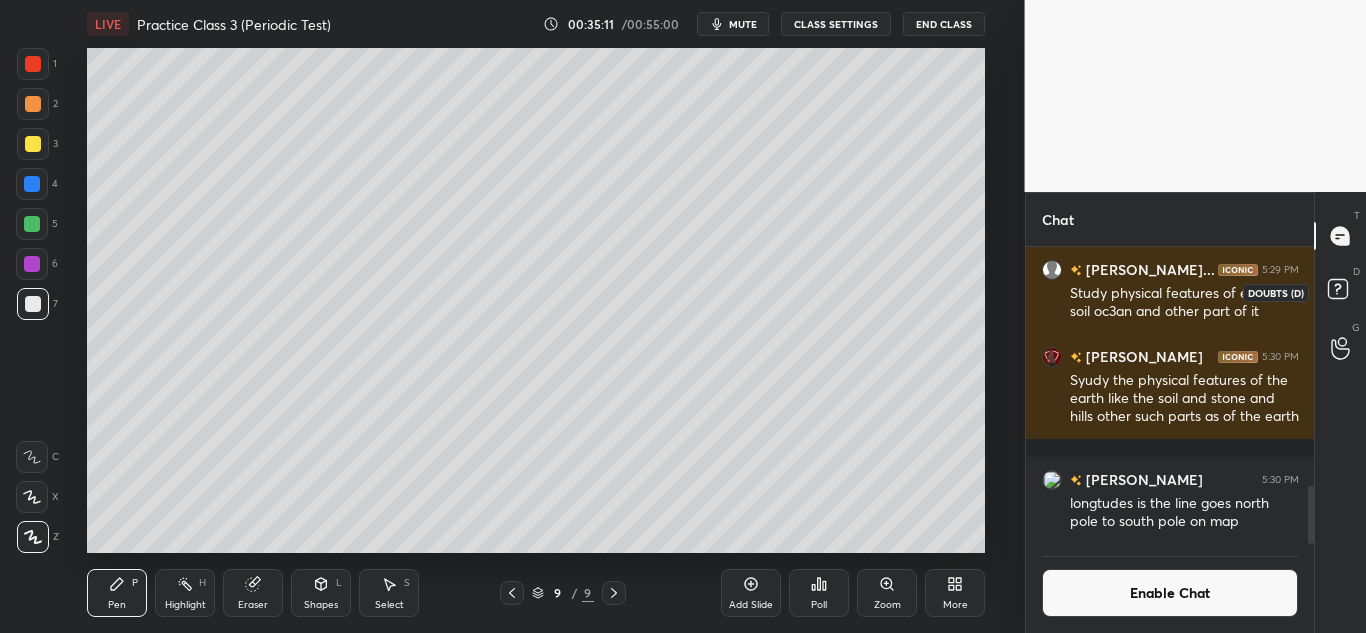 click 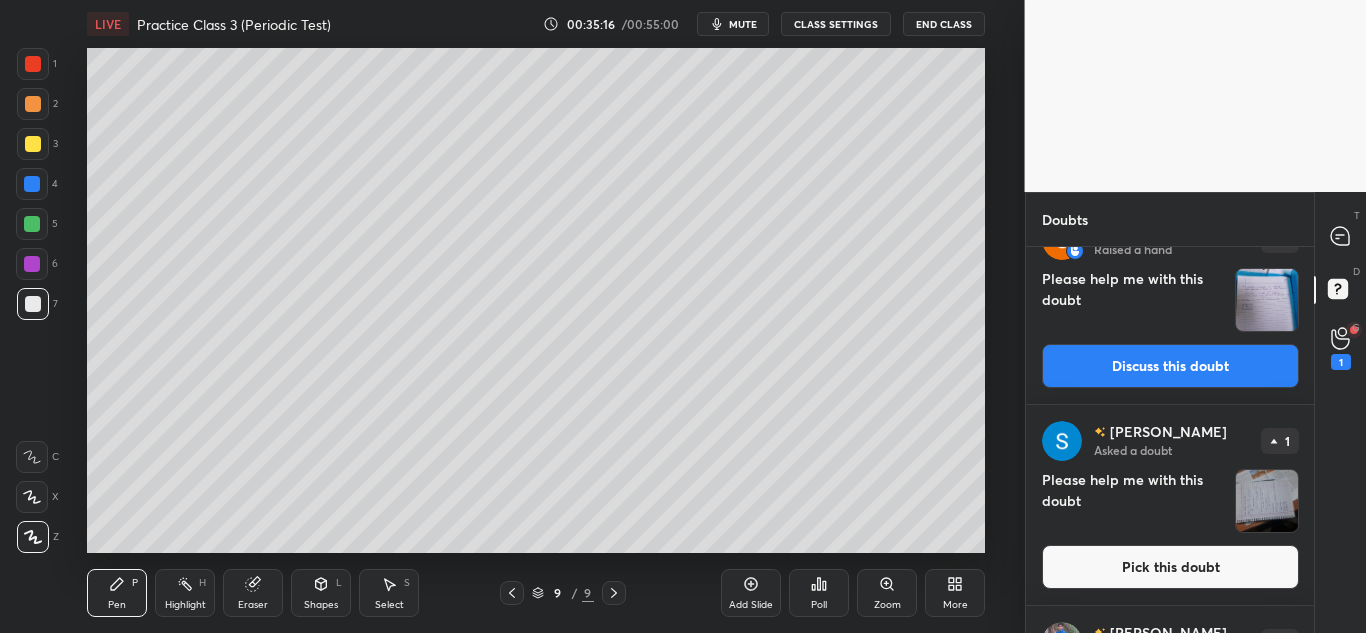 scroll, scrollTop: 1341, scrollLeft: 0, axis: vertical 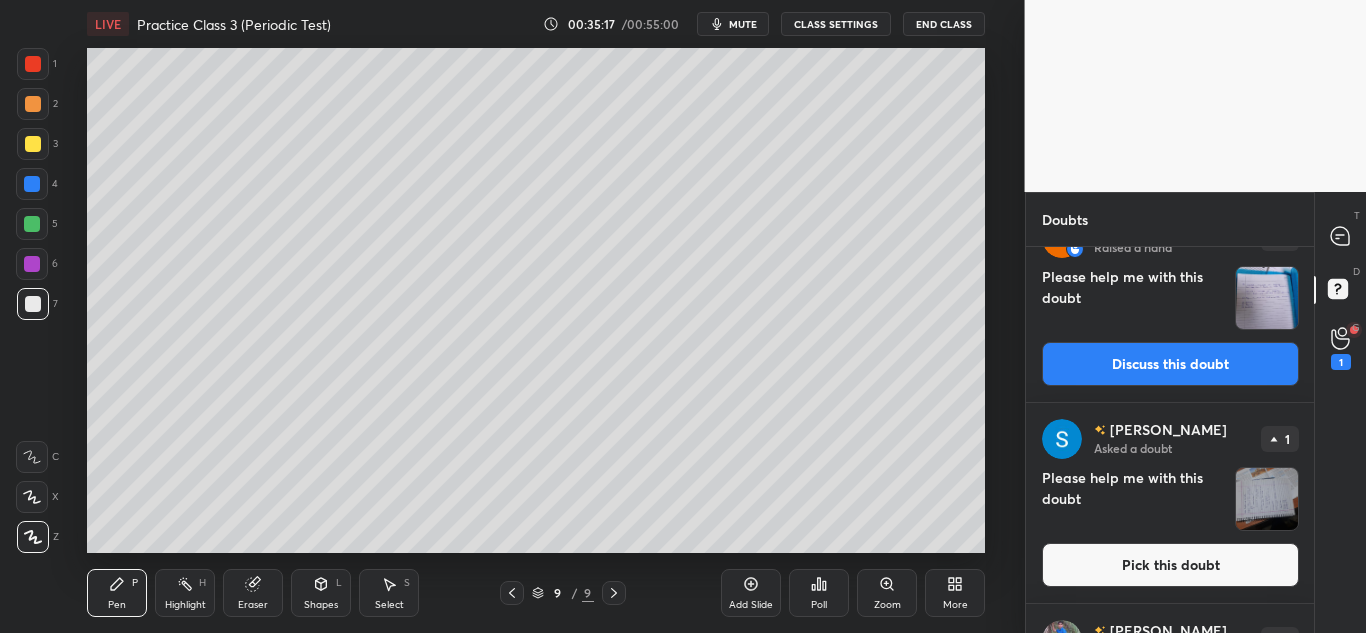 click at bounding box center [1267, 499] 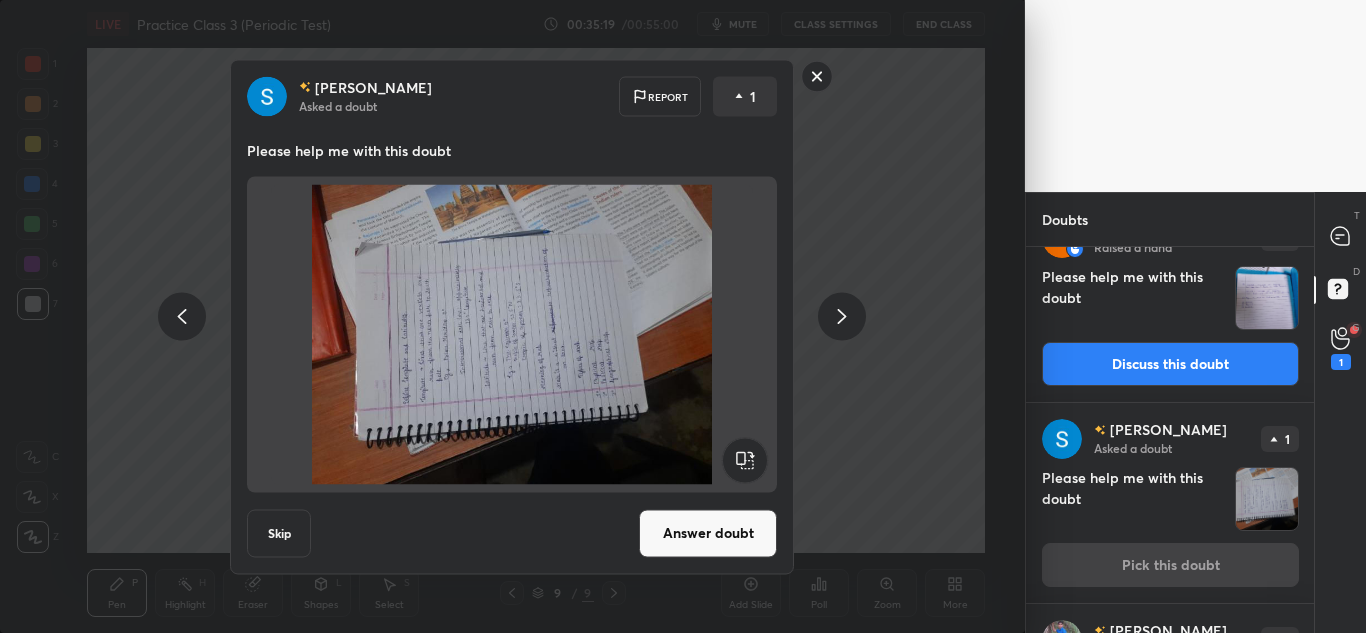 click at bounding box center [512, 334] 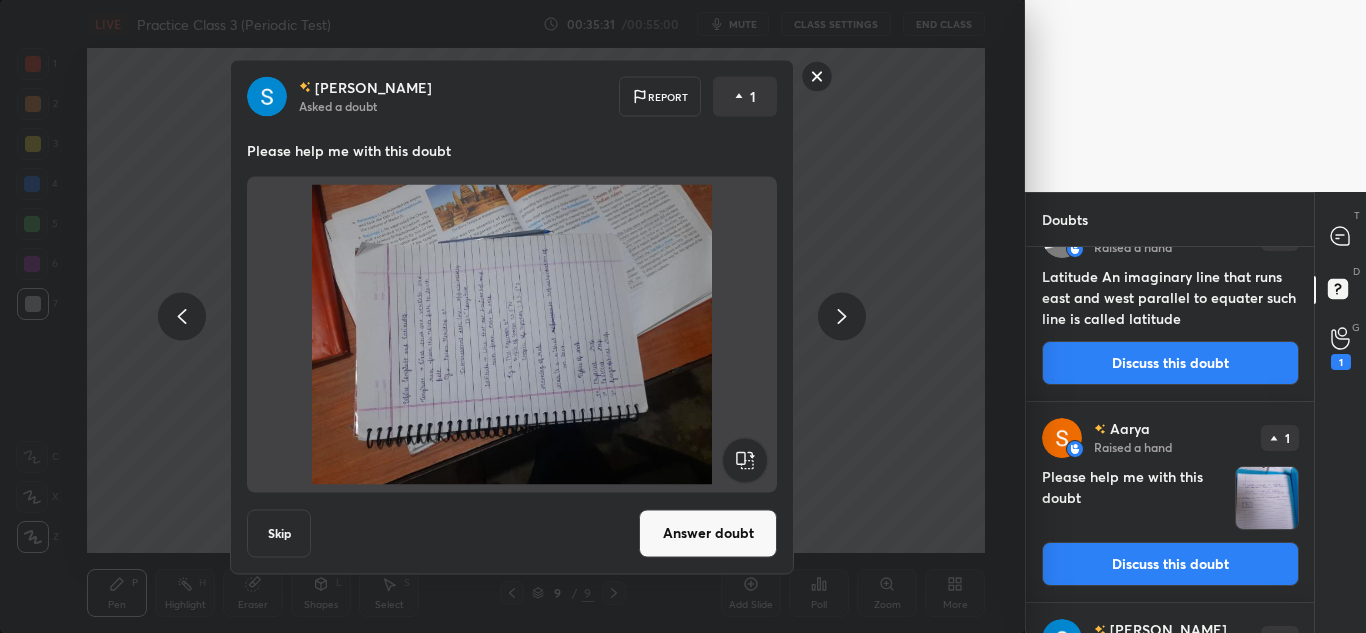 click 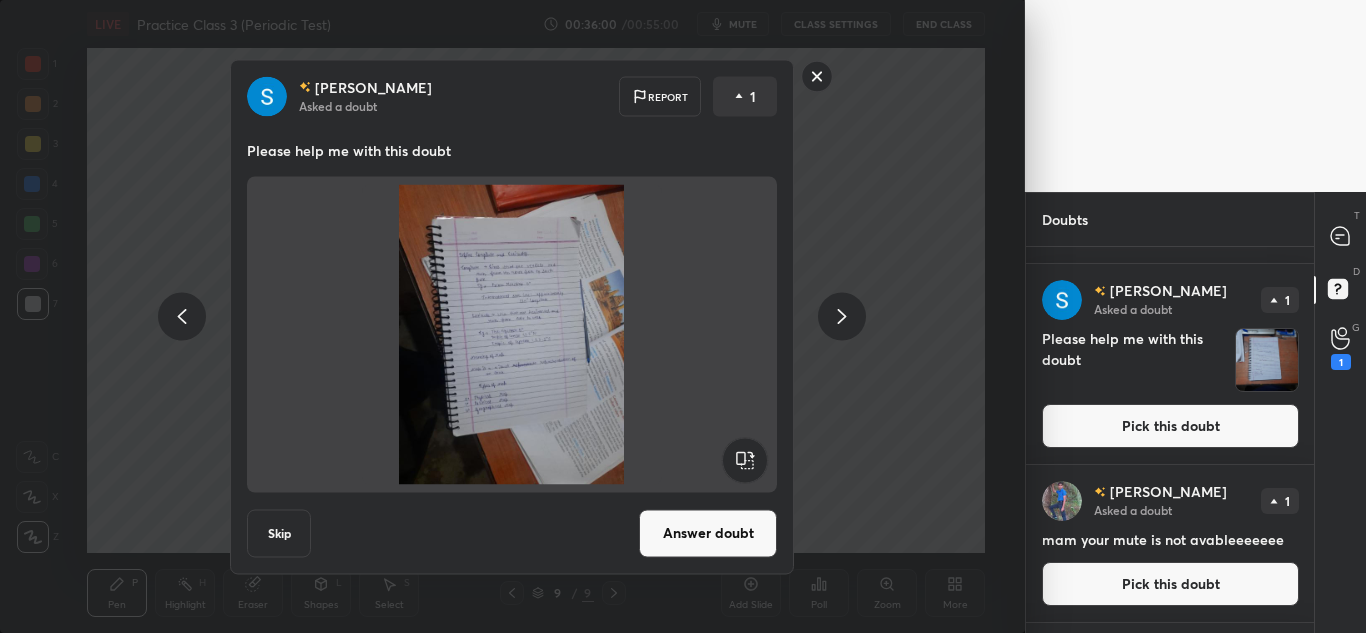 click 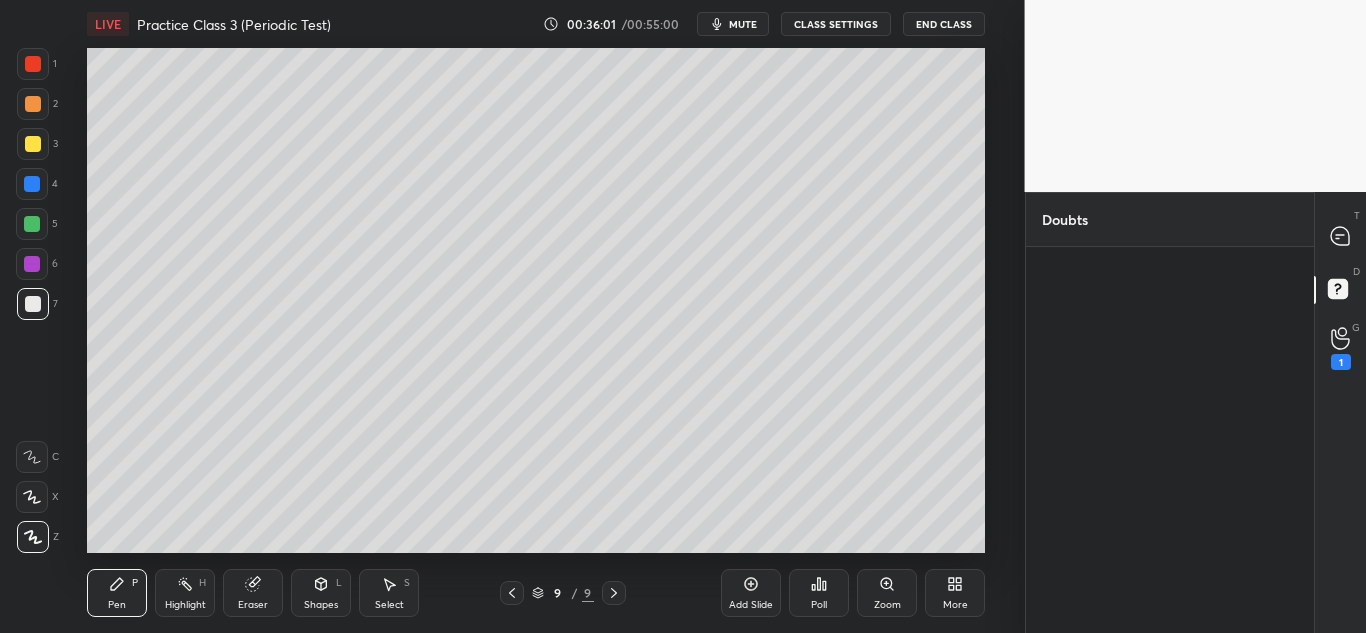 scroll, scrollTop: 0, scrollLeft: 0, axis: both 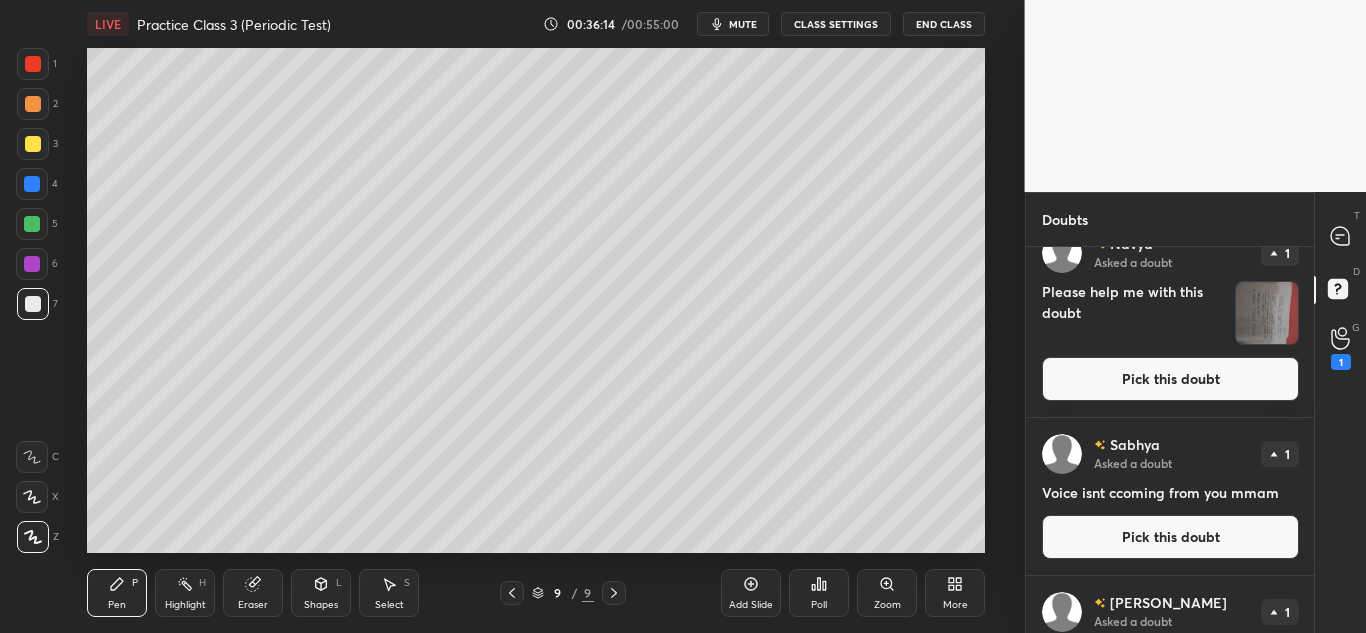 click at bounding box center (614, 593) 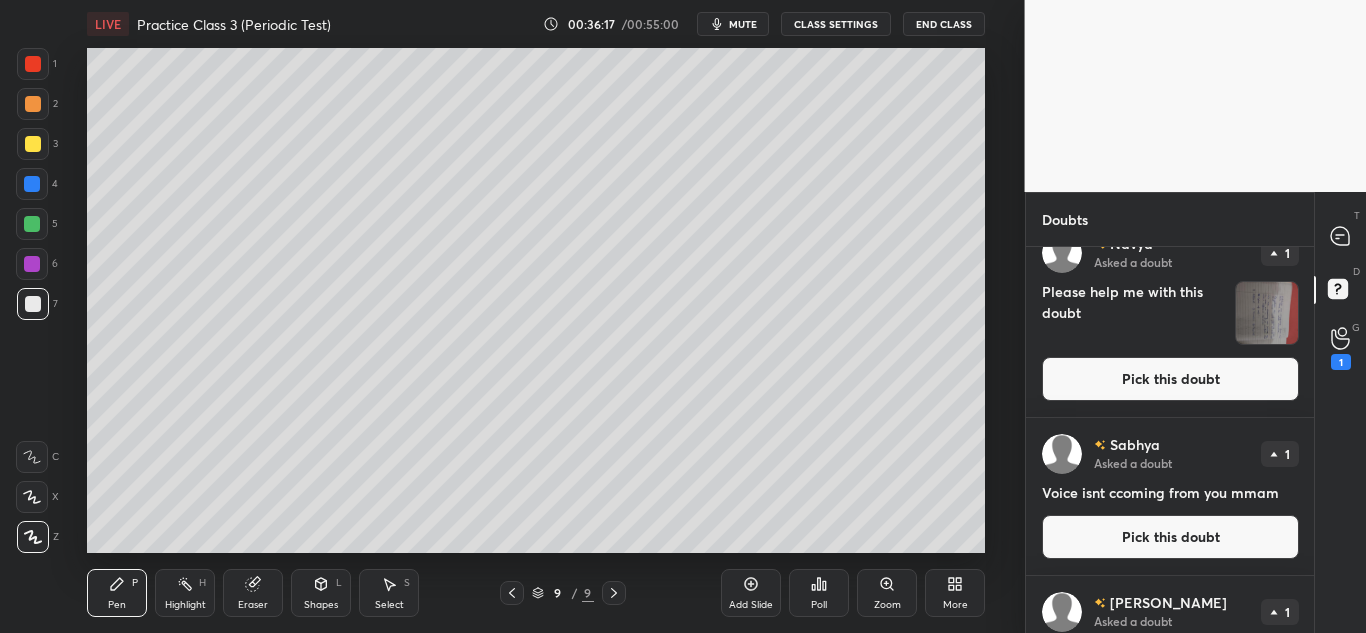 click on "Add Slide" at bounding box center [751, 593] 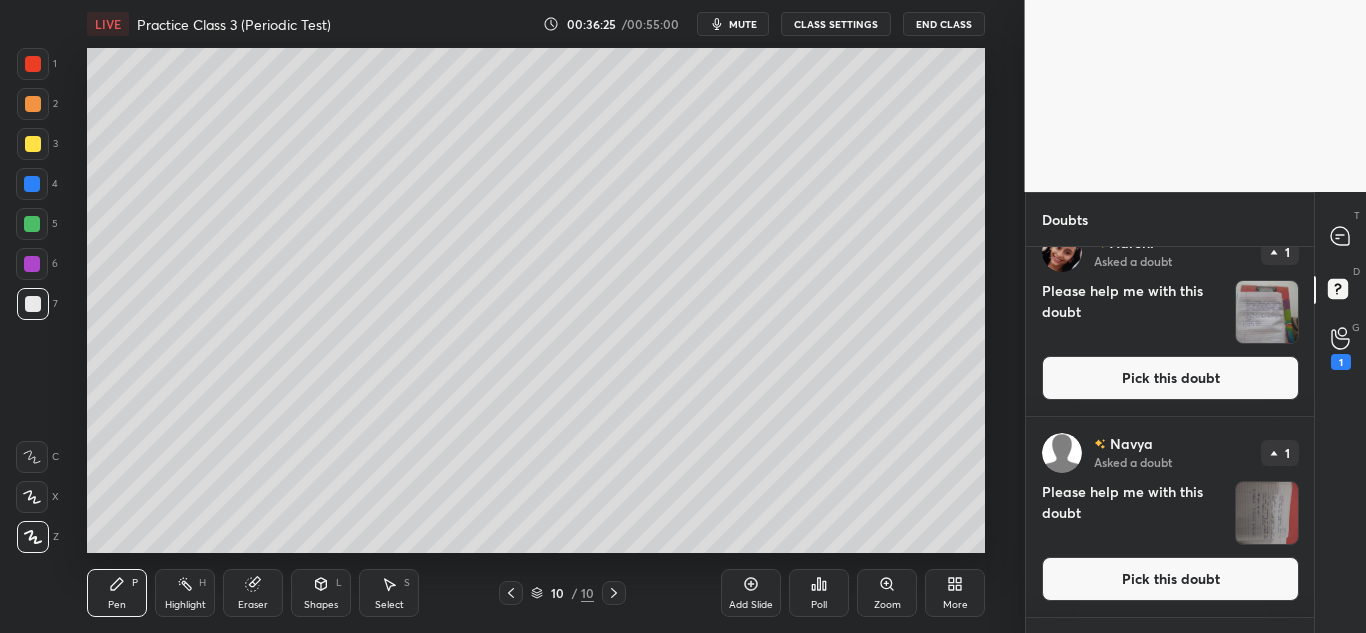 click at bounding box center [1267, 513] 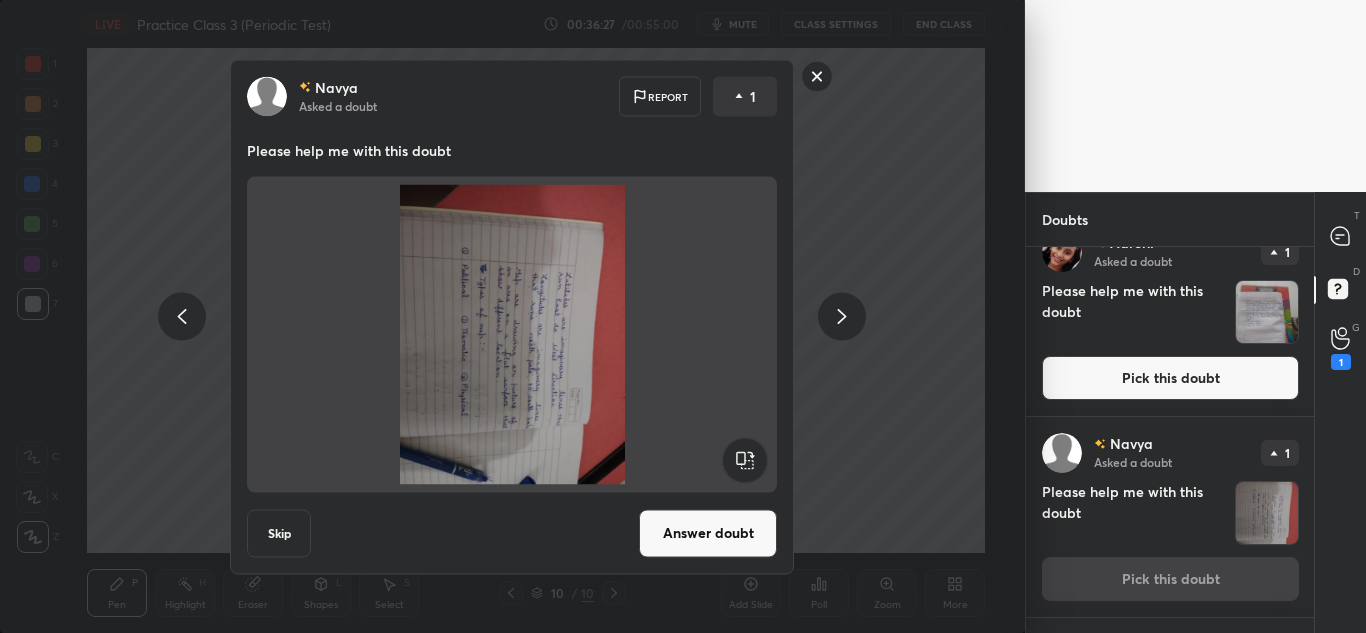 click 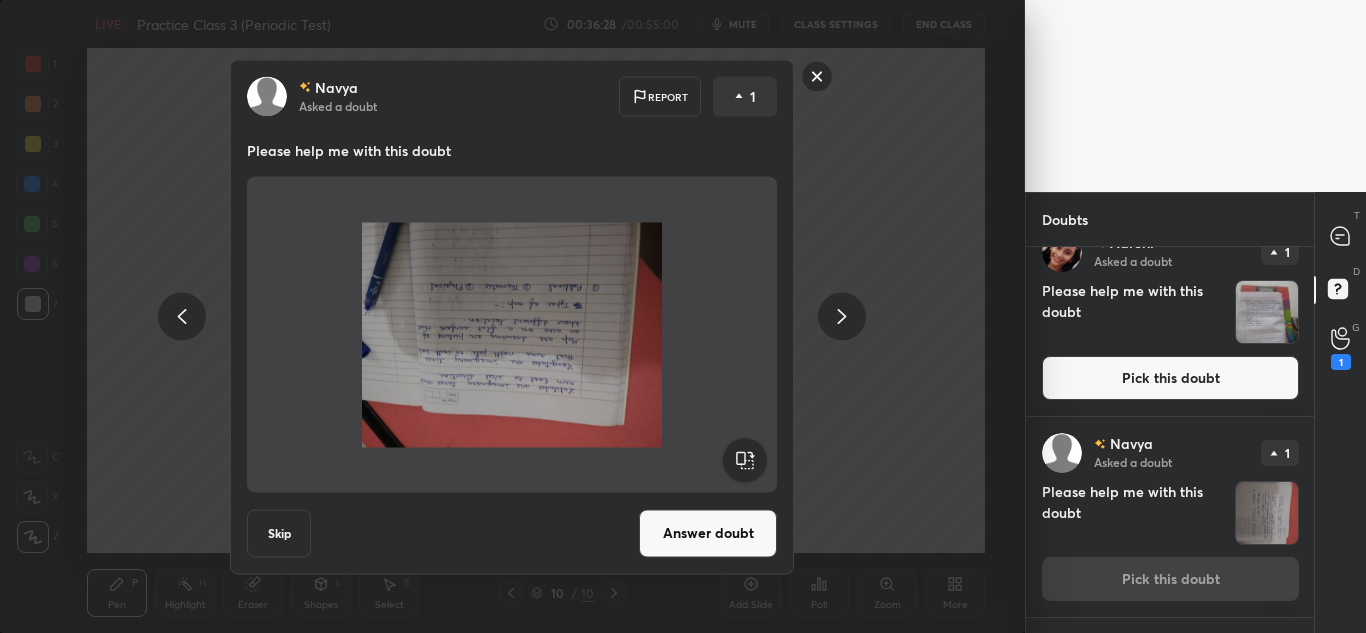 click 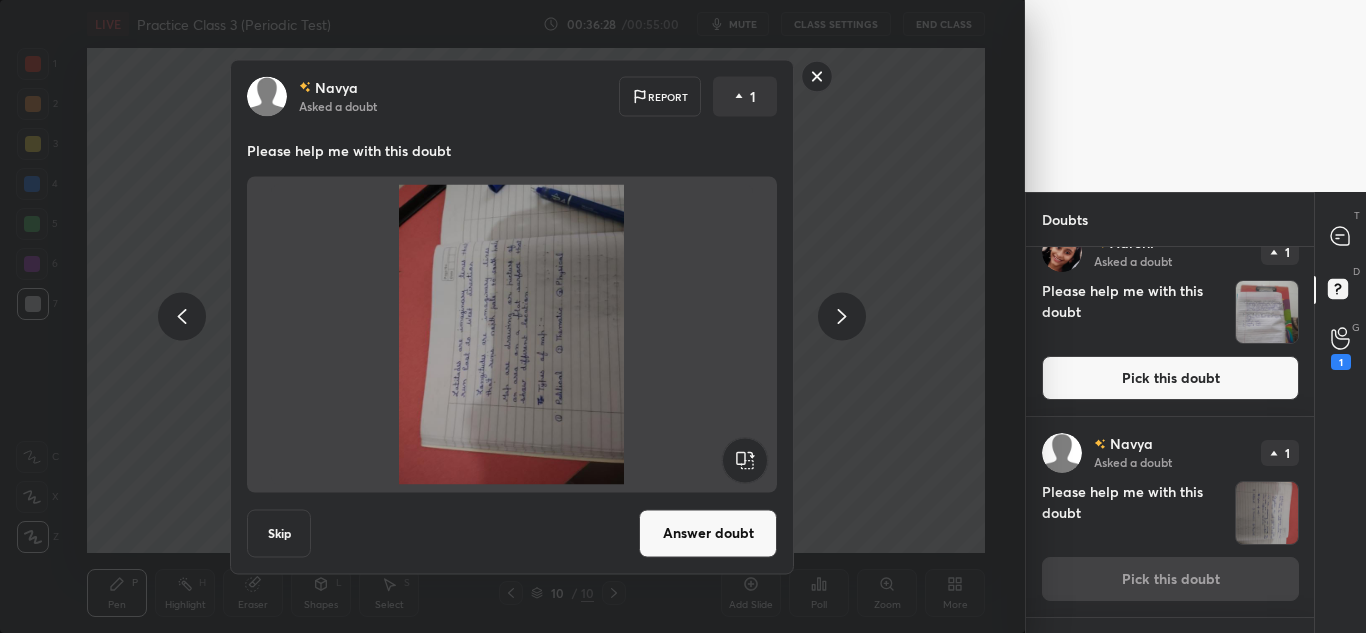 click 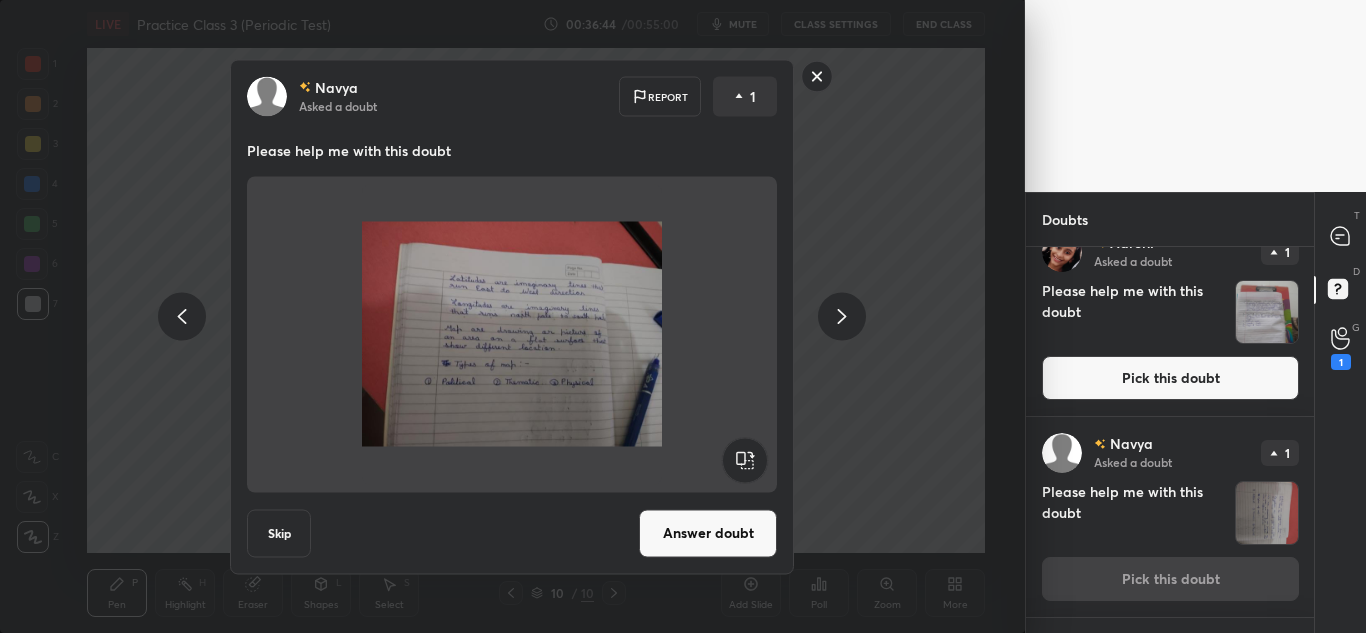 click 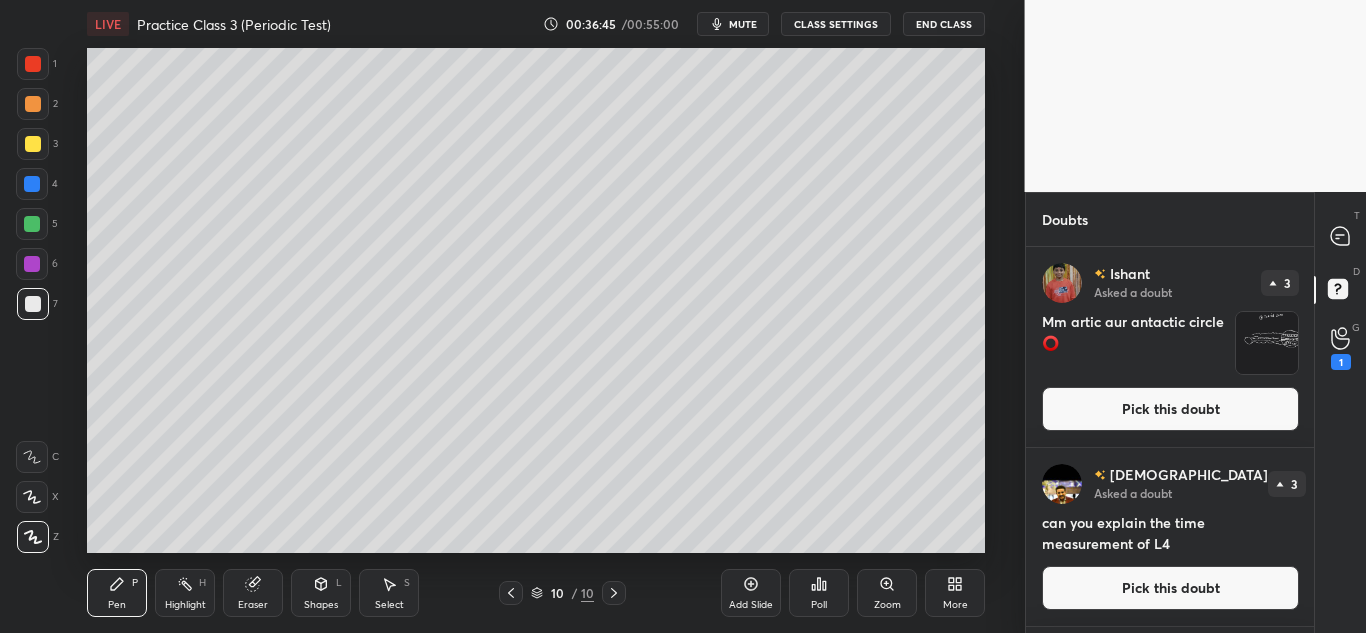 scroll, scrollTop: 211, scrollLeft: 0, axis: vertical 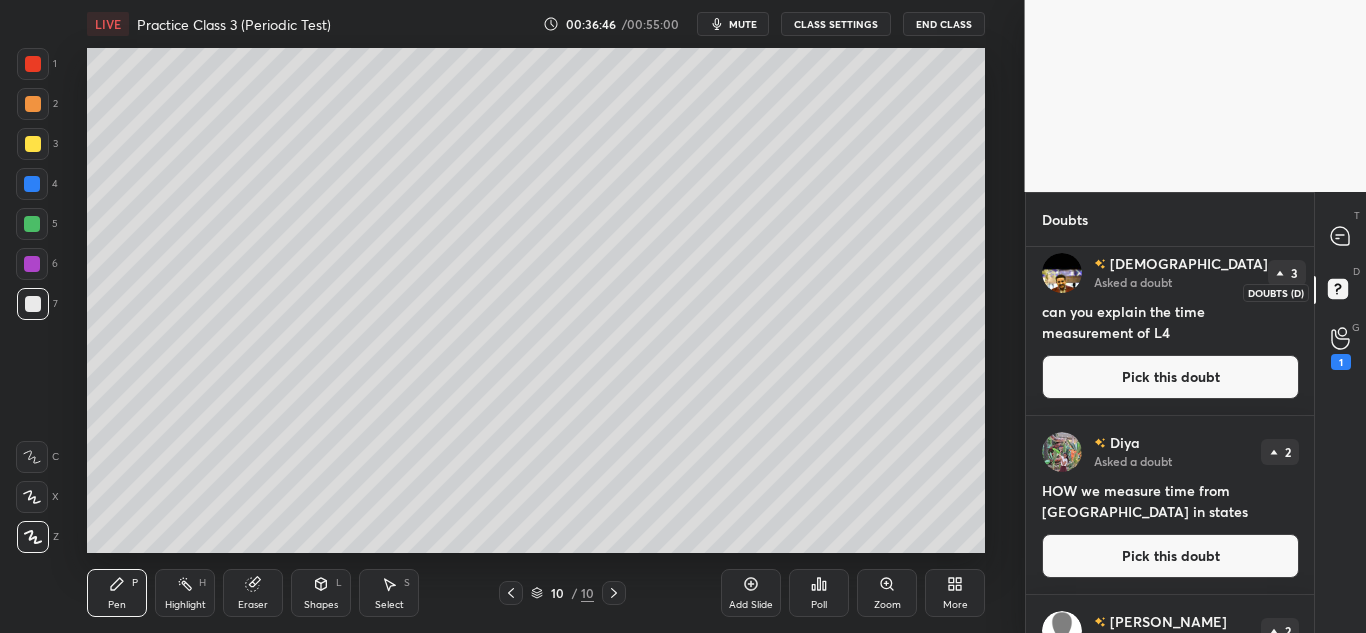 click 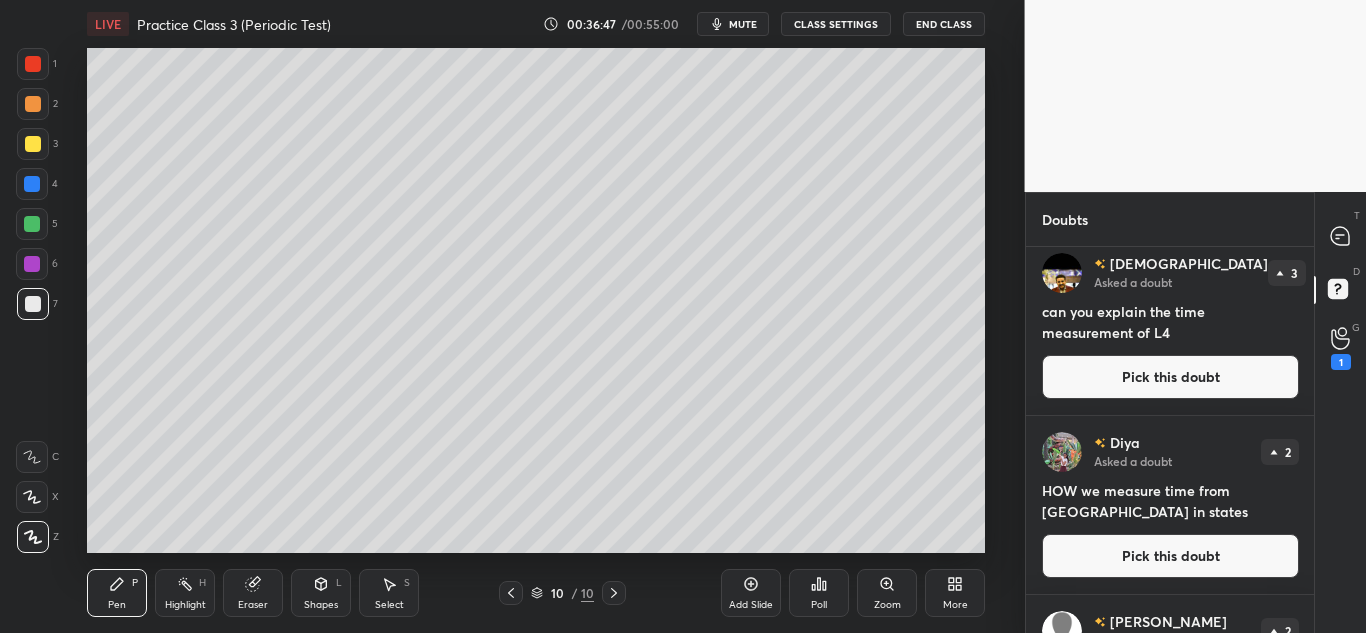 click 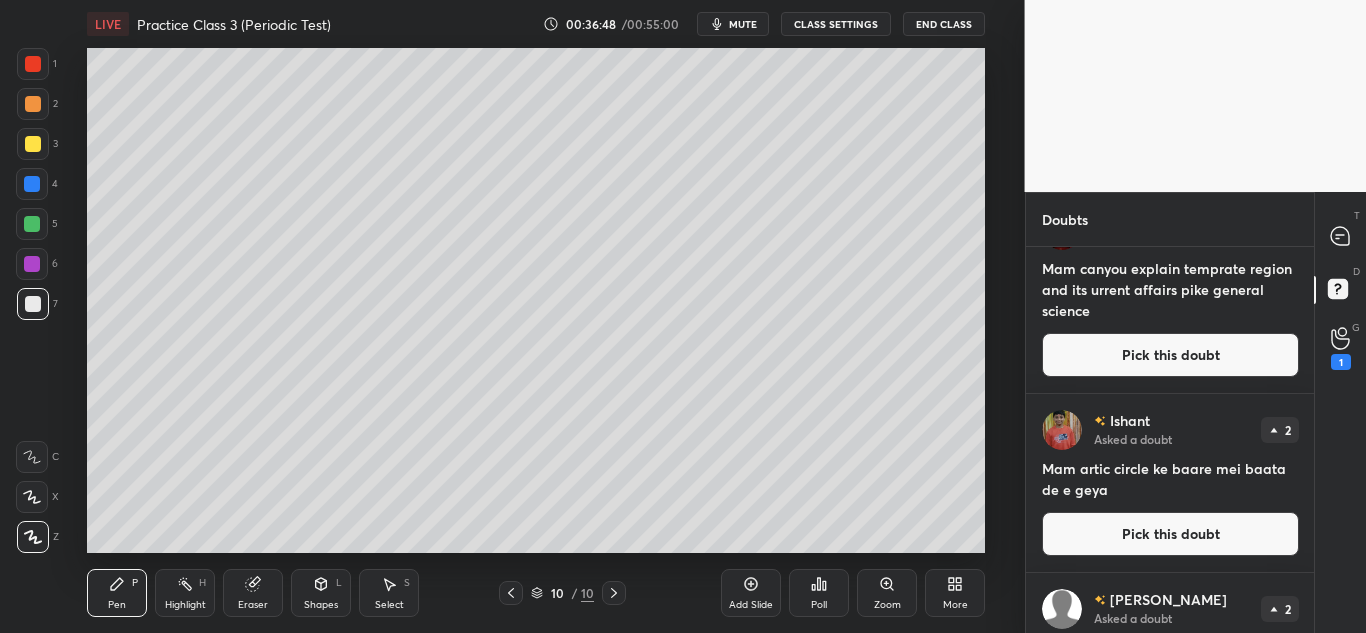 scroll, scrollTop: 801, scrollLeft: 0, axis: vertical 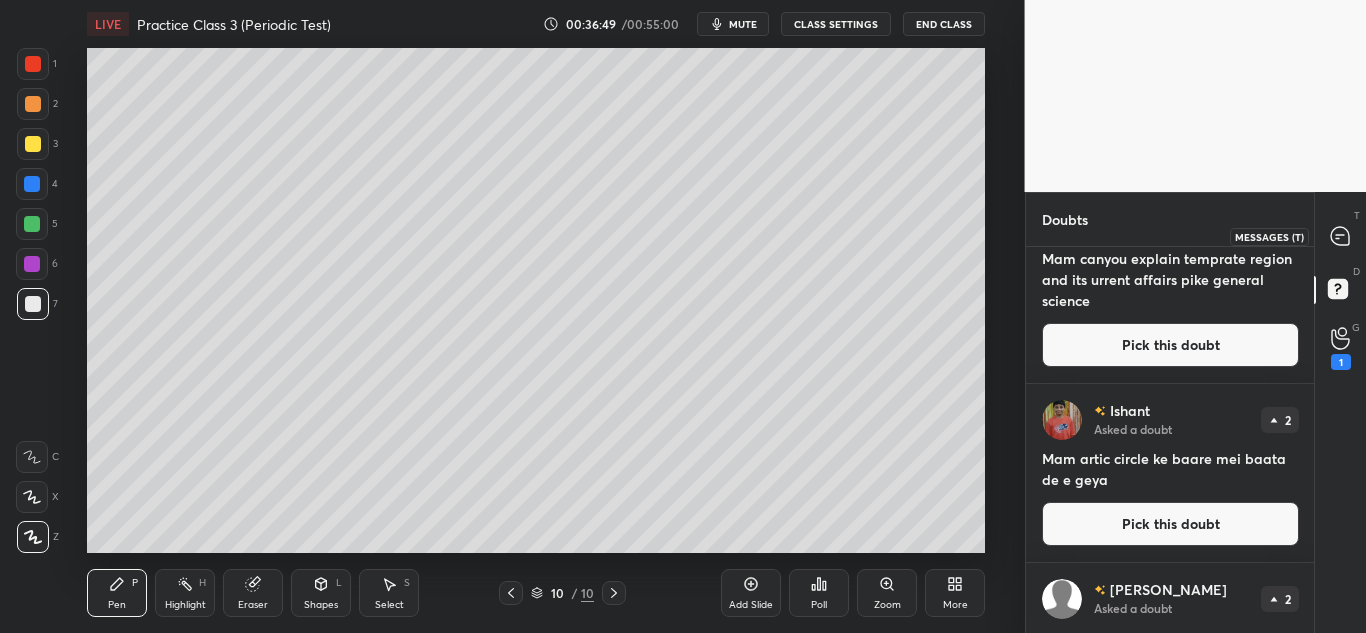 click 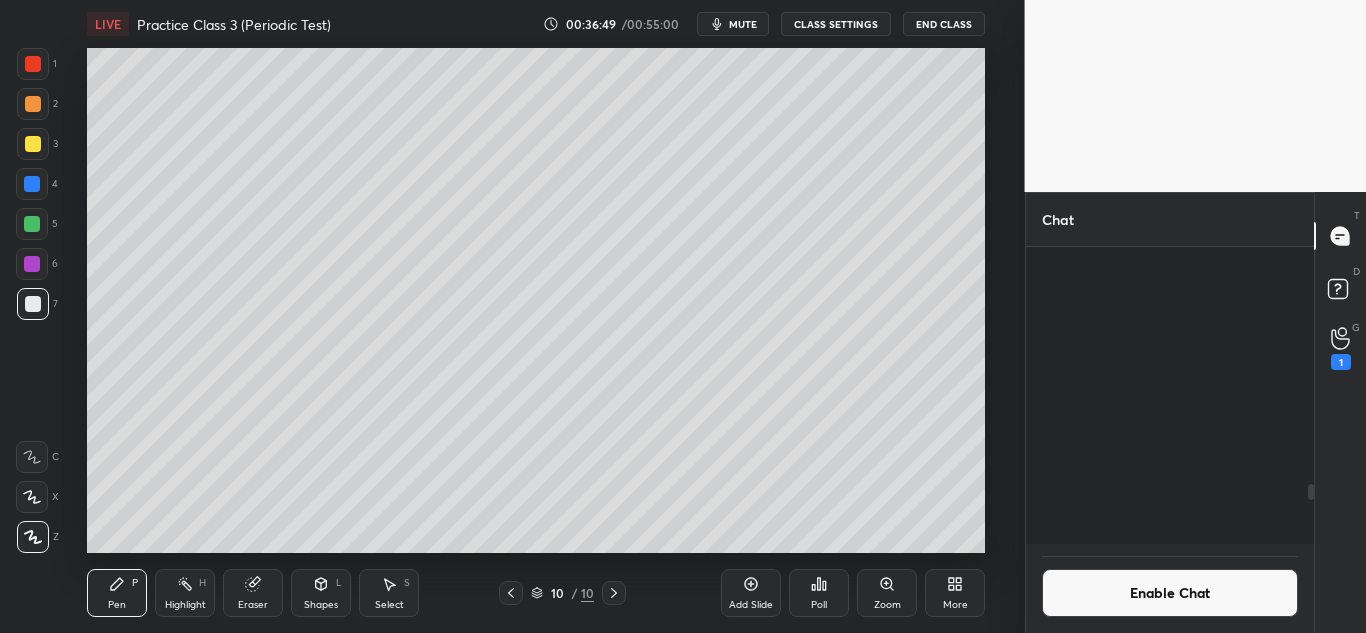 scroll, scrollTop: 2315, scrollLeft: 0, axis: vertical 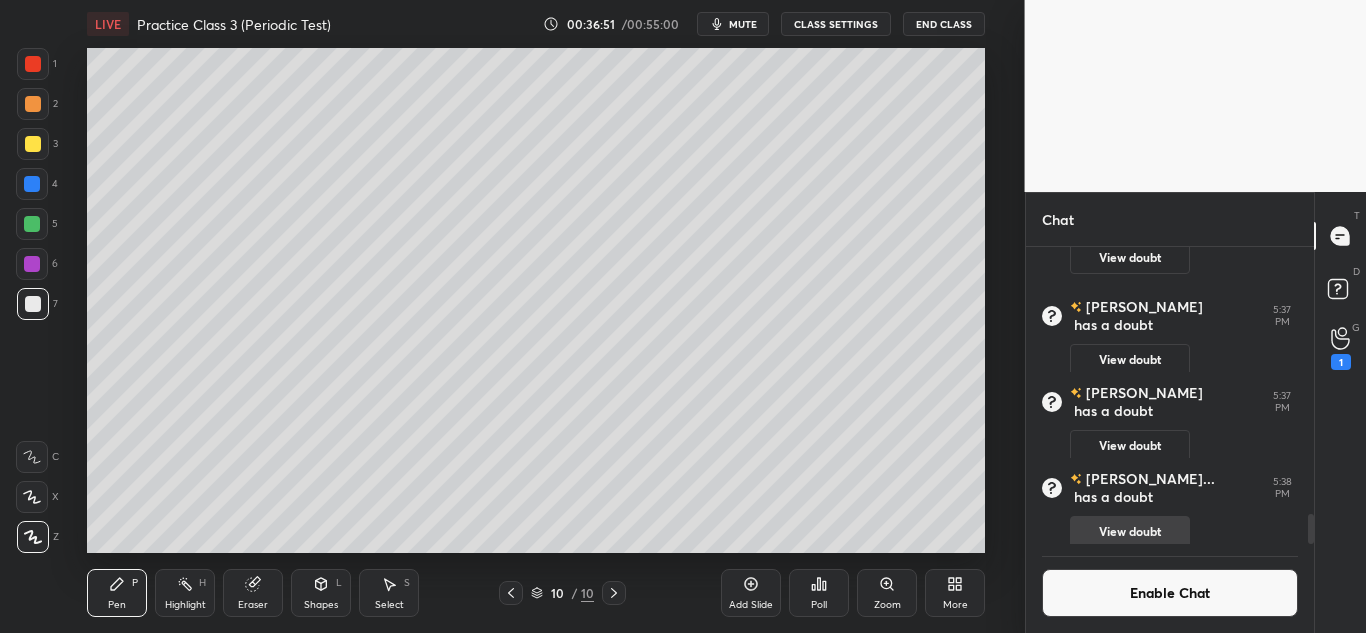 click on "View doubt" at bounding box center [1130, 532] 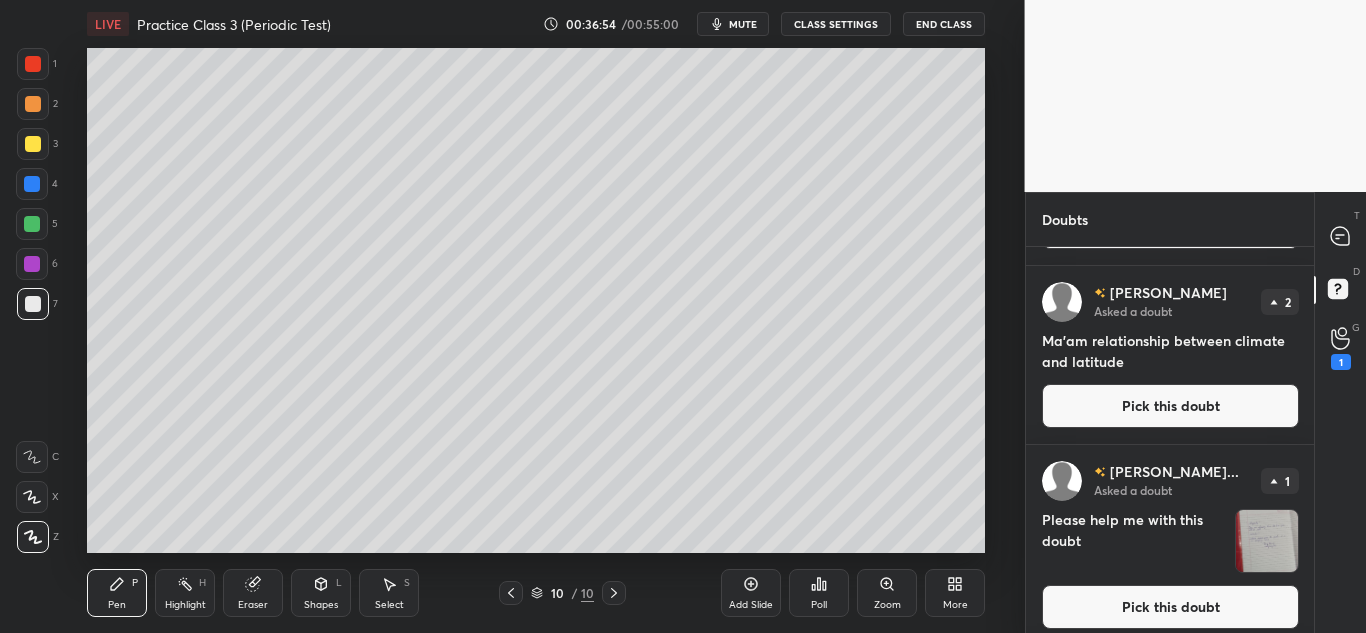 scroll, scrollTop: 1283, scrollLeft: 0, axis: vertical 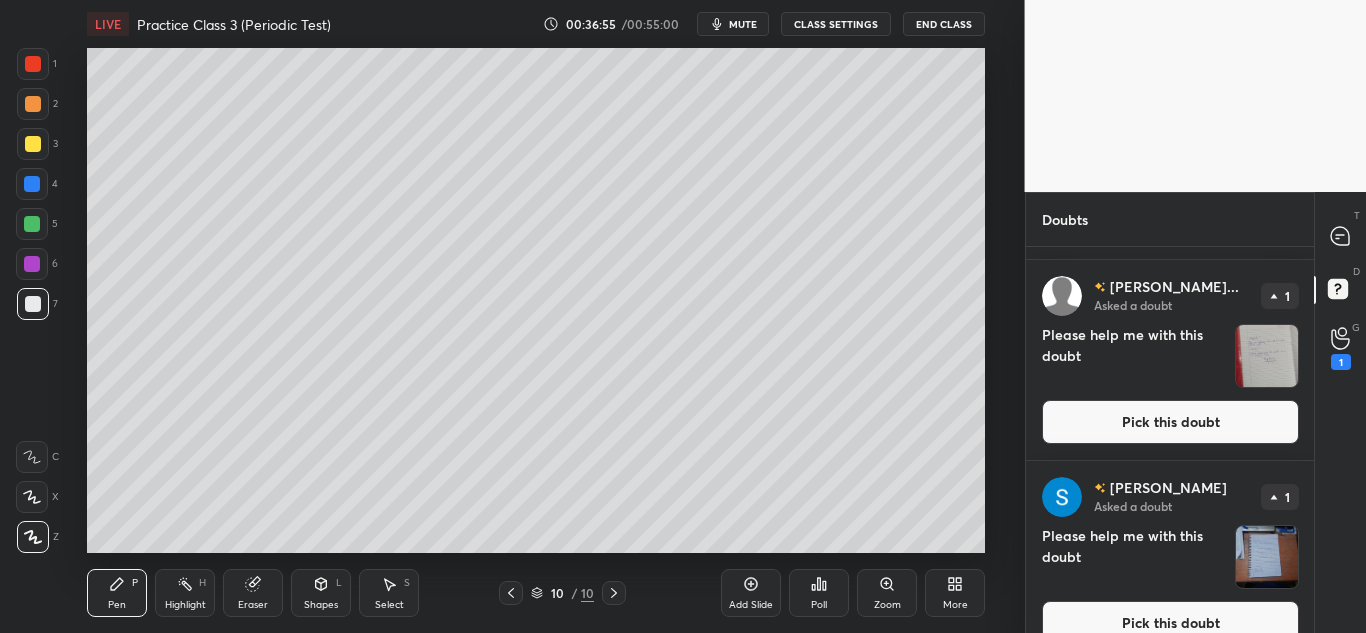 click at bounding box center (1267, 356) 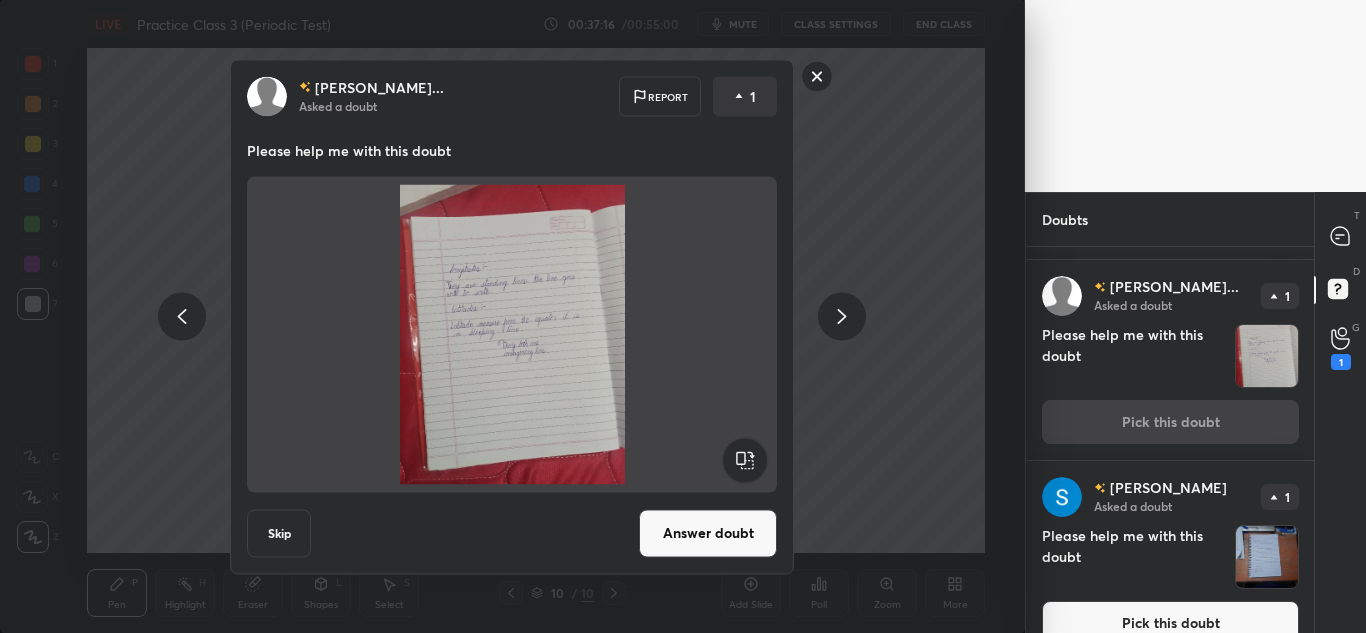 click 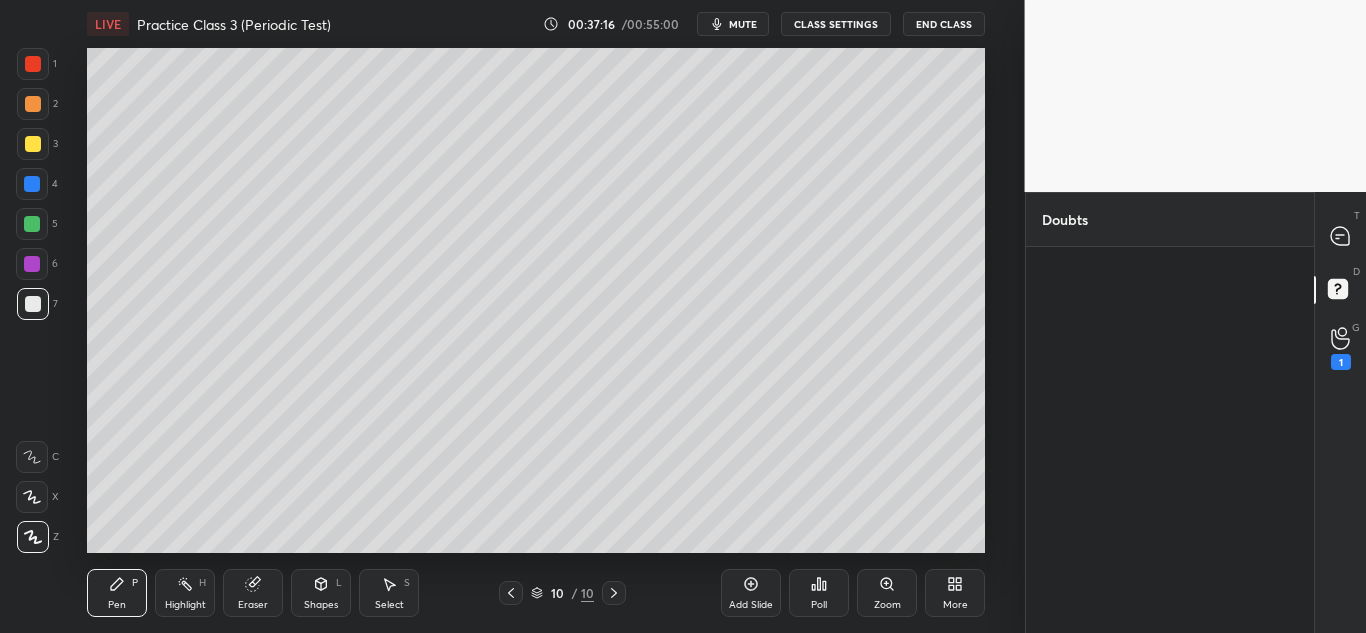 scroll, scrollTop: 0, scrollLeft: 0, axis: both 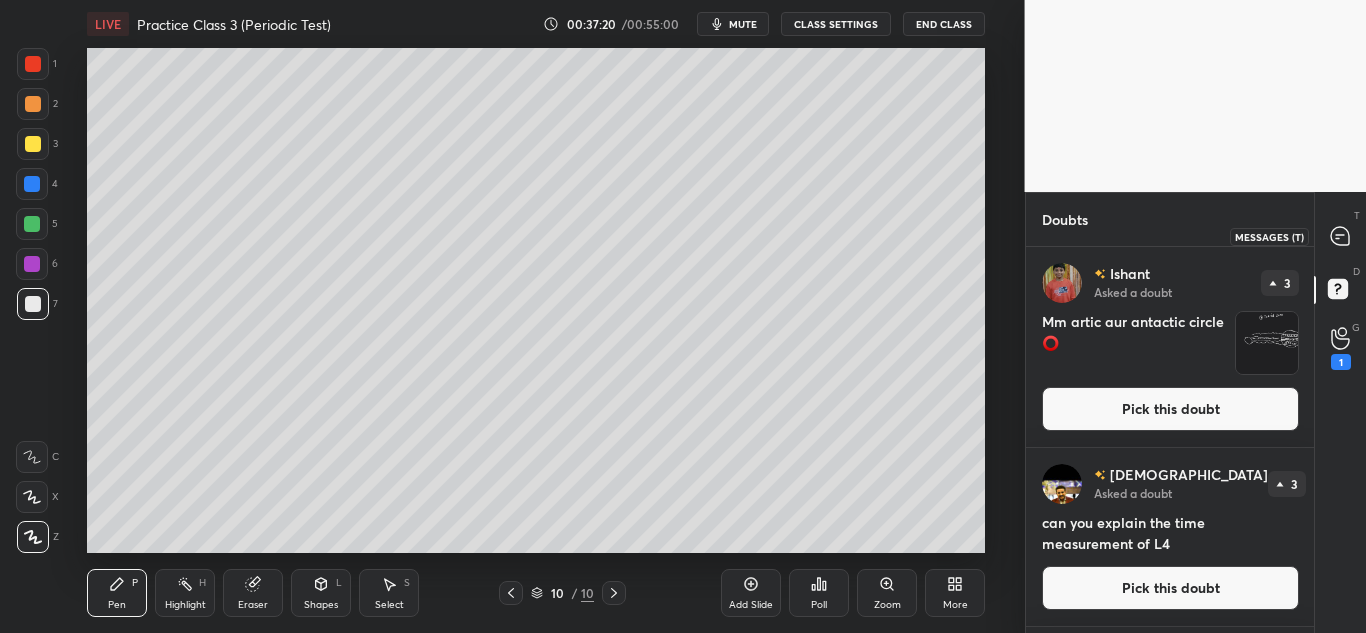 click 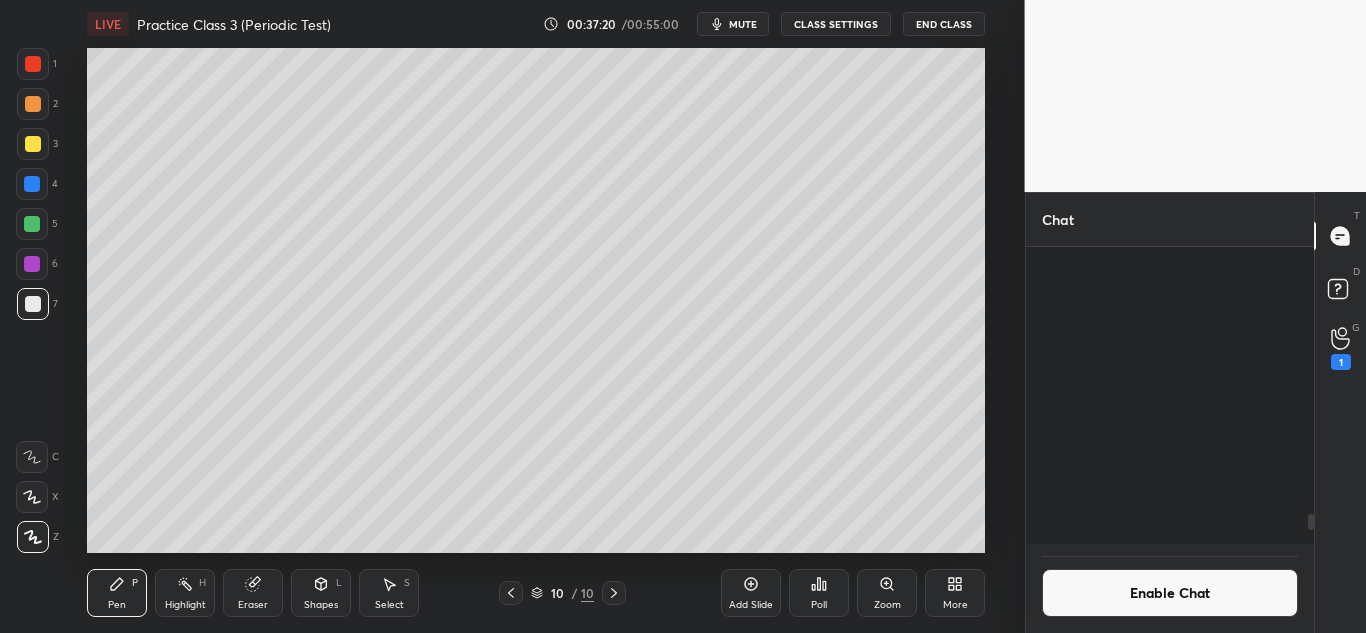 scroll, scrollTop: 2603, scrollLeft: 0, axis: vertical 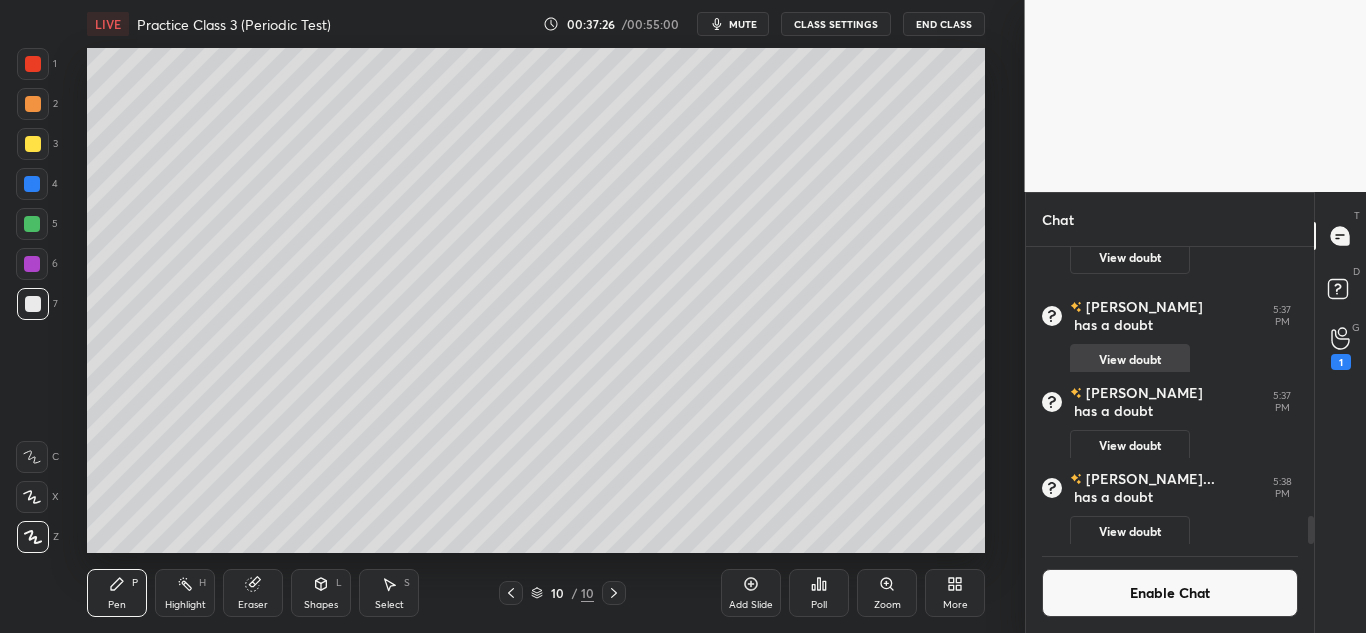click on "View doubt" at bounding box center (1130, 360) 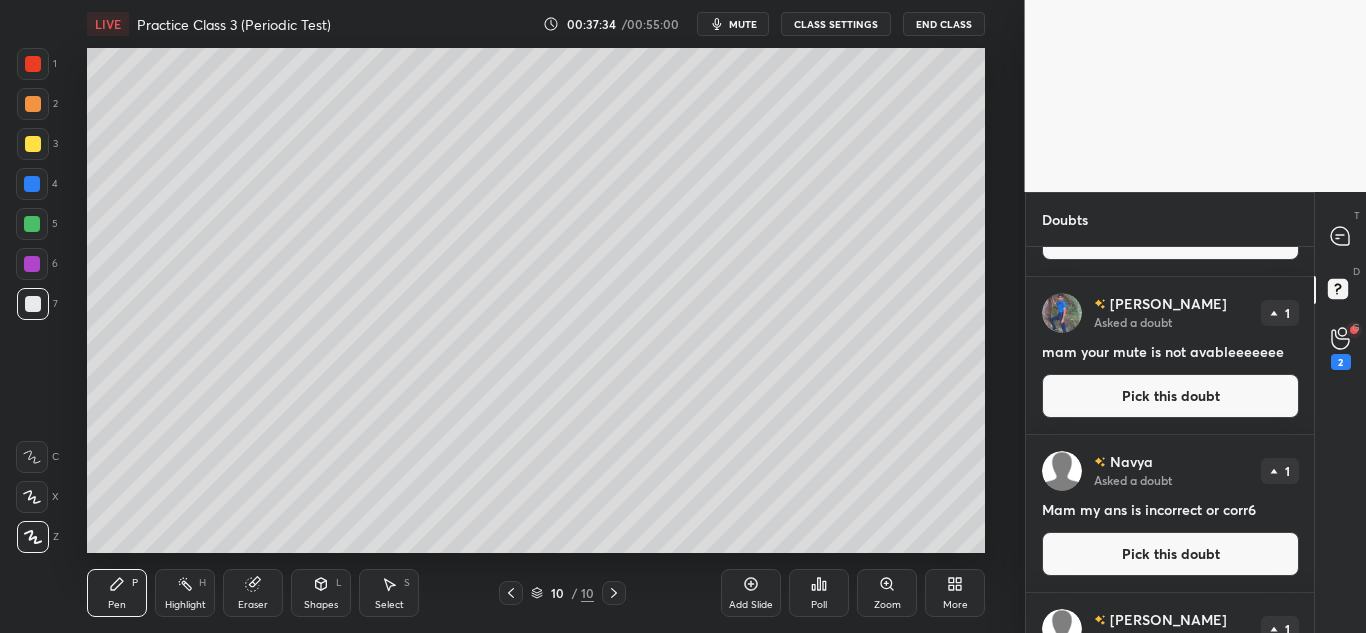 scroll, scrollTop: 2203, scrollLeft: 0, axis: vertical 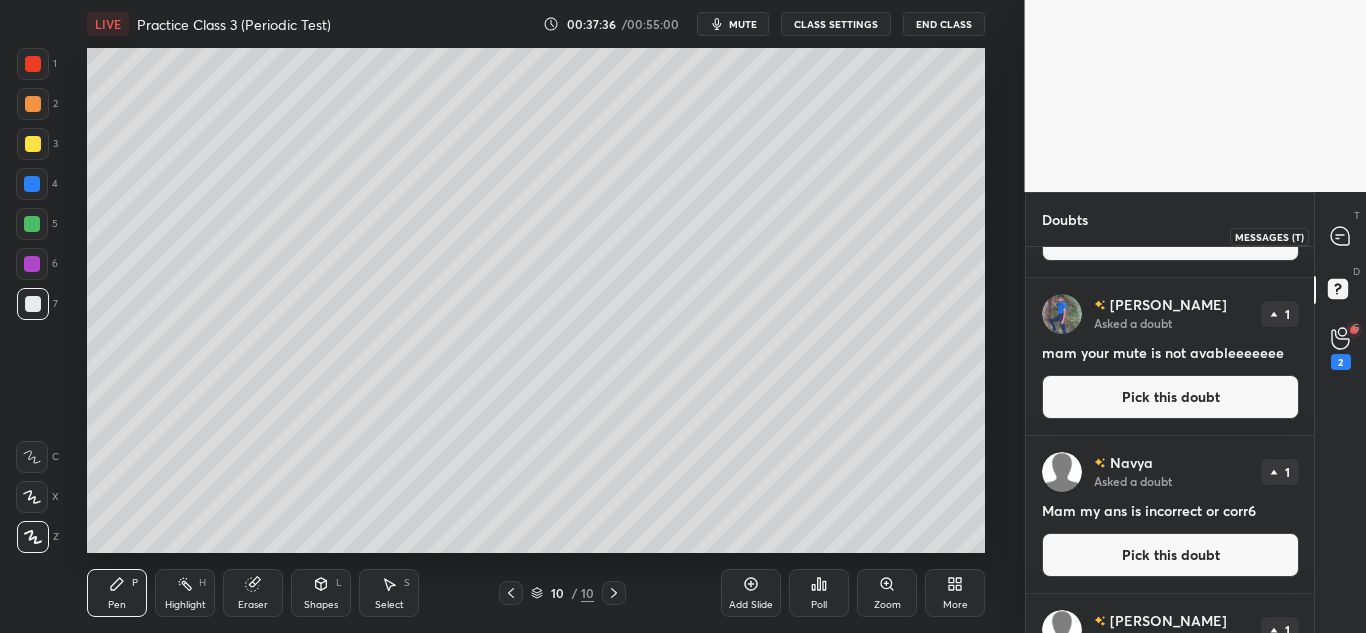 drag, startPoint x: 1327, startPoint y: 253, endPoint x: 1334, endPoint y: 232, distance: 22.135944 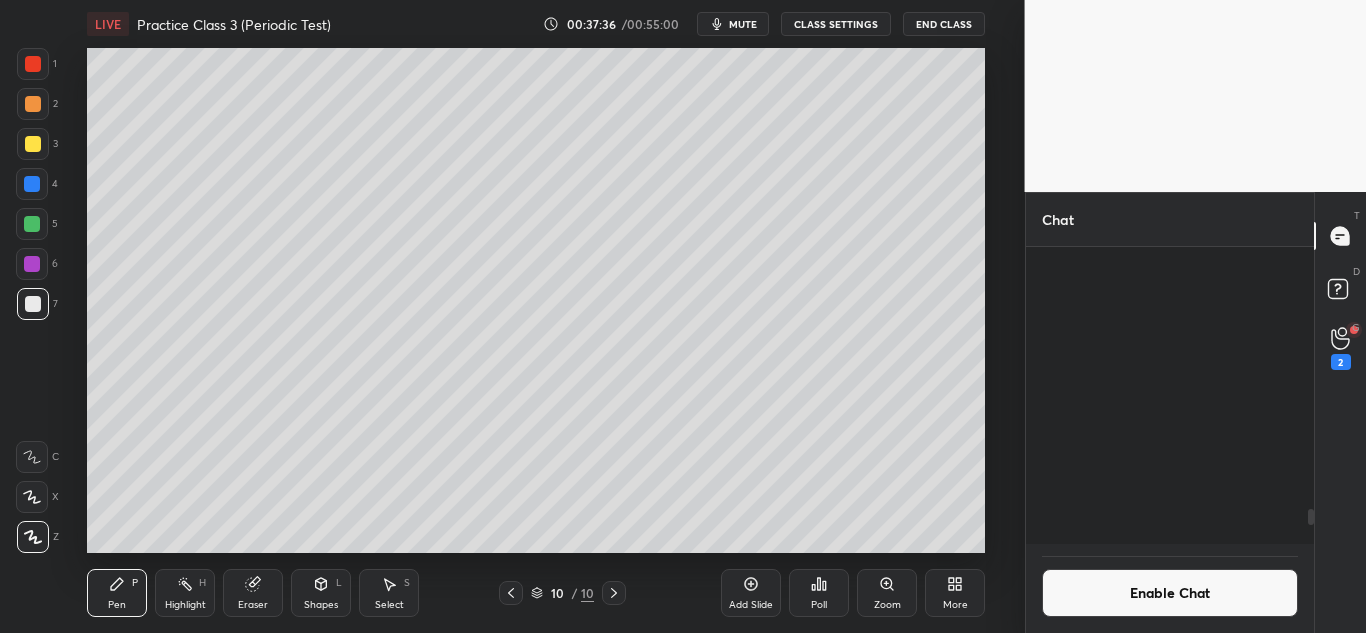 scroll, scrollTop: 2991, scrollLeft: 0, axis: vertical 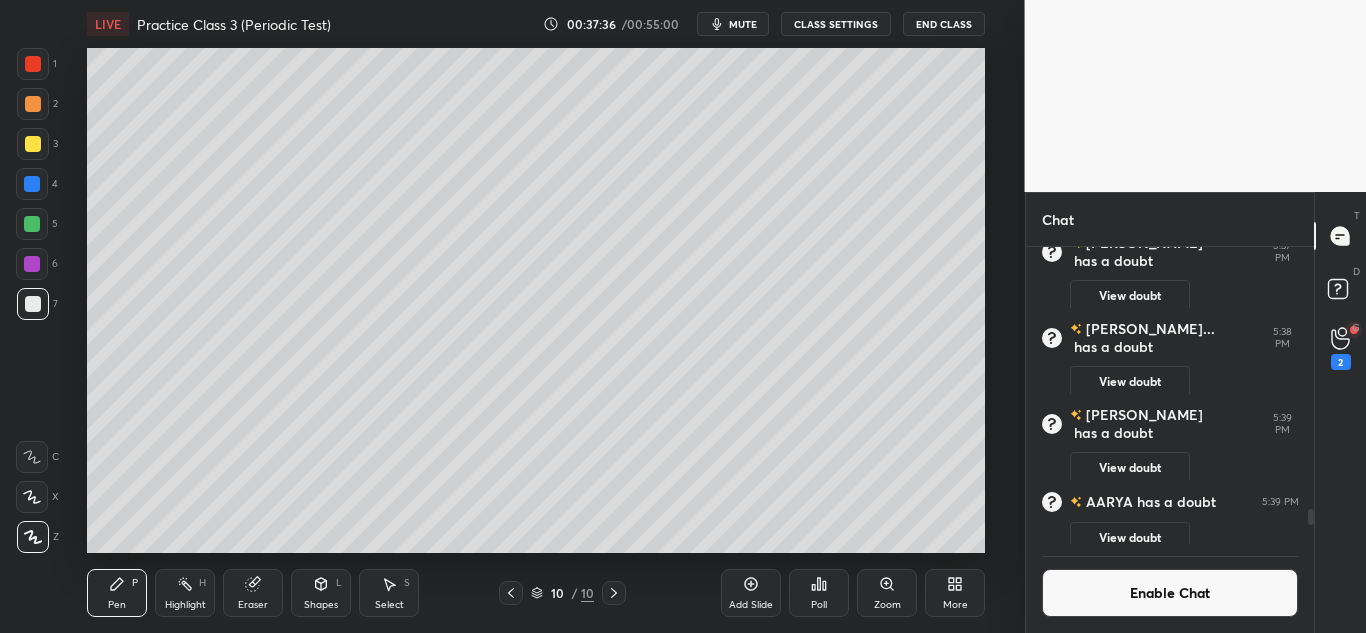 click 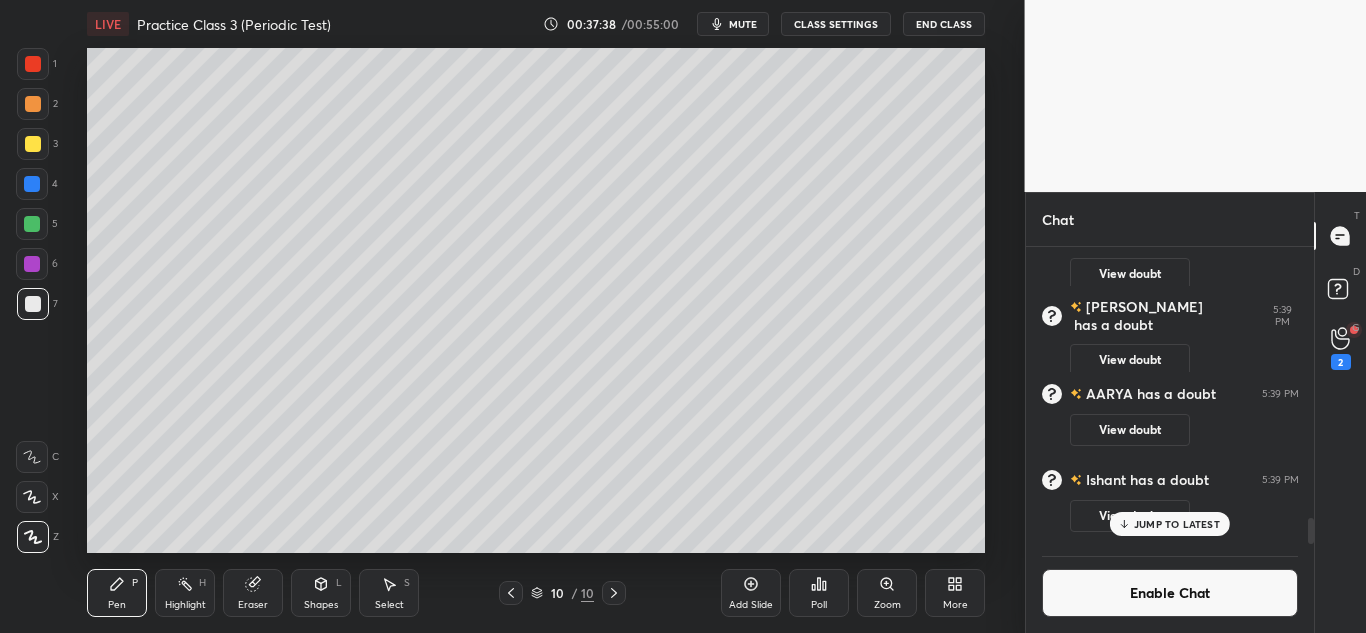 scroll, scrollTop: 3098, scrollLeft: 0, axis: vertical 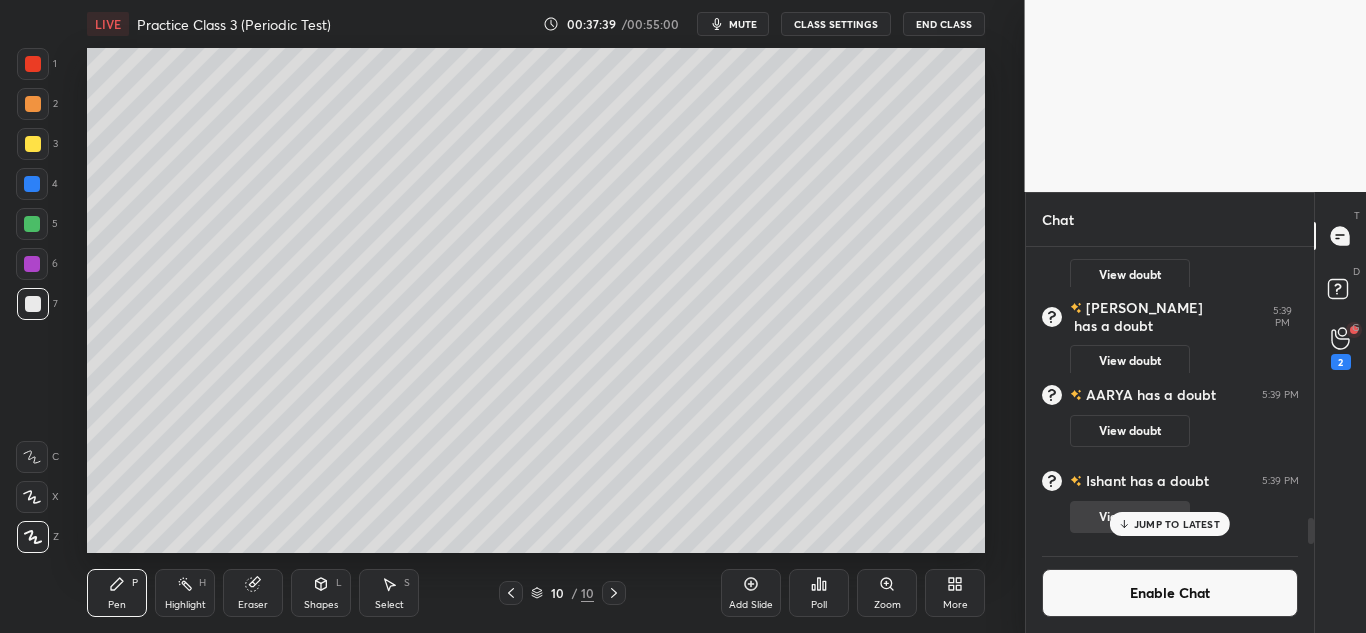click on "View doubt" at bounding box center [1130, 517] 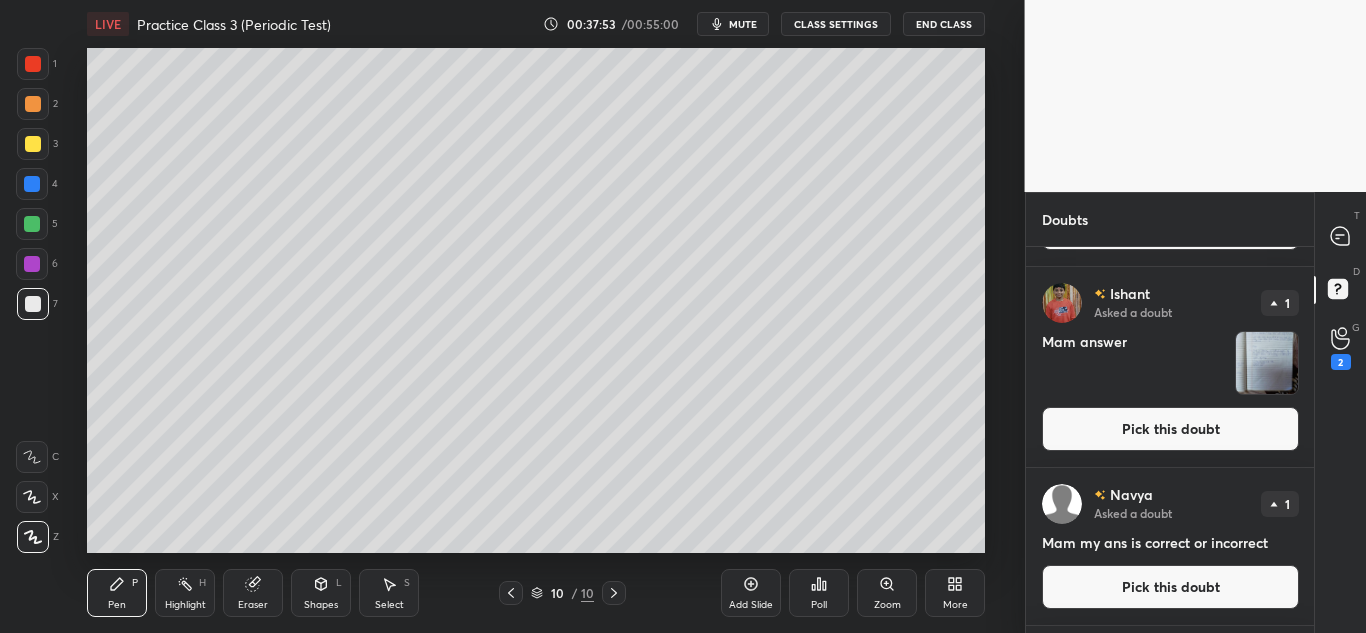 scroll, scrollTop: 3533, scrollLeft: 0, axis: vertical 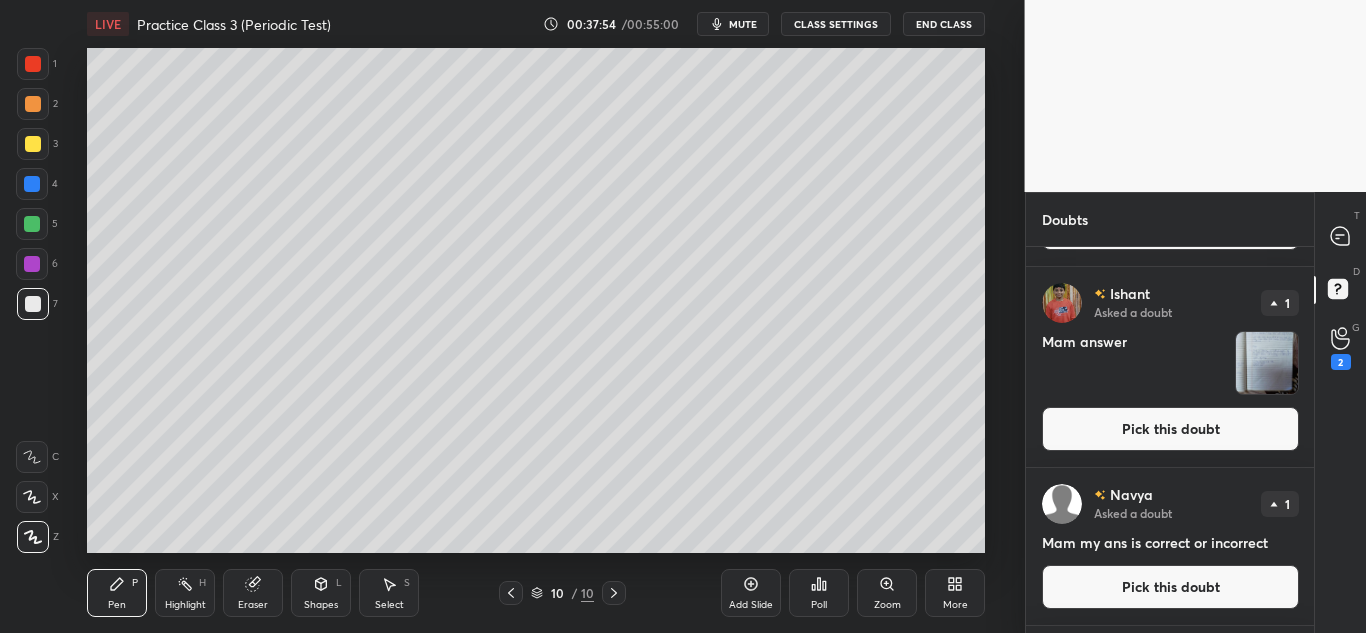 click at bounding box center [1267, 363] 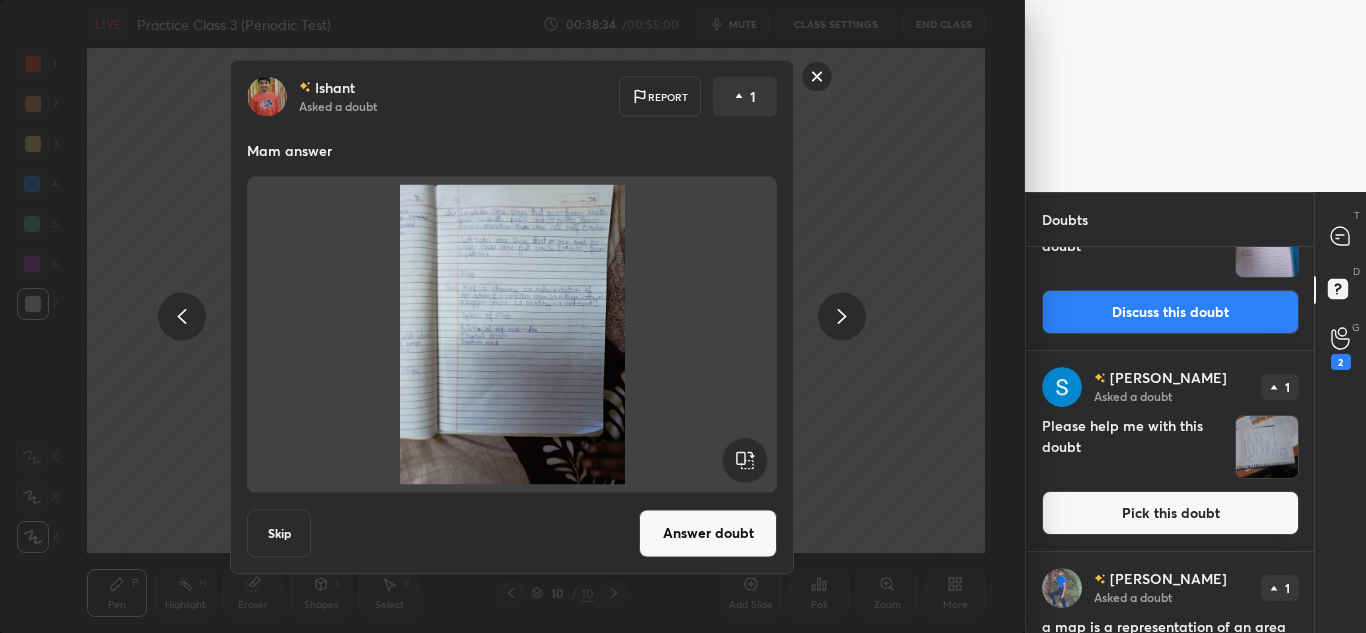 click 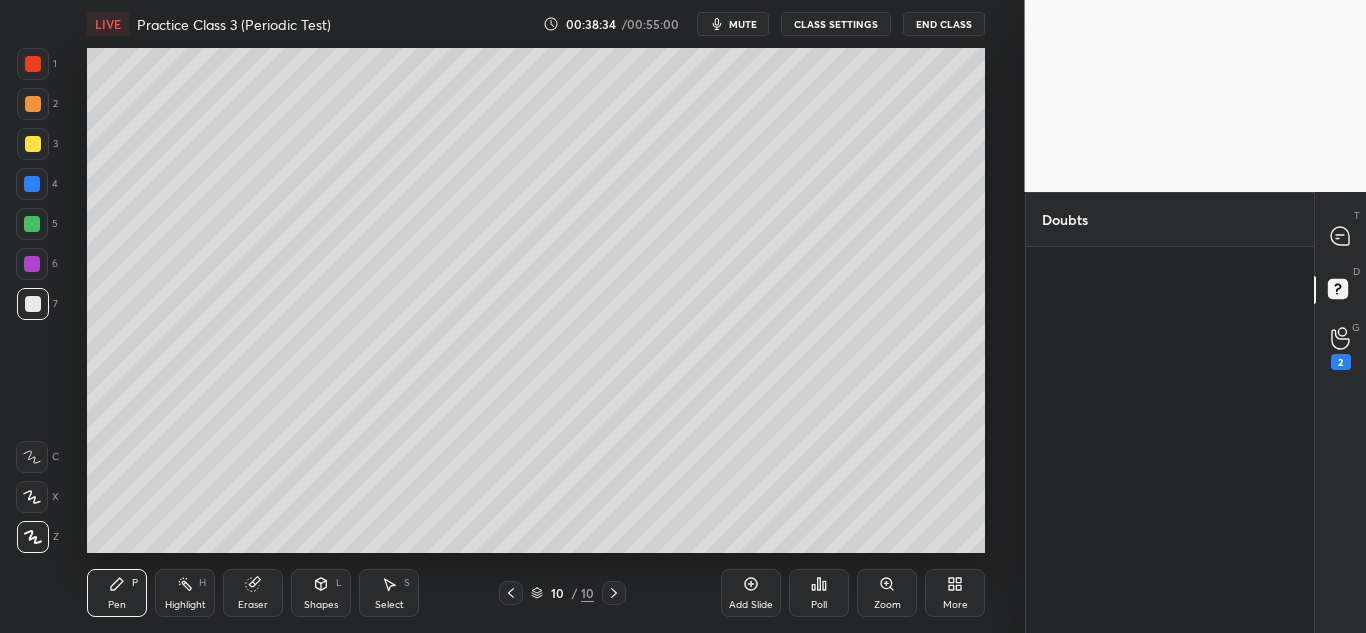 scroll, scrollTop: 0, scrollLeft: 0, axis: both 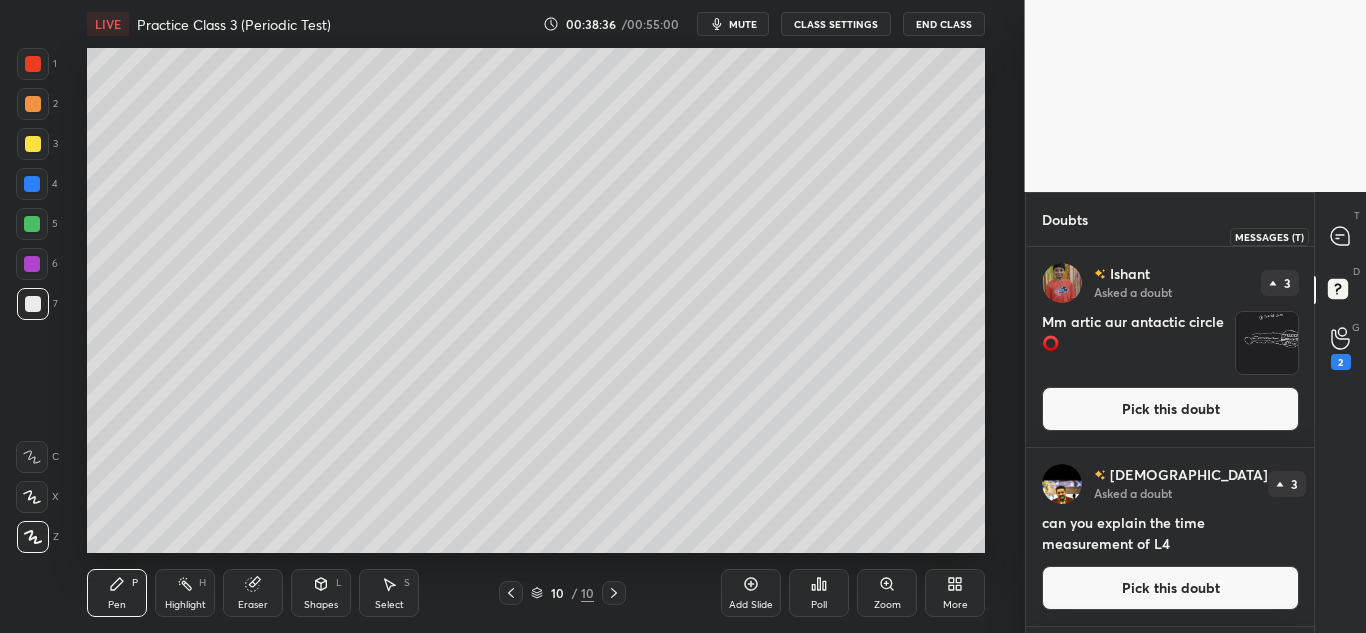 click 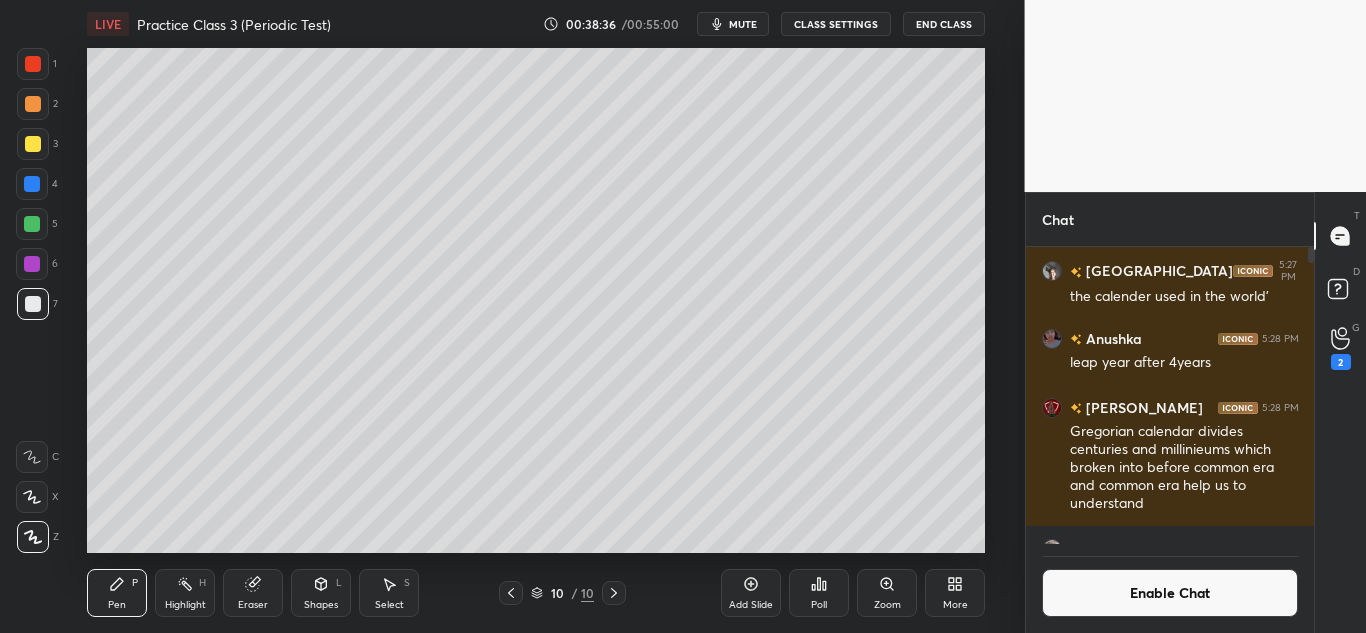 scroll, scrollTop: 3249, scrollLeft: 0, axis: vertical 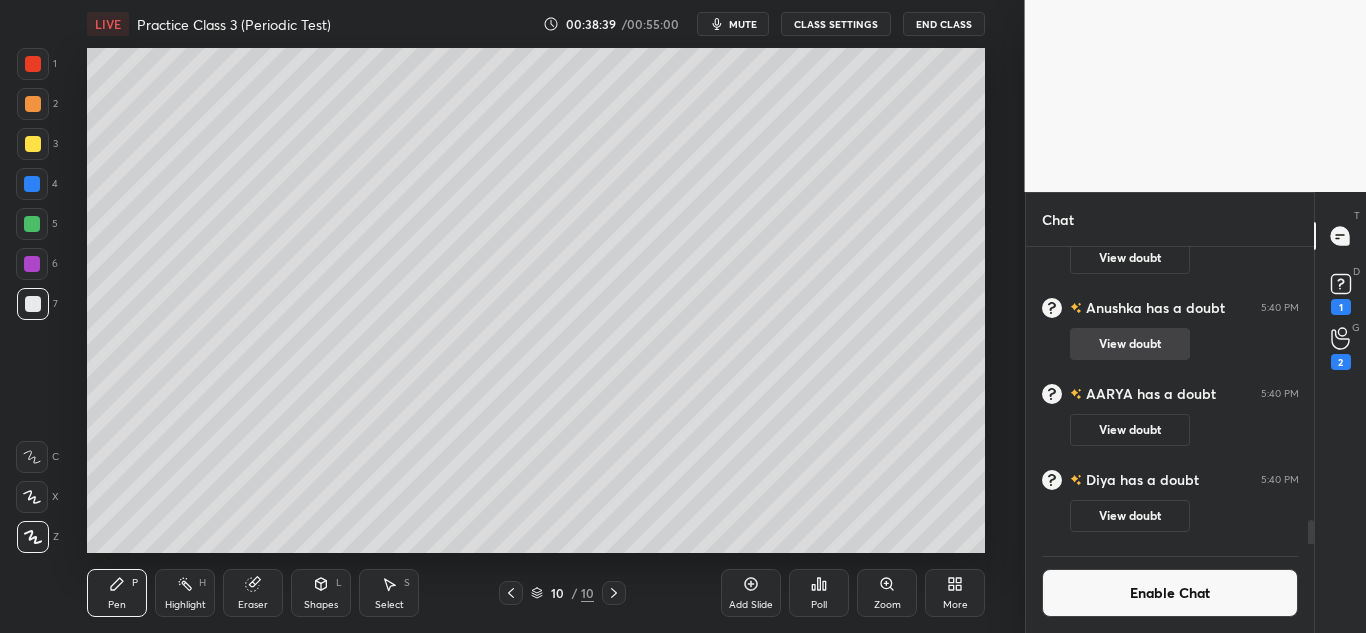 click on "View doubt" at bounding box center (1130, 344) 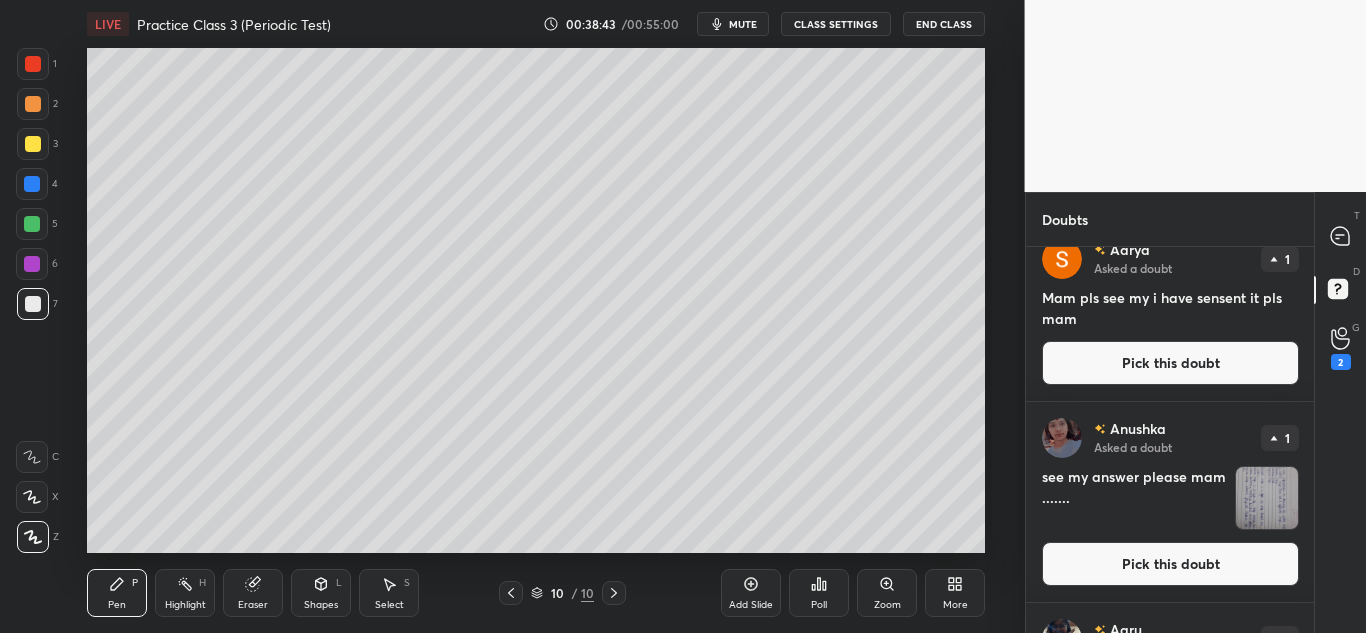scroll, scrollTop: 1710, scrollLeft: 0, axis: vertical 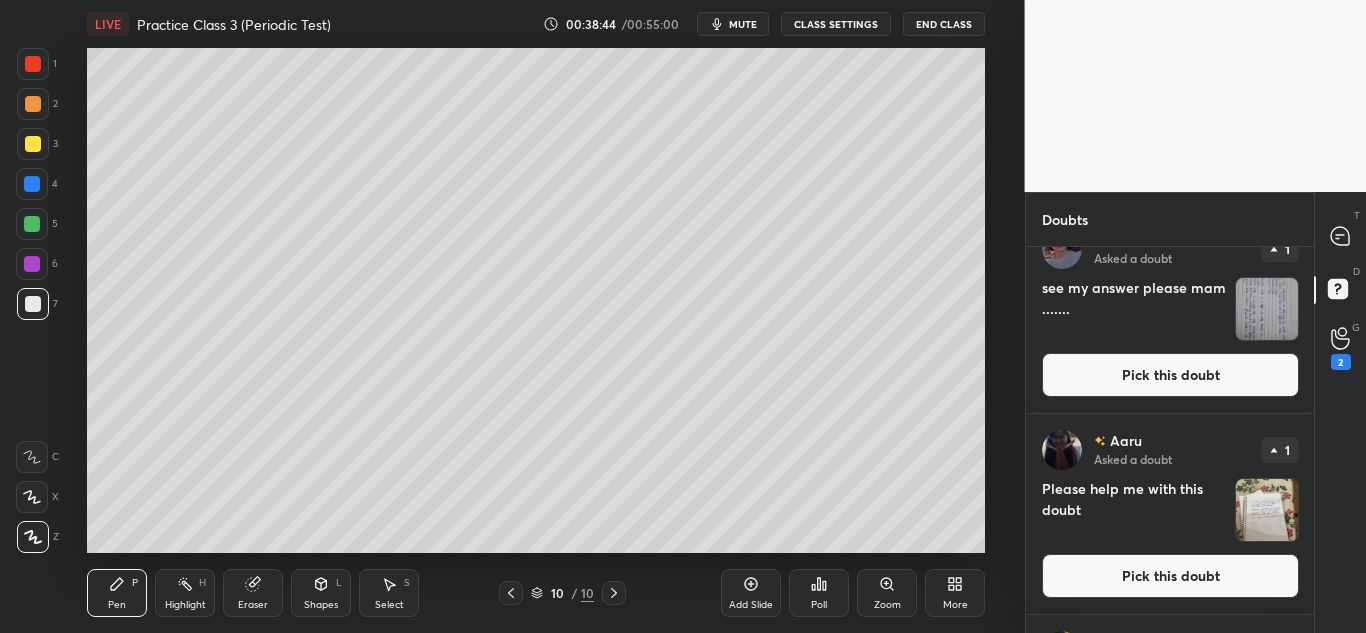 click at bounding box center [1267, 309] 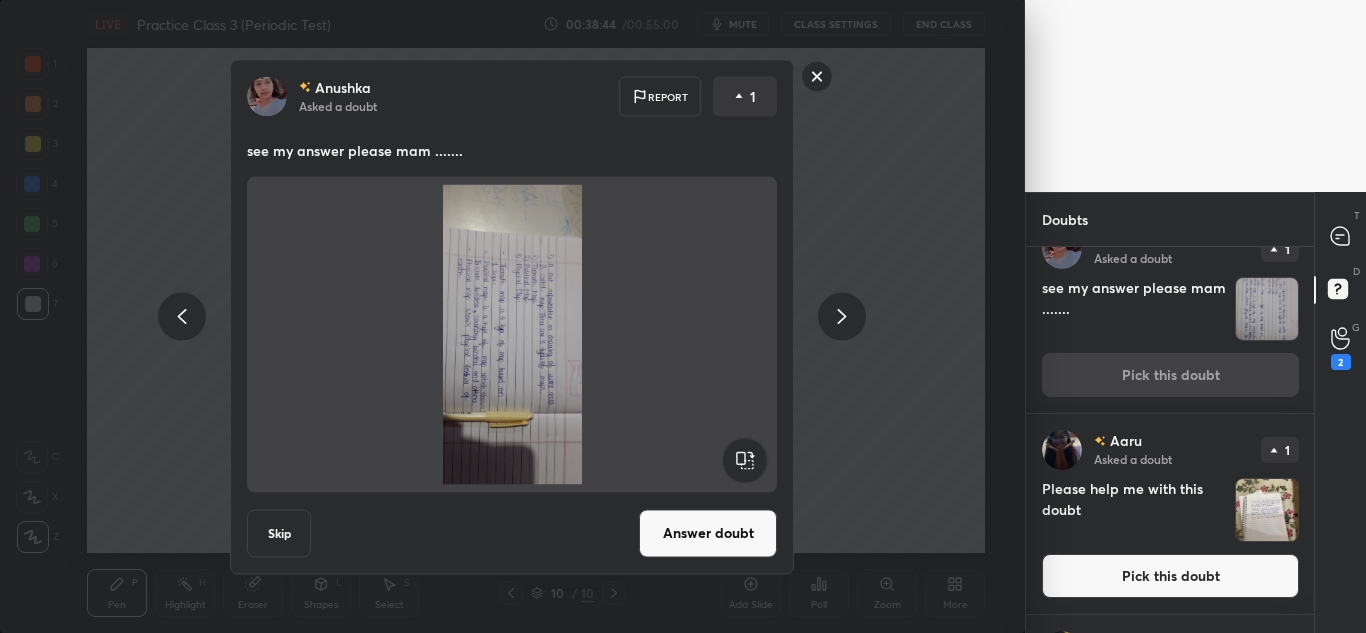 scroll, scrollTop: 1676, scrollLeft: 0, axis: vertical 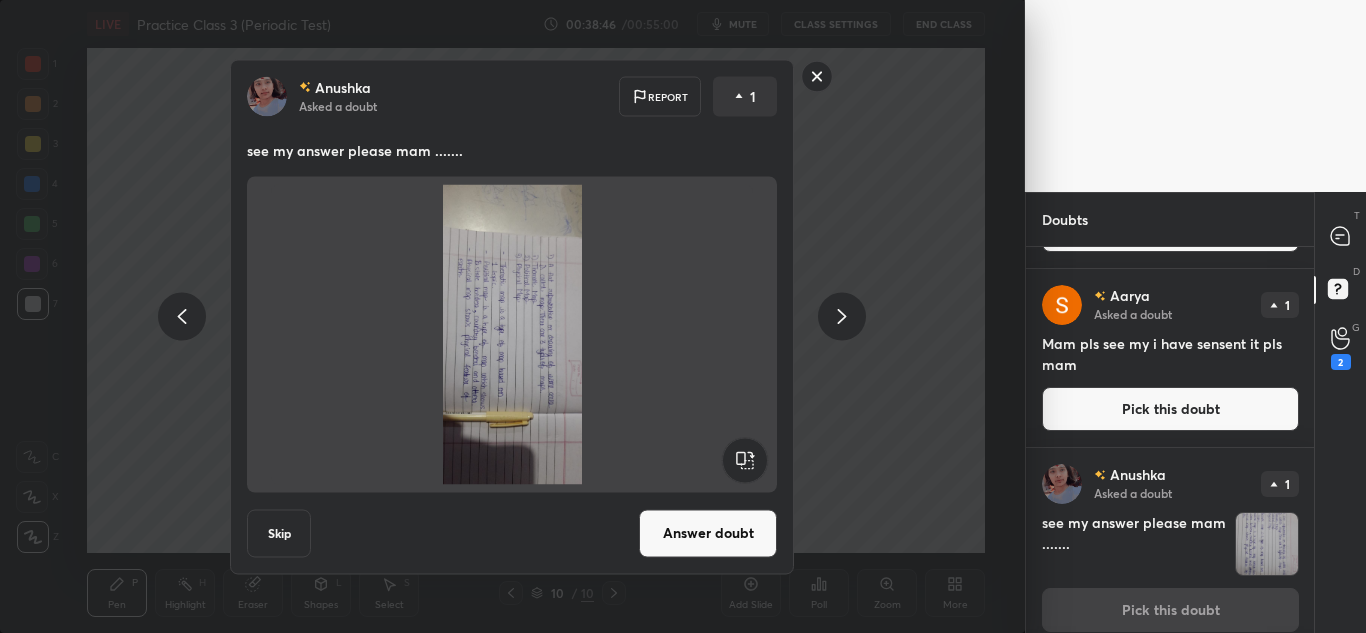 click 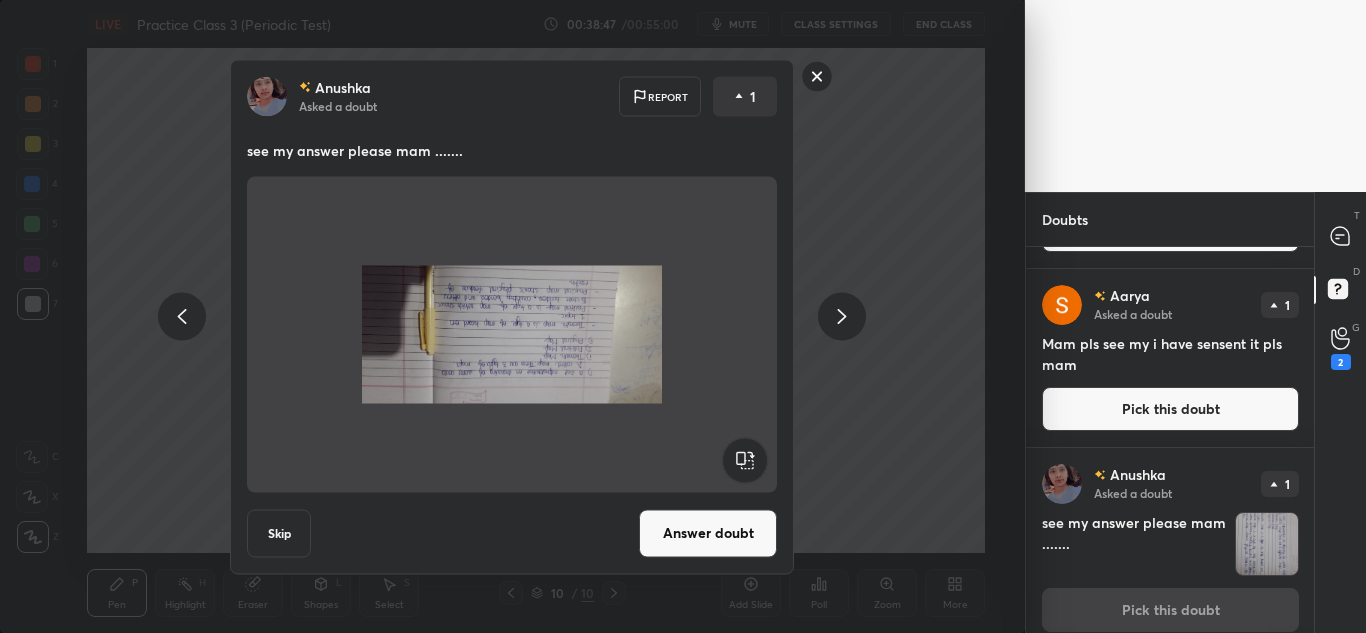 click 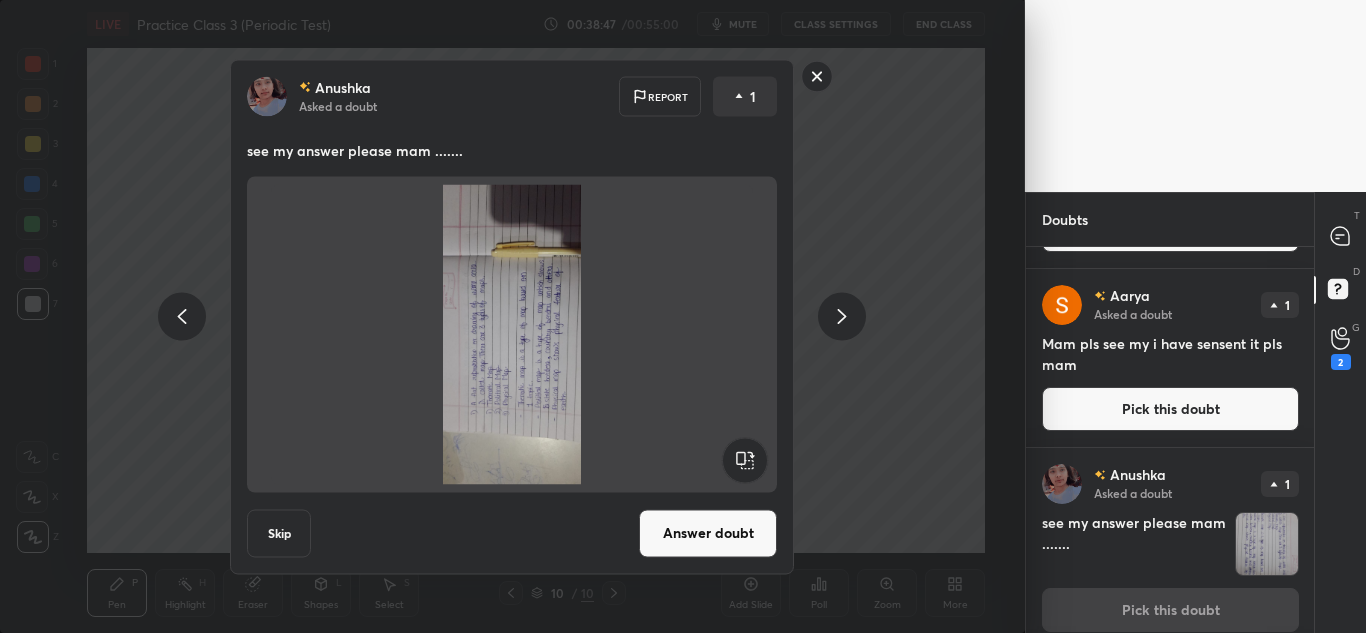 click 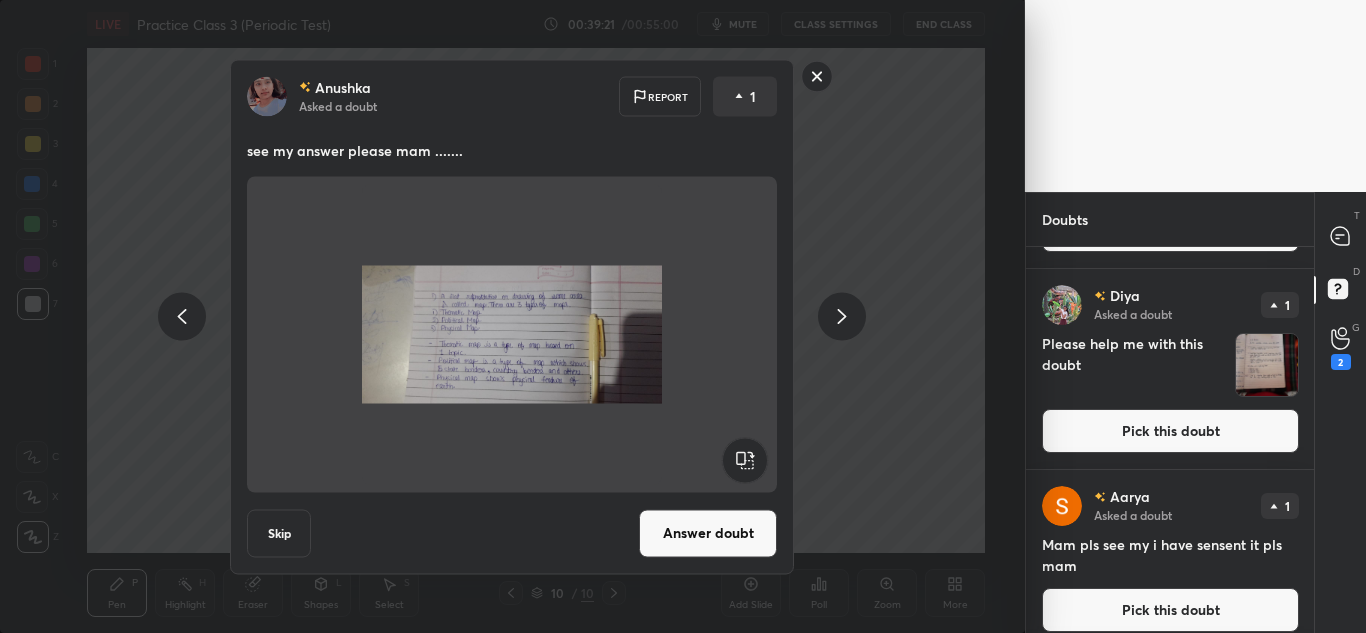 click 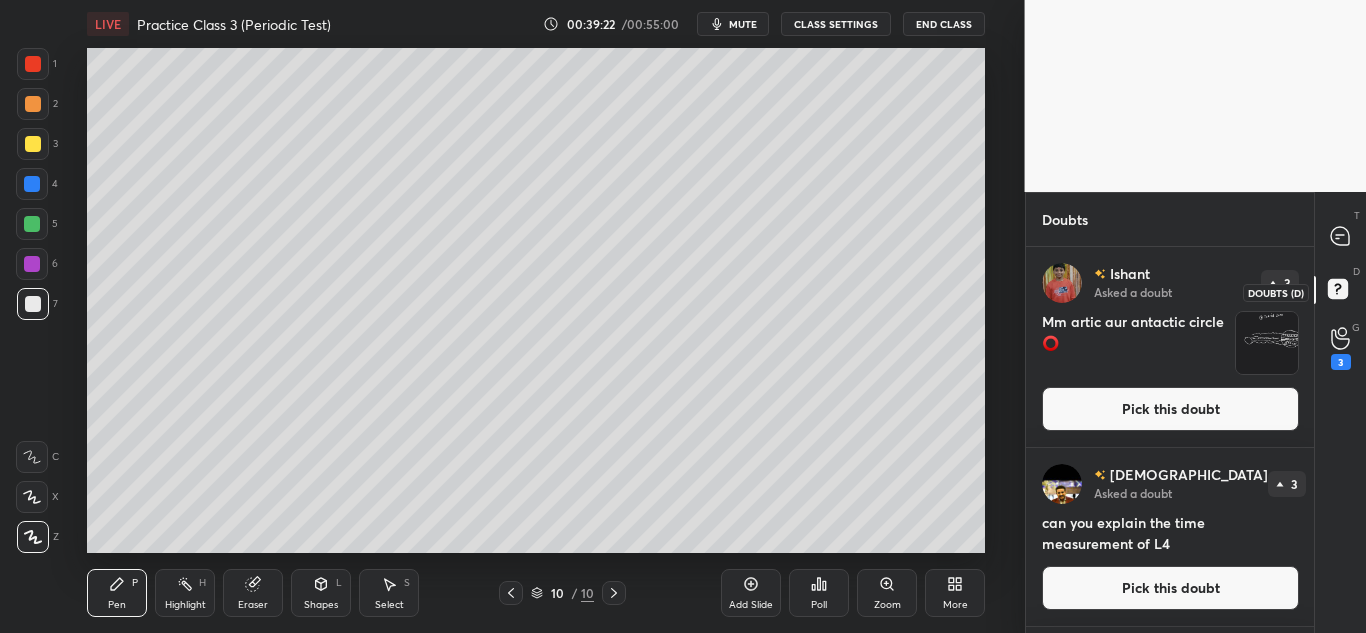 click 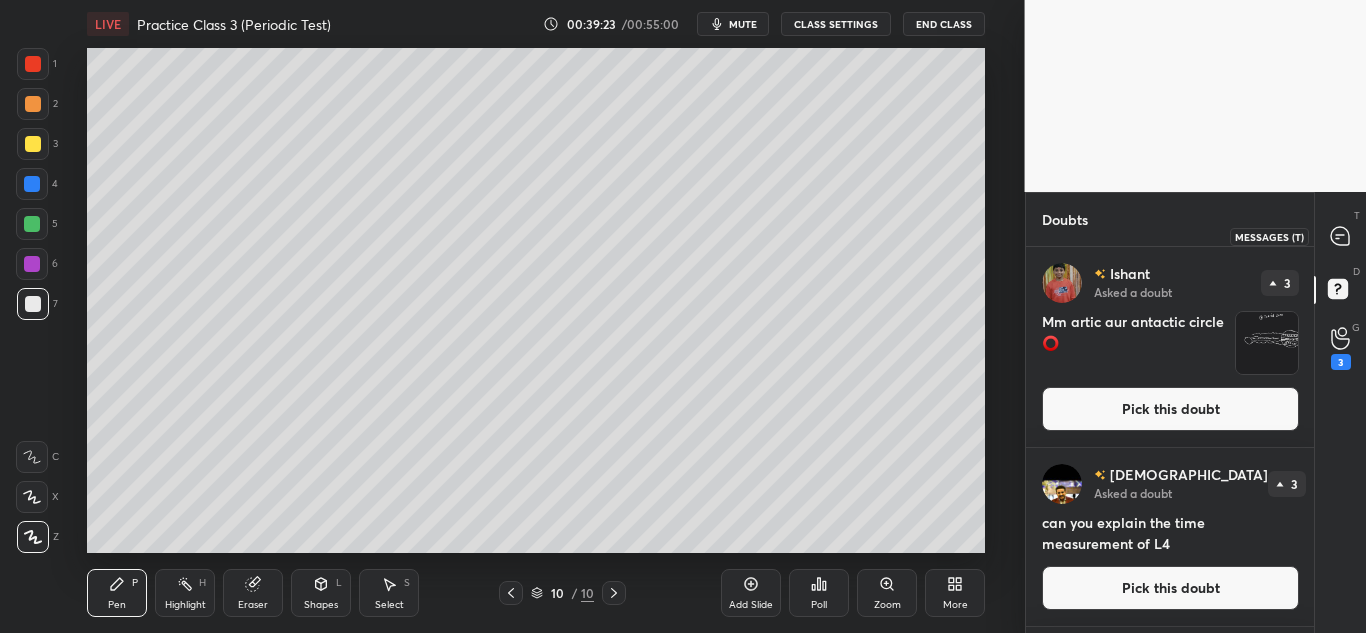 click 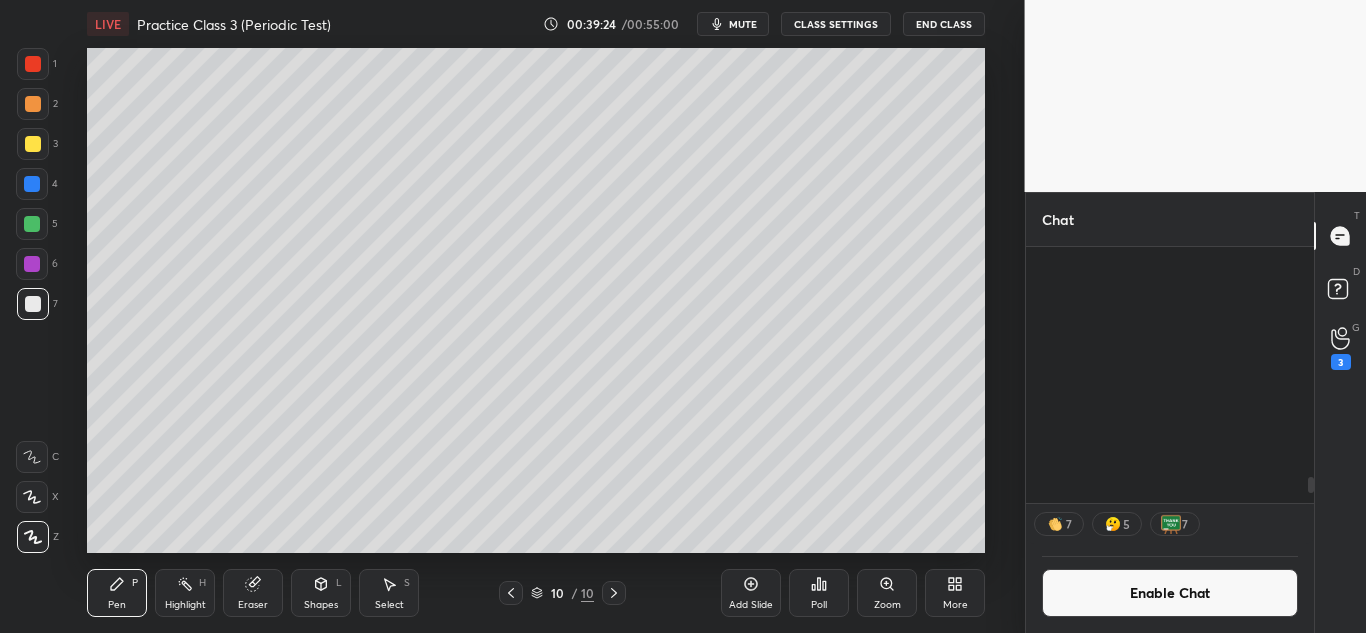 scroll, scrollTop: 2962, scrollLeft: 0, axis: vertical 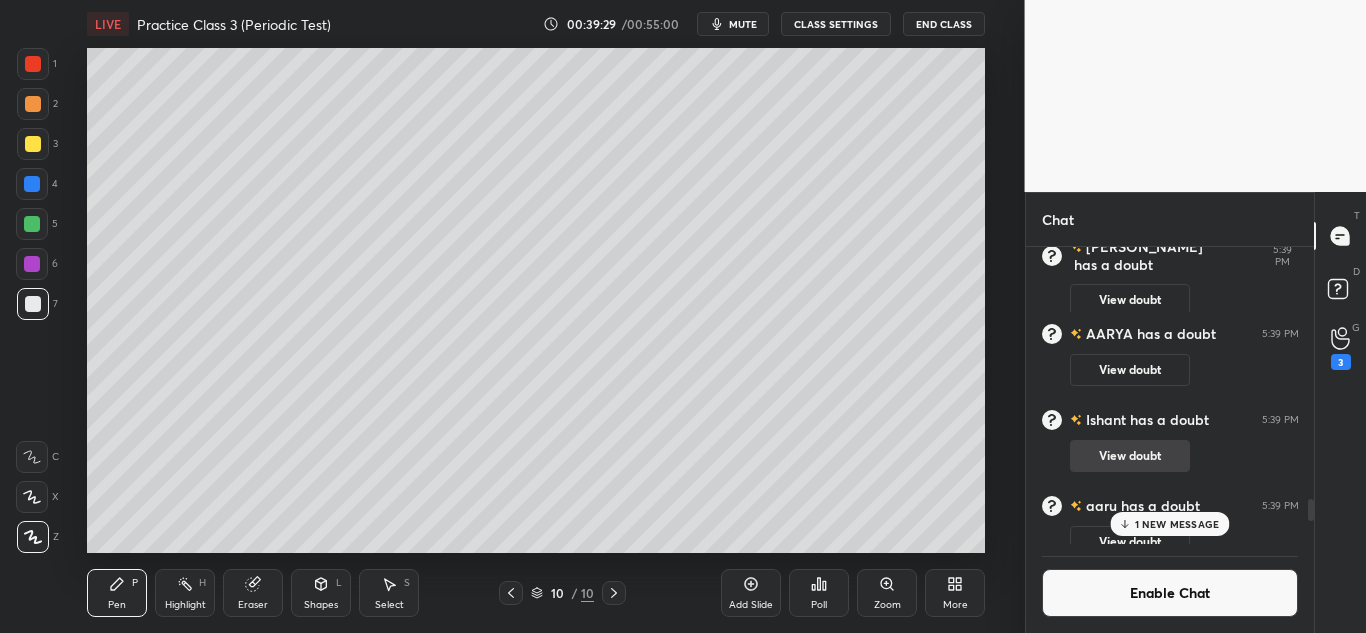 click on "View doubt" at bounding box center (1130, 456) 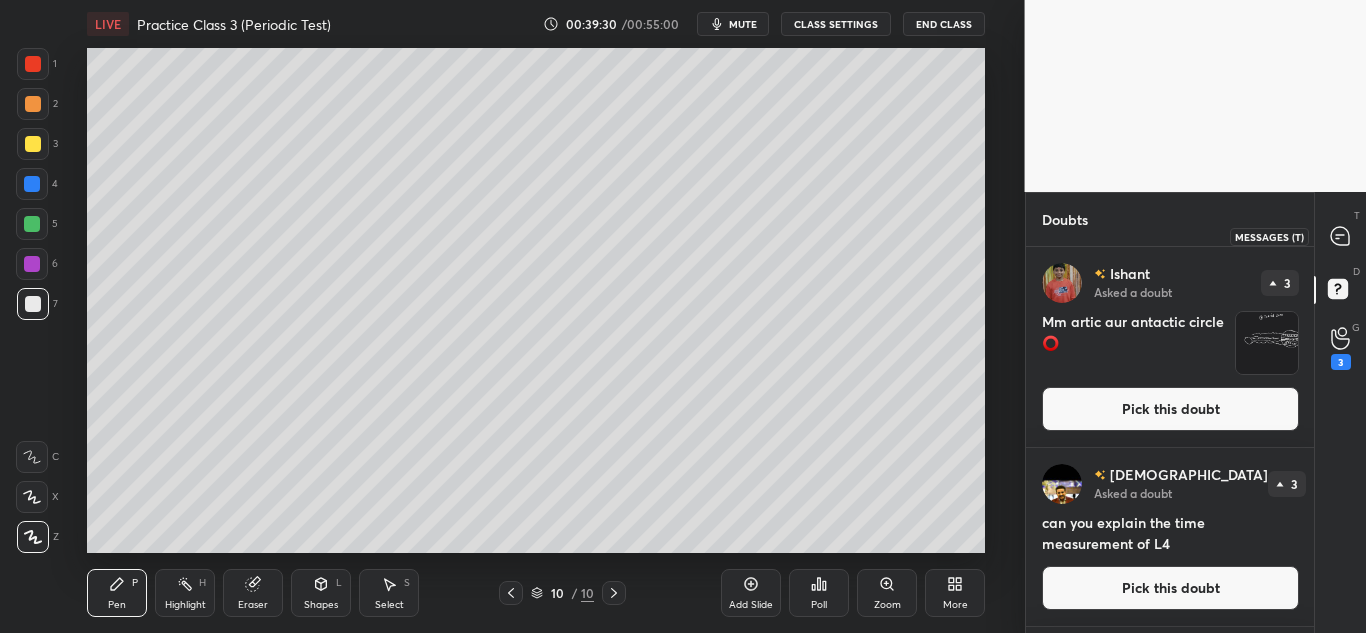 click 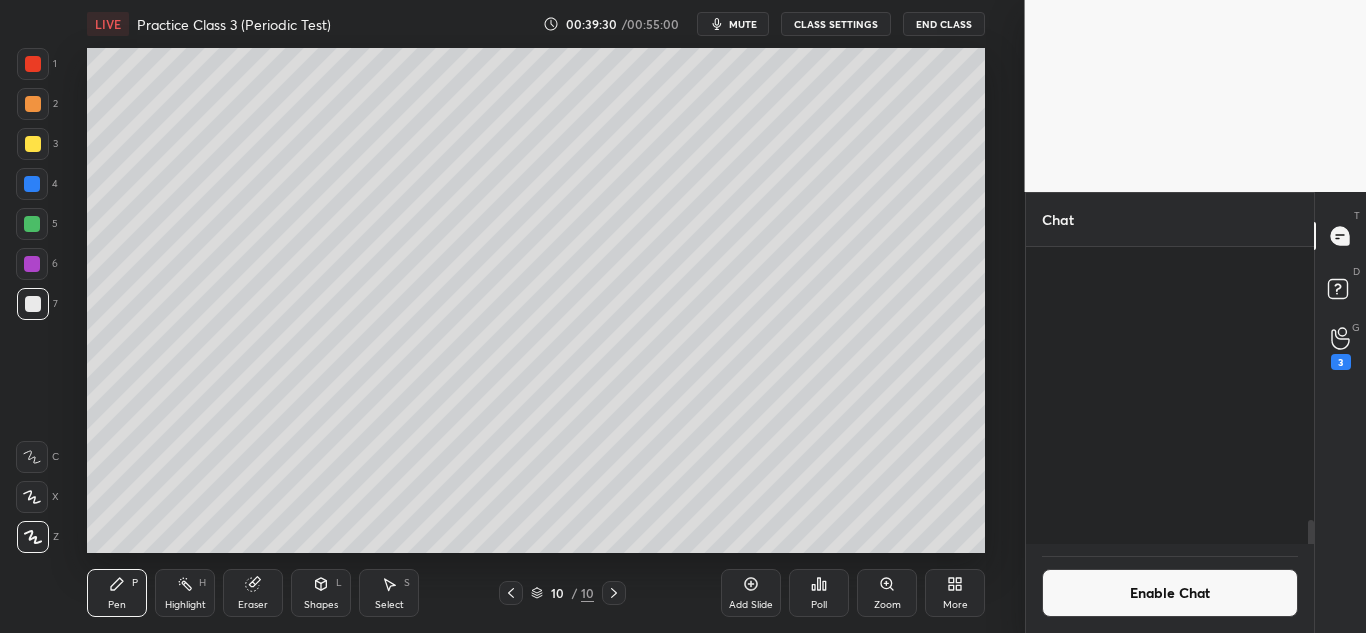 scroll, scrollTop: 3389, scrollLeft: 0, axis: vertical 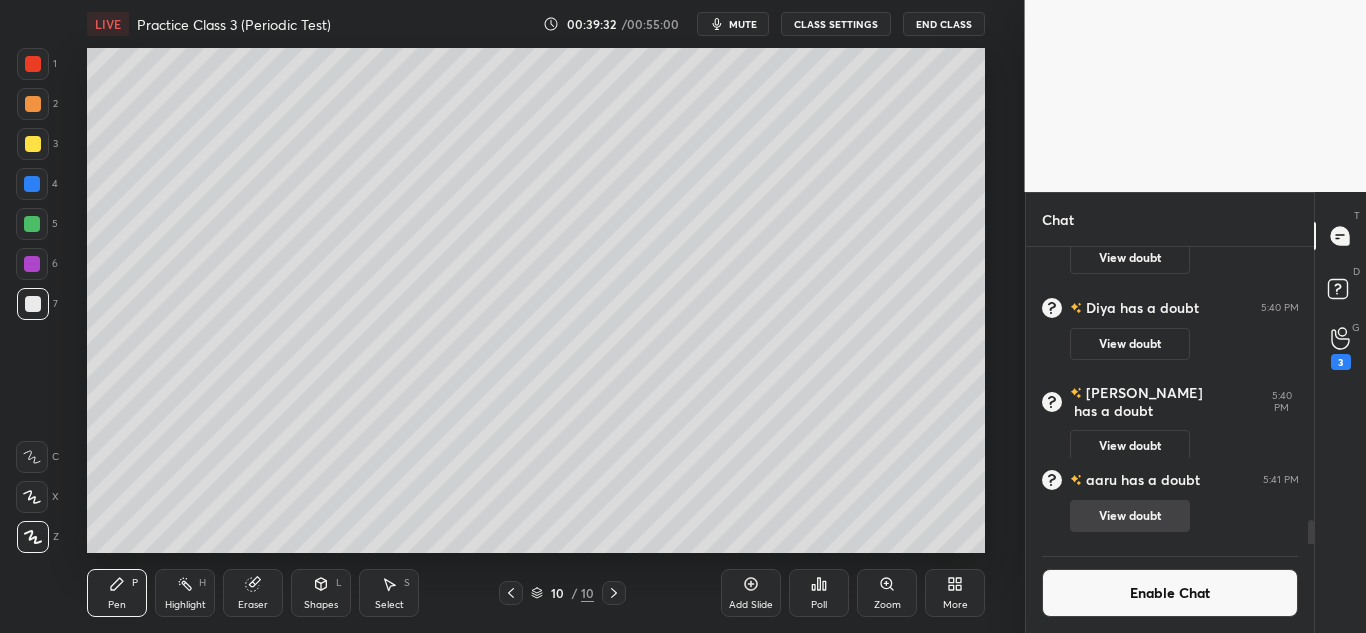 click on "View doubt" at bounding box center (1130, 516) 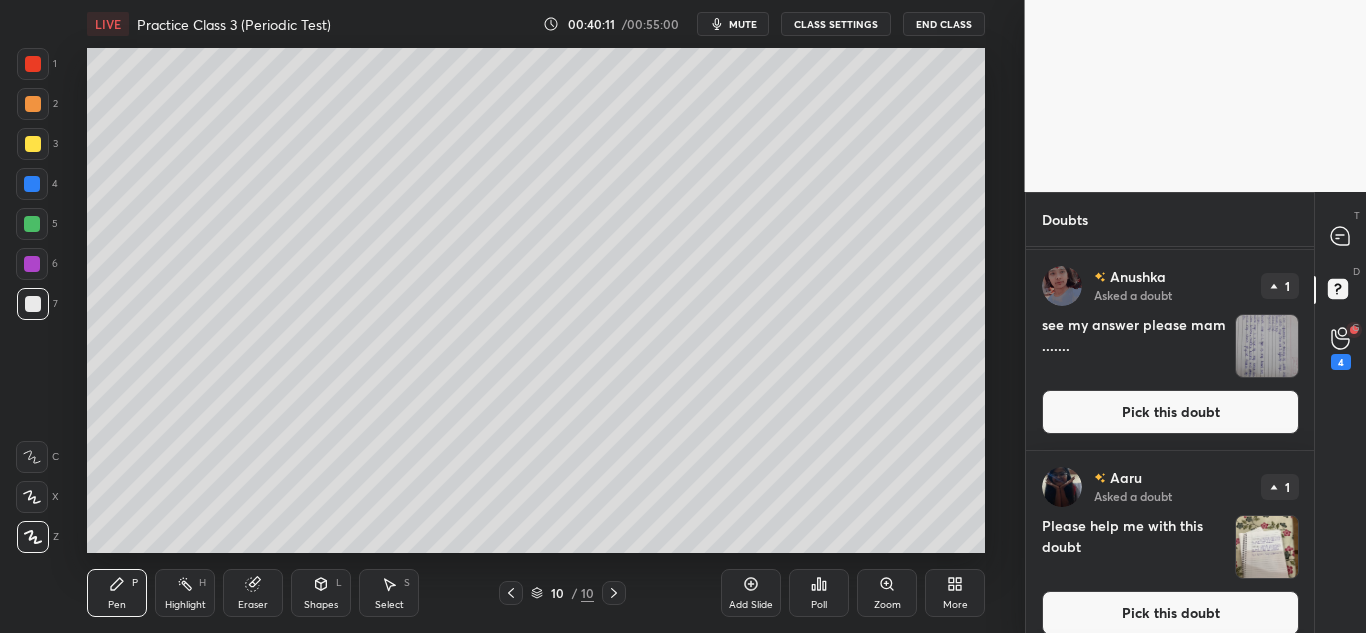 scroll, scrollTop: 2074, scrollLeft: 0, axis: vertical 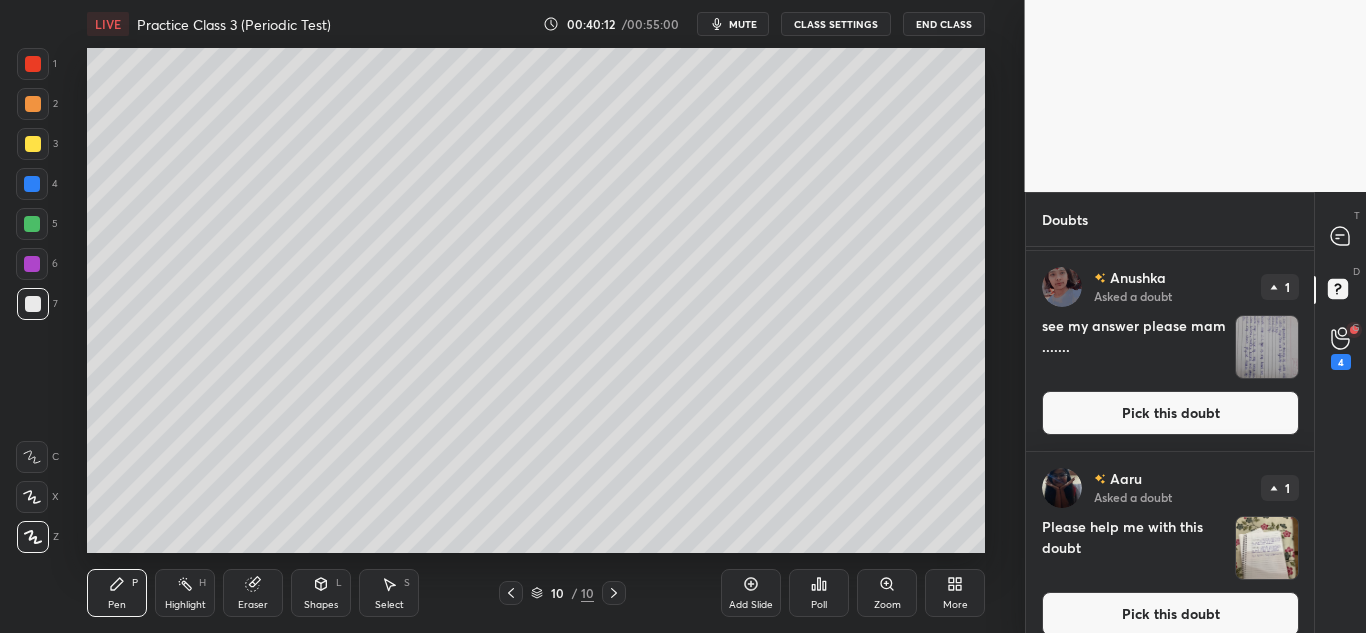 click at bounding box center [1267, 548] 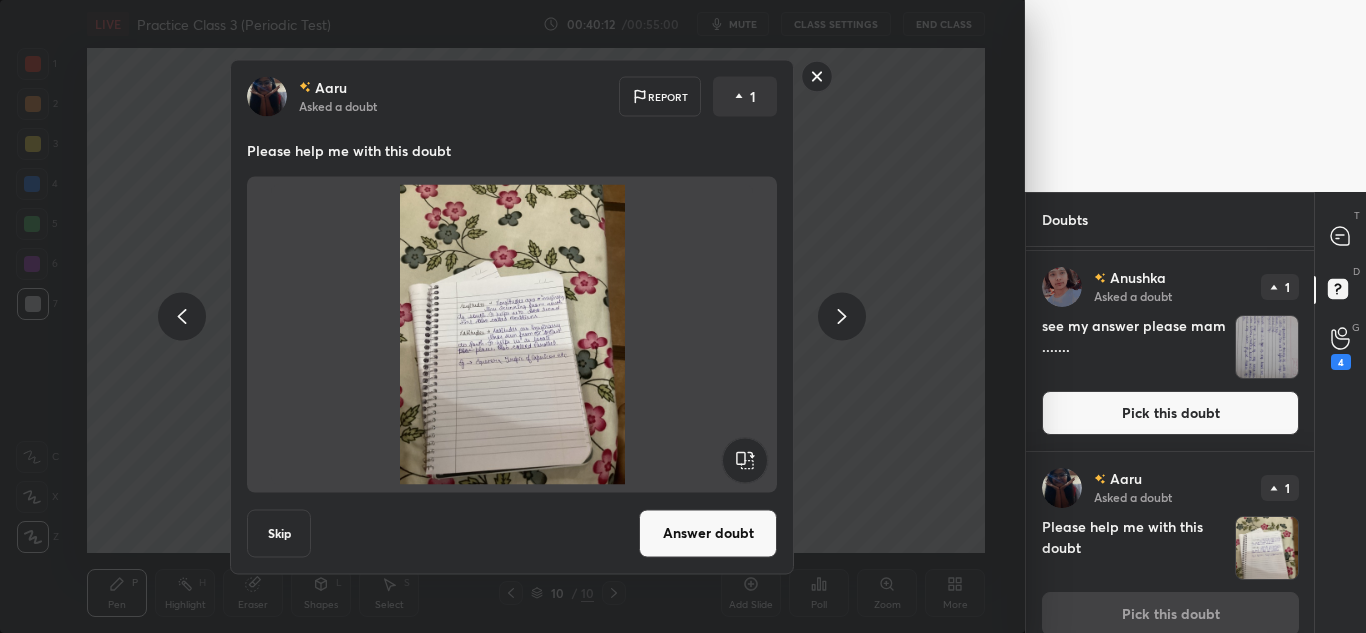 scroll, scrollTop: 2094, scrollLeft: 0, axis: vertical 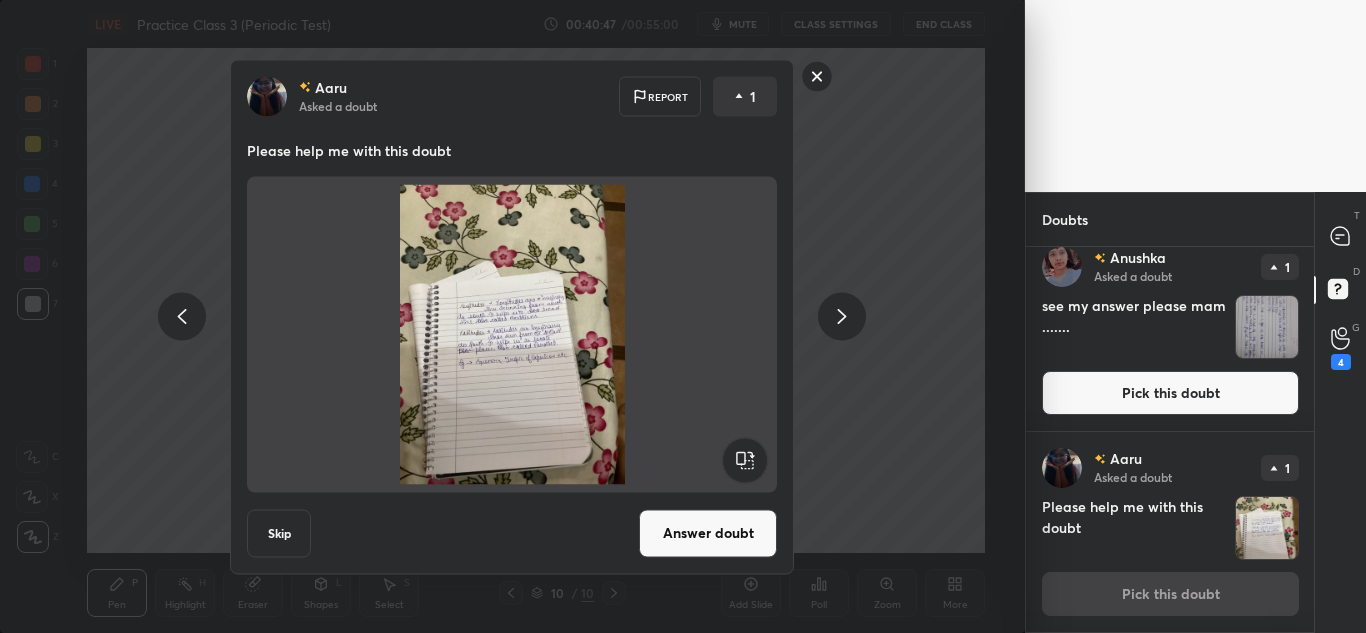 click 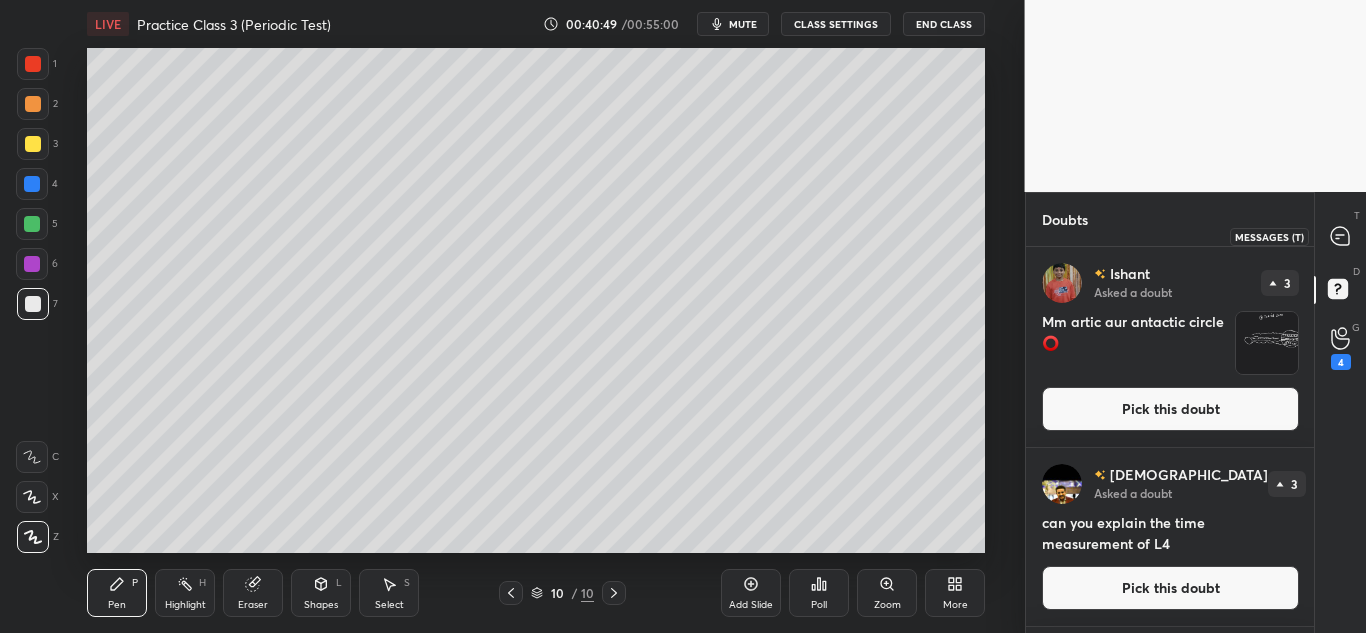 click 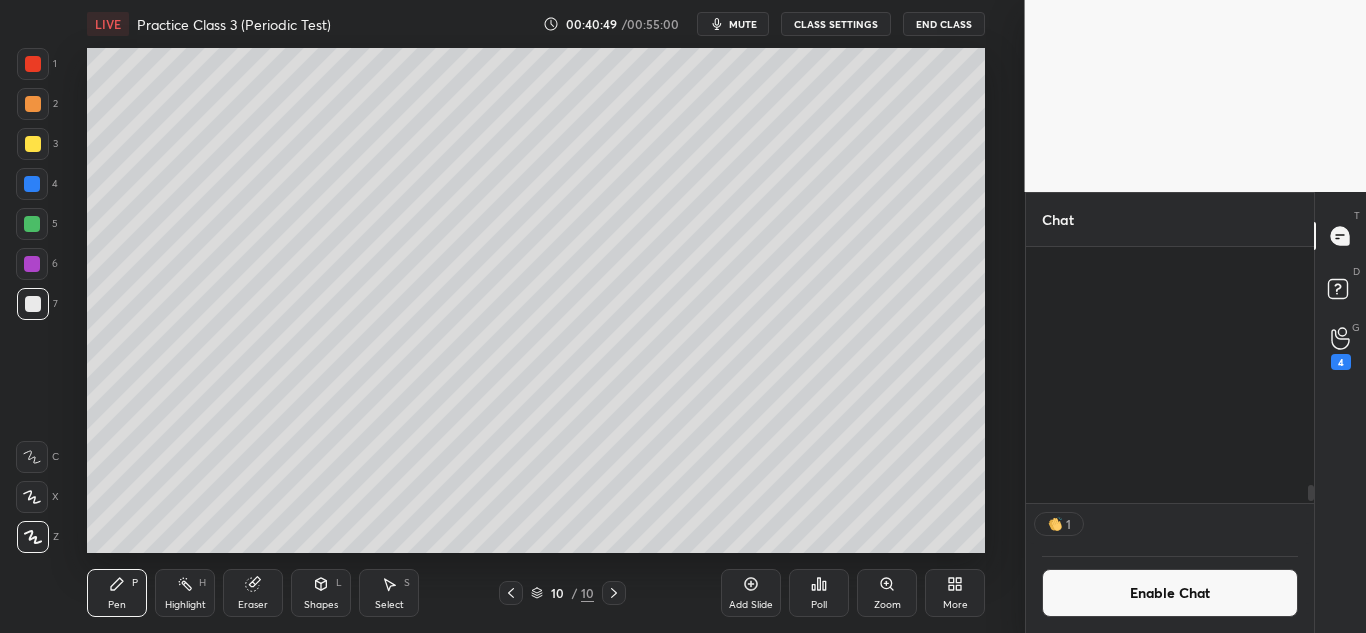 scroll, scrollTop: 3430, scrollLeft: 0, axis: vertical 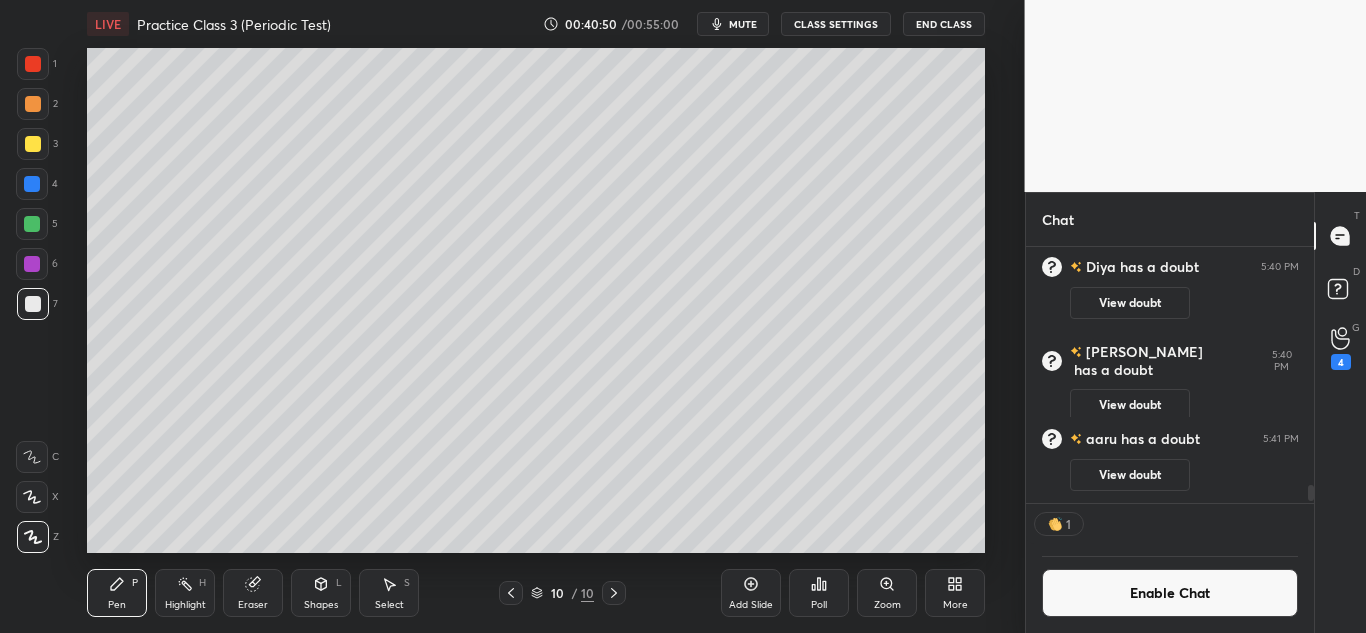 click on "Enable Chat" at bounding box center [1170, 593] 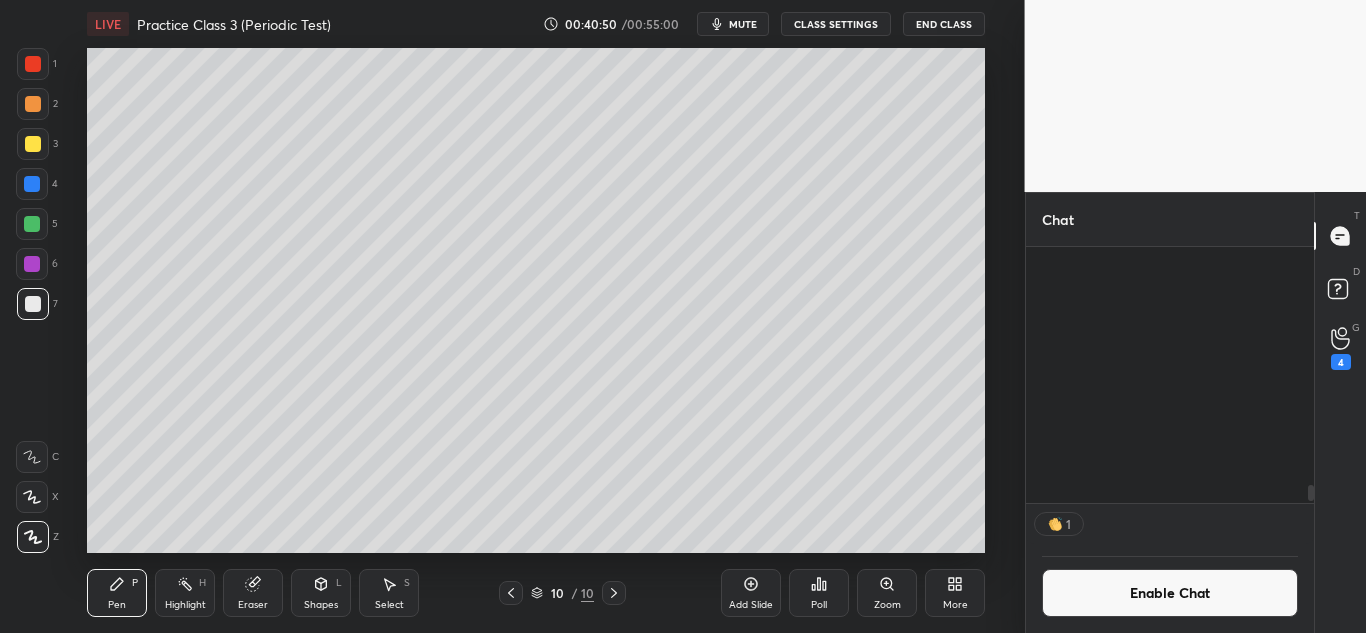 scroll, scrollTop: 7, scrollLeft: 7, axis: both 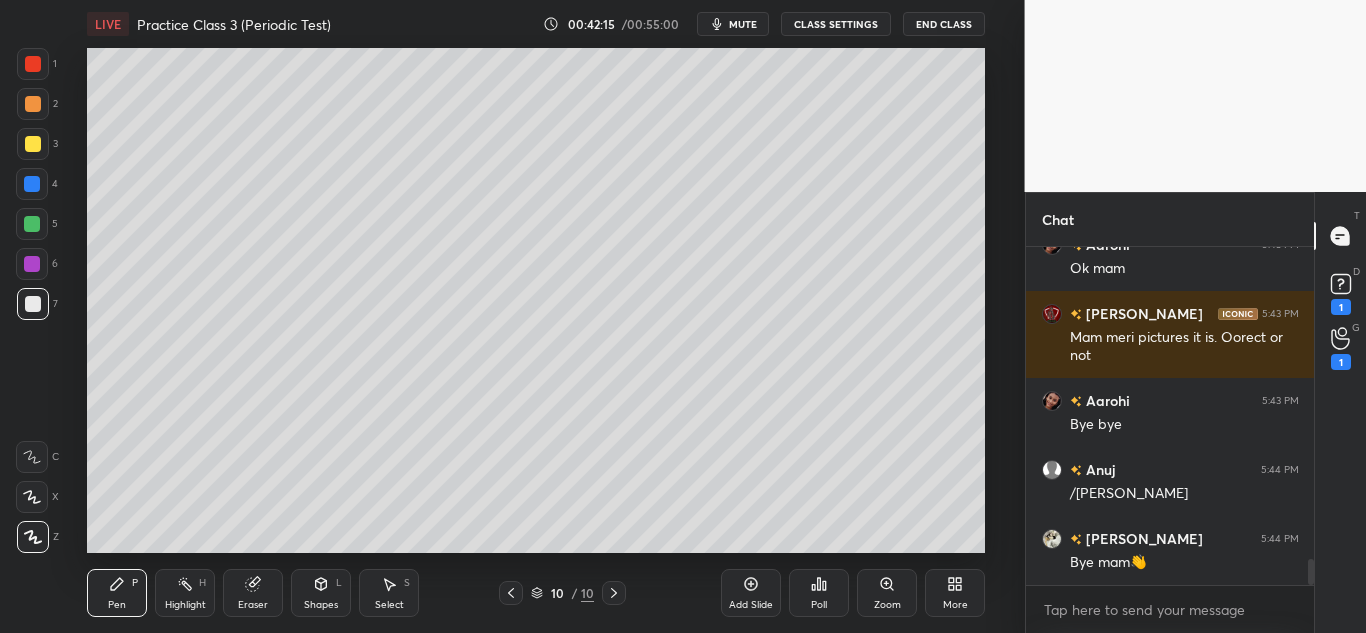 click on "End Class" at bounding box center (944, 24) 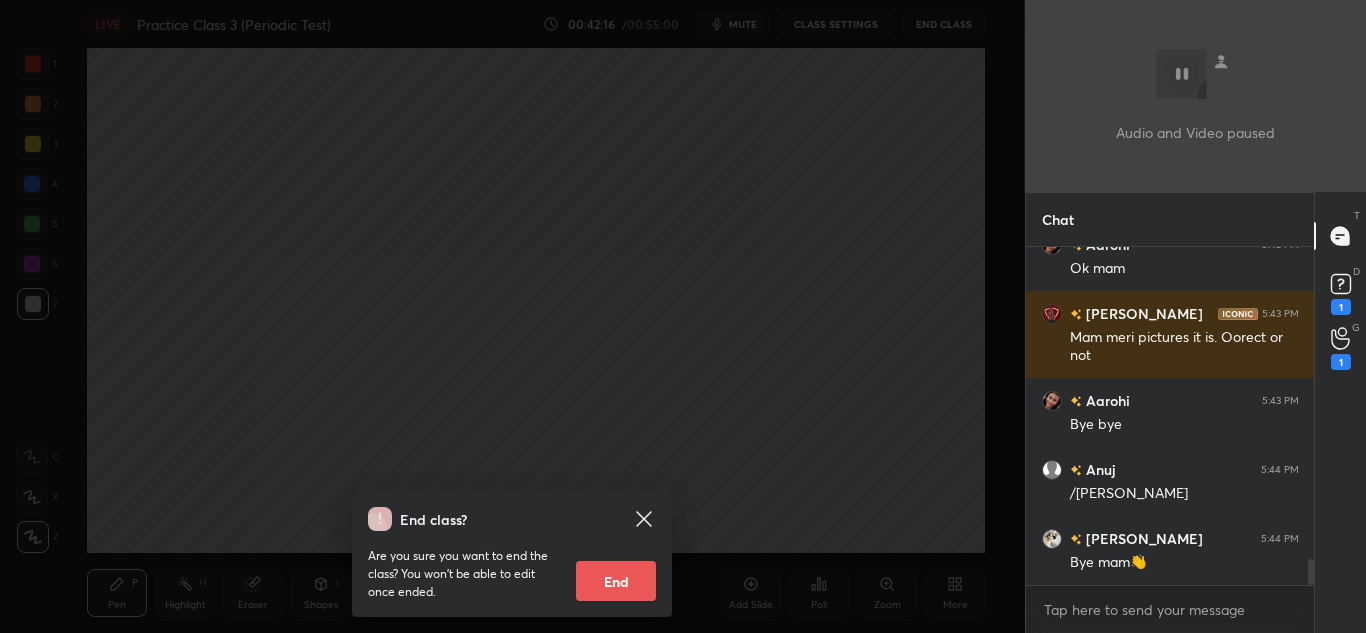 click on "End" at bounding box center [616, 581] 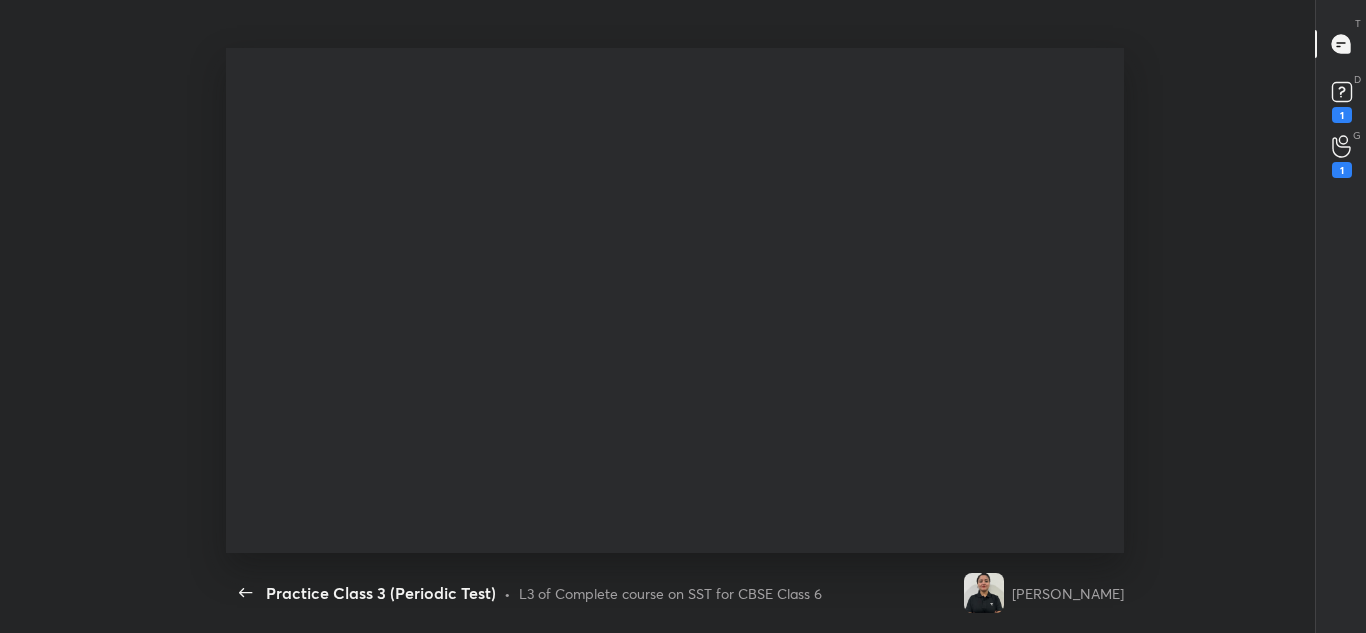 scroll, scrollTop: 99495, scrollLeft: 98985, axis: both 